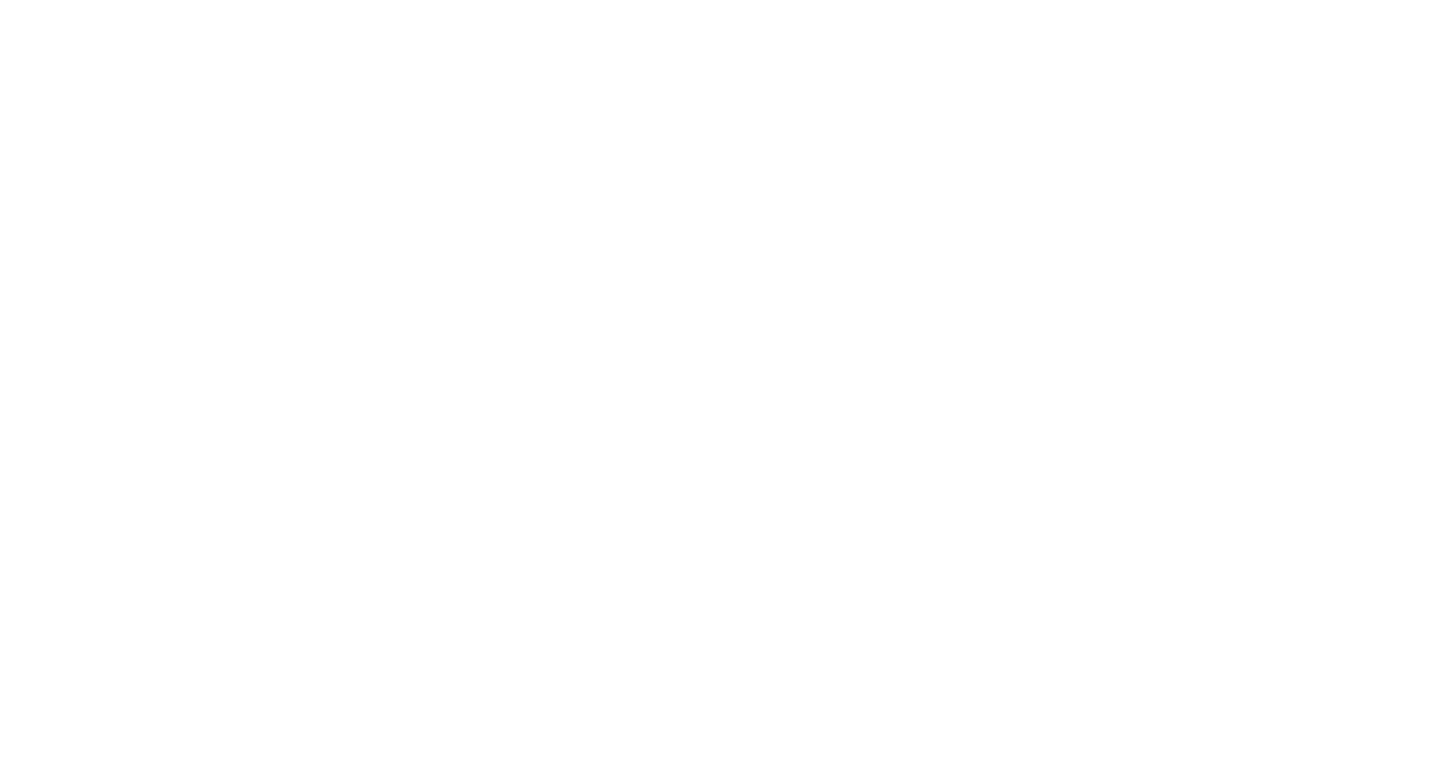 scroll, scrollTop: 0, scrollLeft: 0, axis: both 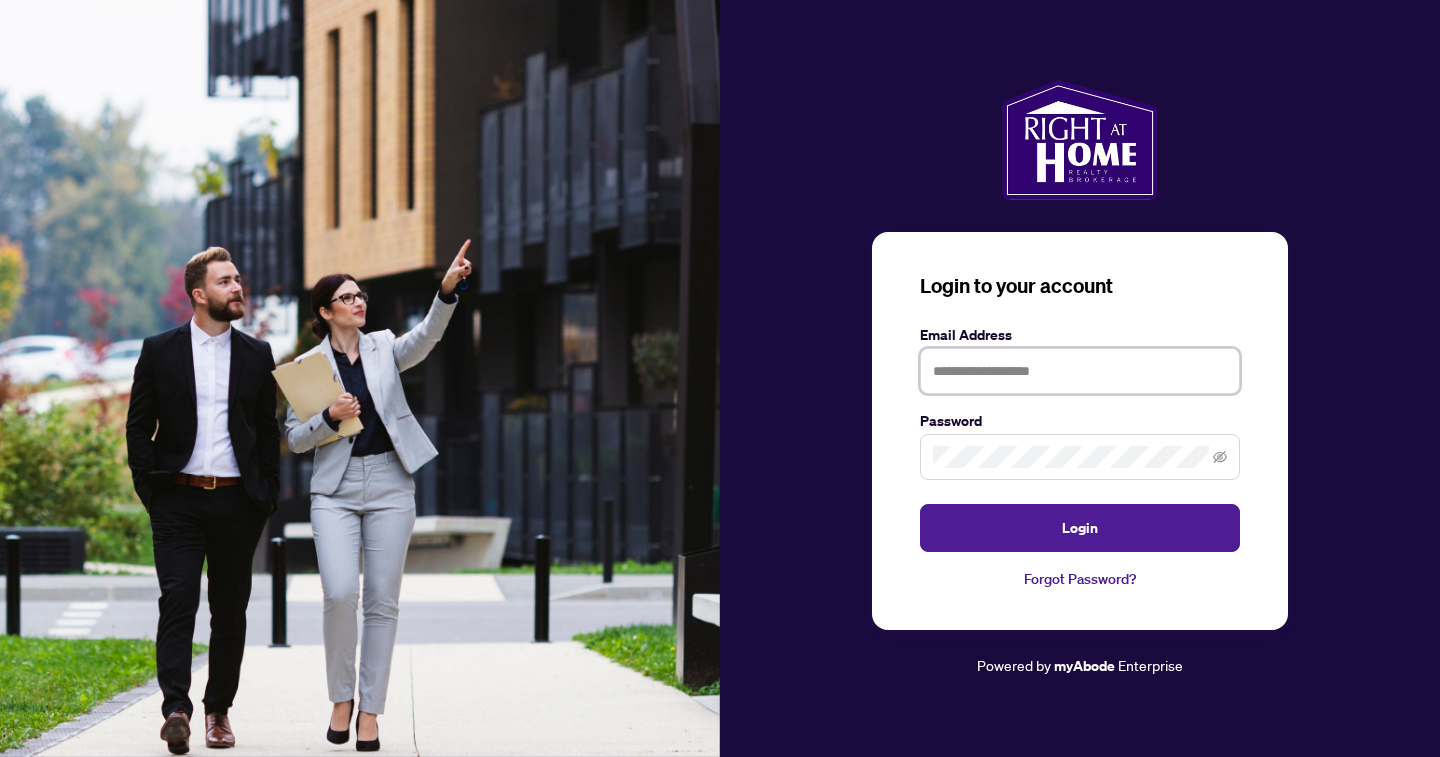type on "**********" 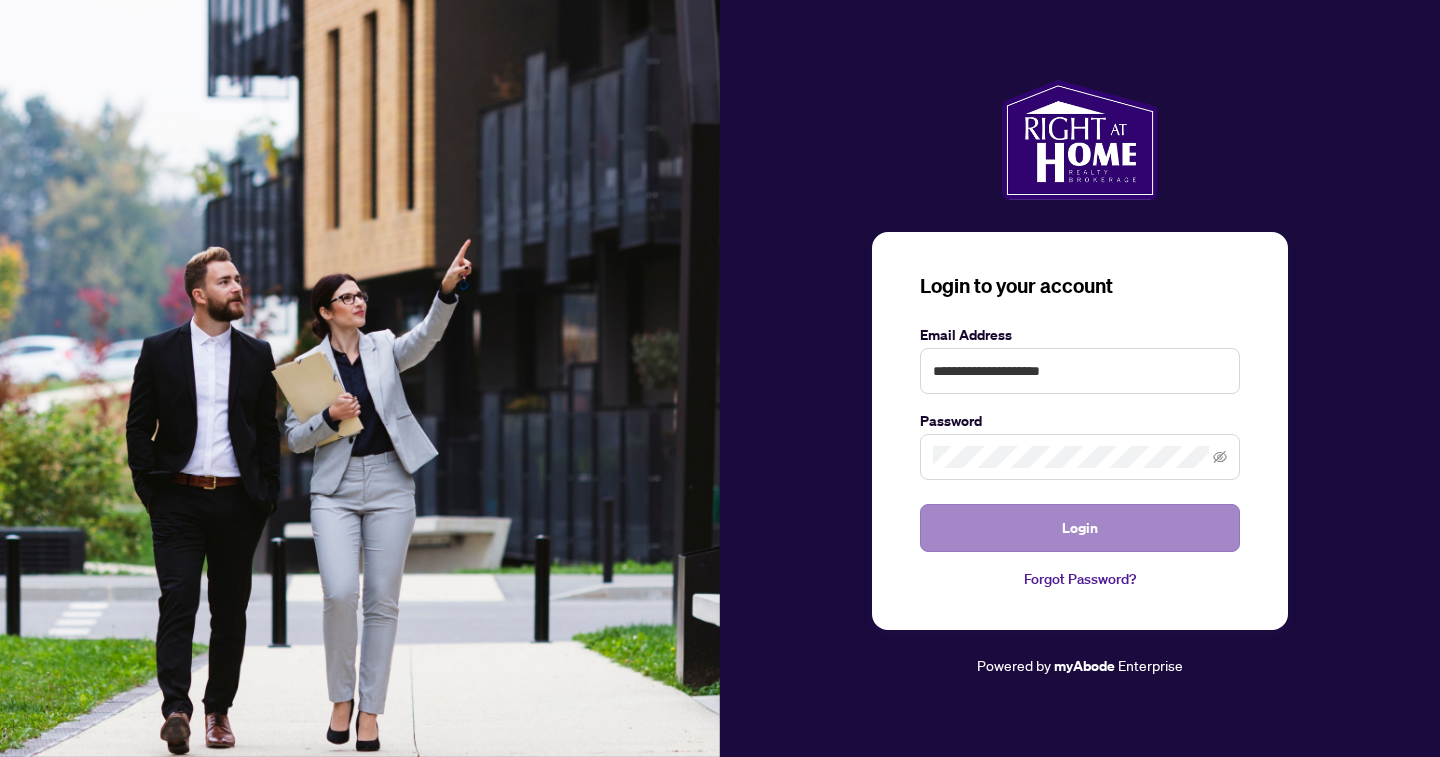 click on "Login" at bounding box center (1080, 528) 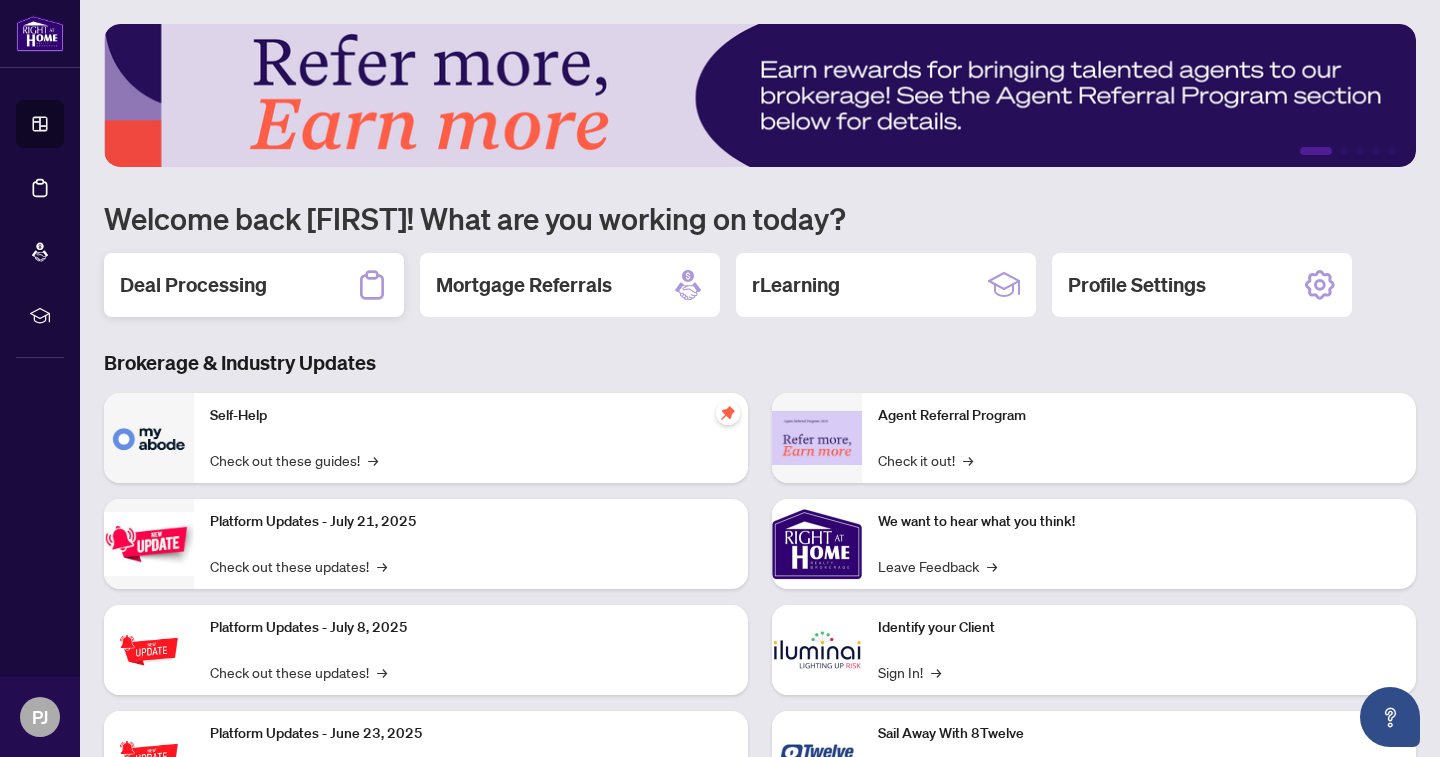 click on "Deal Processing" at bounding box center [193, 285] 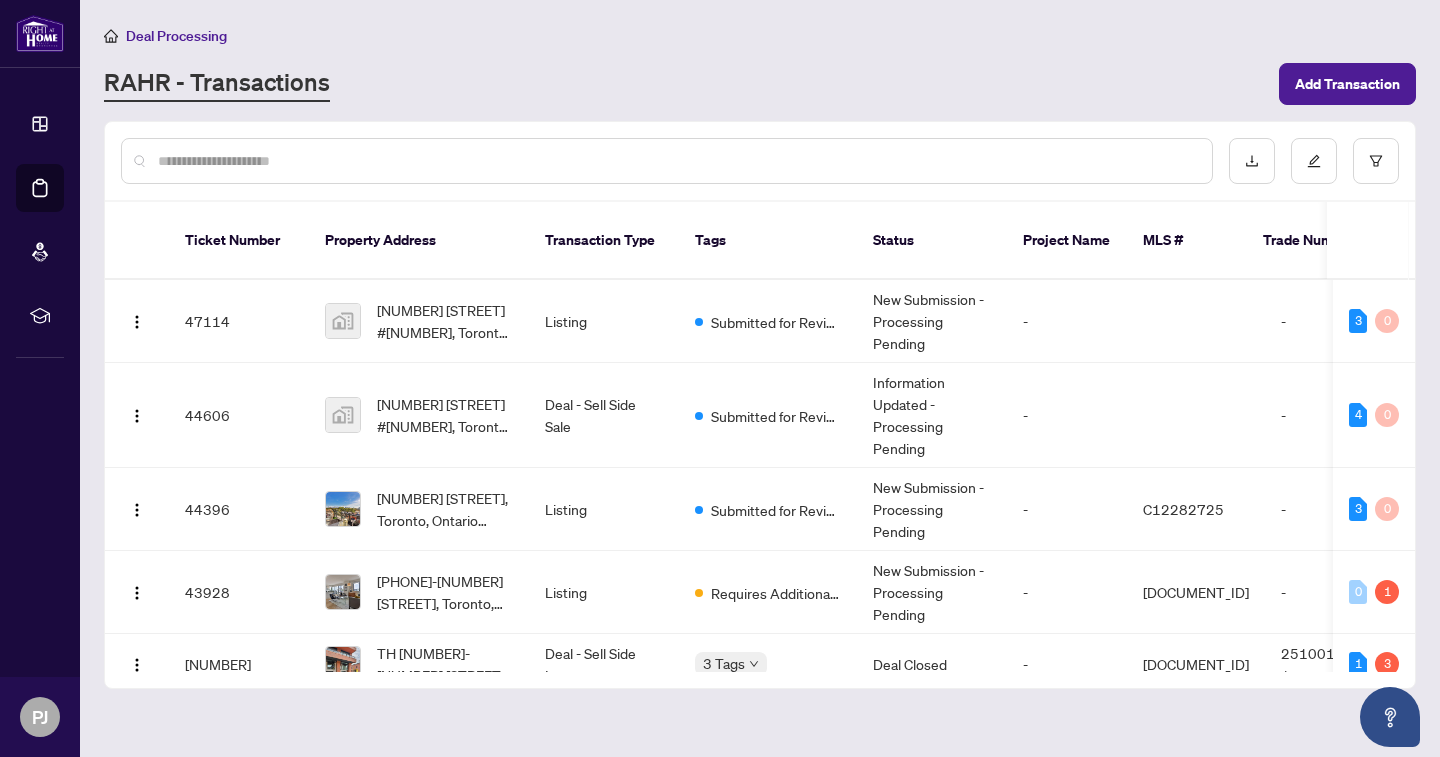 click at bounding box center (677, 161) 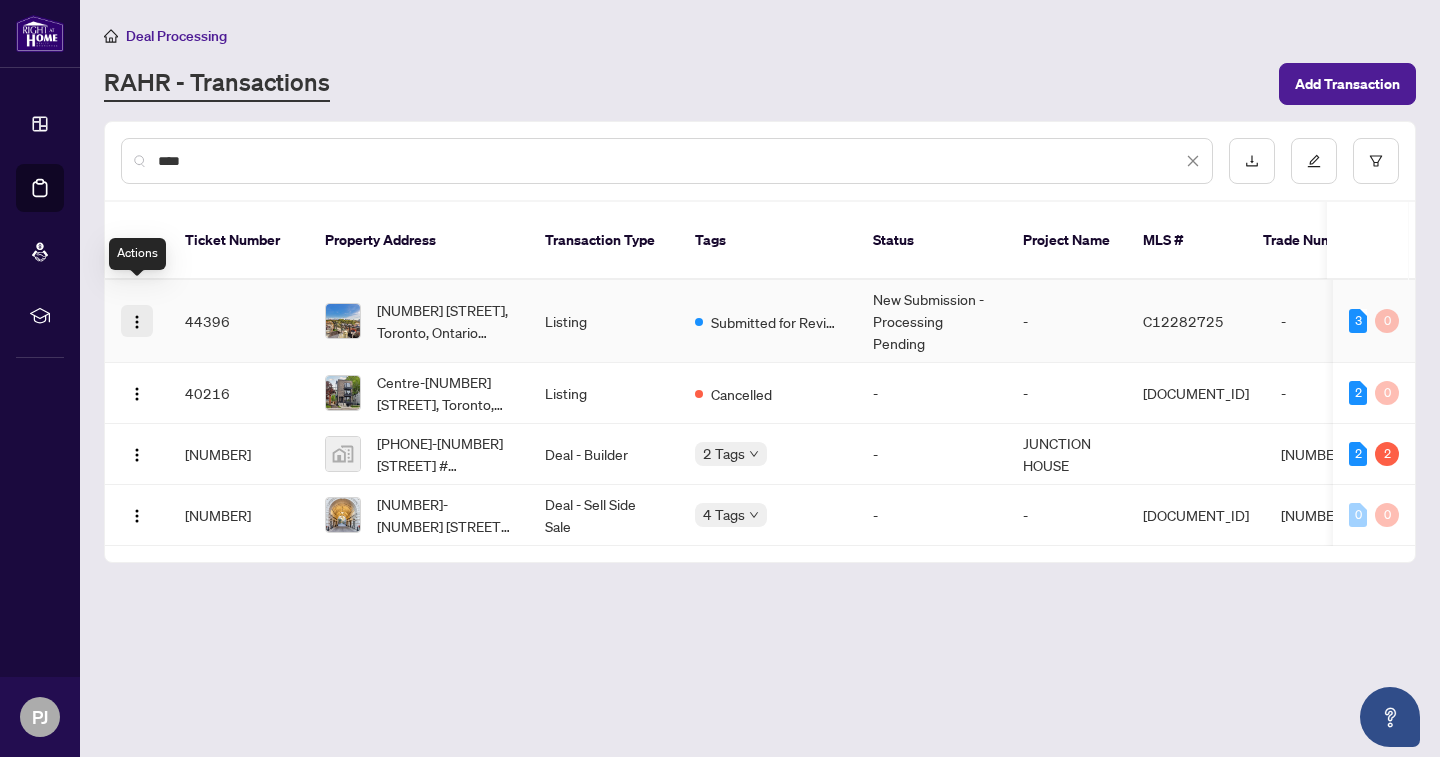 type on "***" 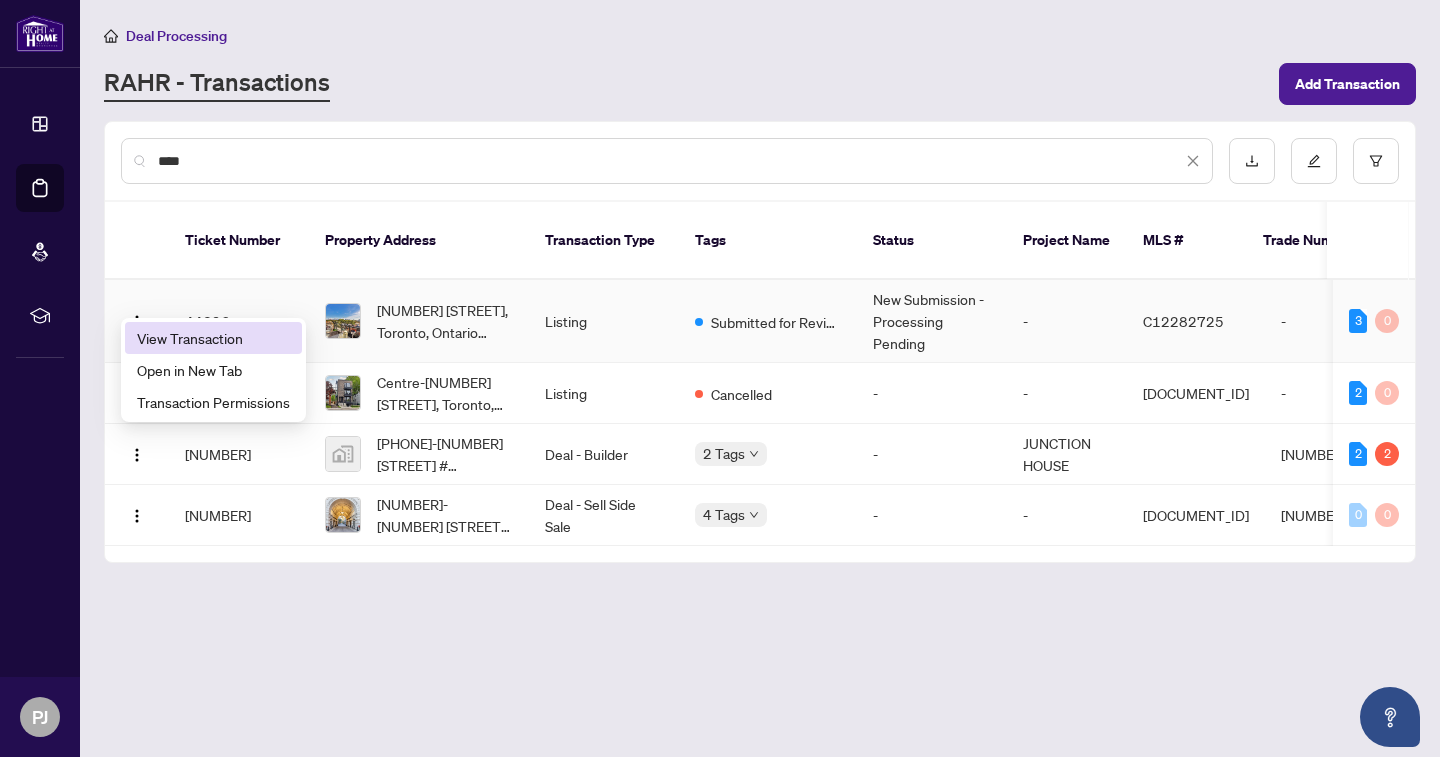 click on "View Transaction" at bounding box center (213, 338) 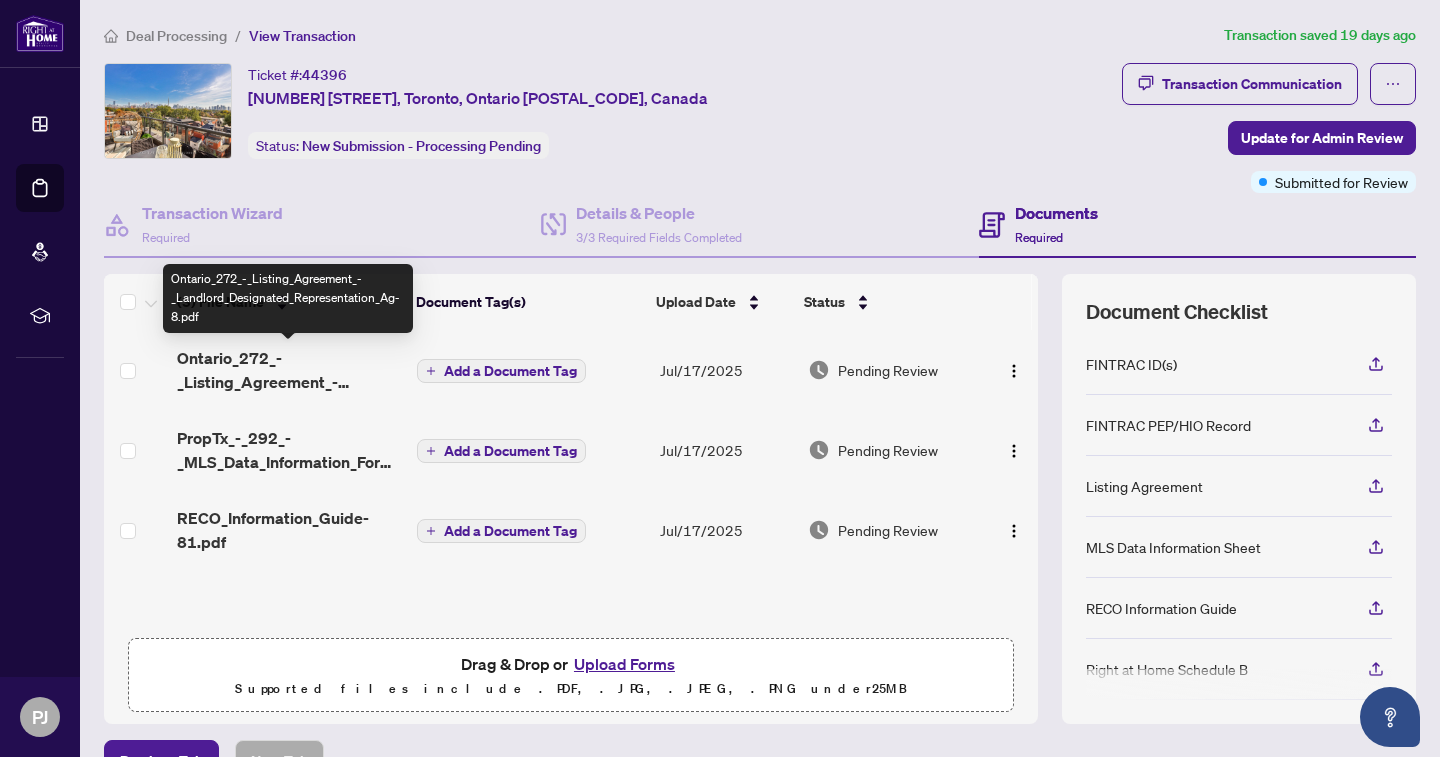 click on "Ontario_272_-_Listing_Agreement_-_Landlord_Designated_Representation_Ag-8.pdf" at bounding box center (289, 370) 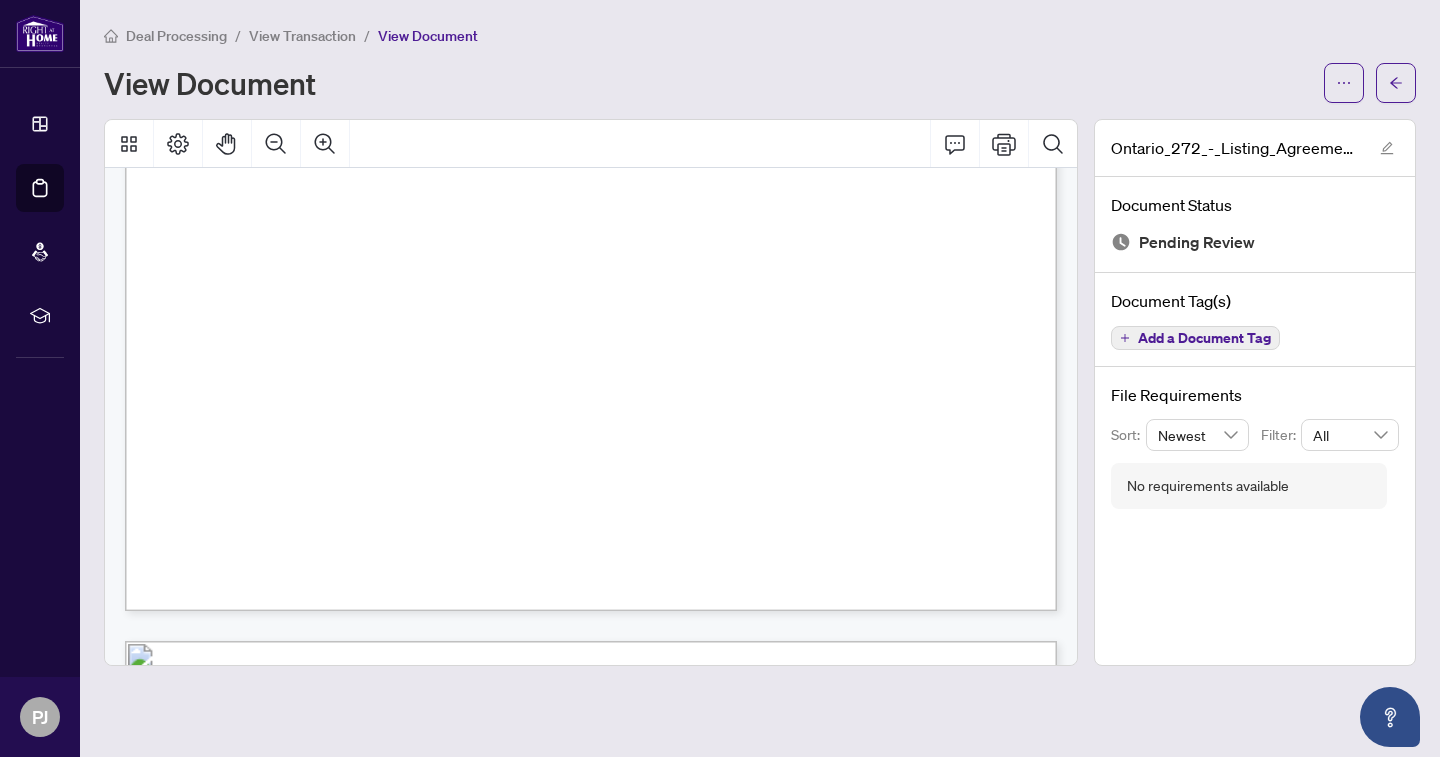 scroll, scrollTop: 0, scrollLeft: 0, axis: both 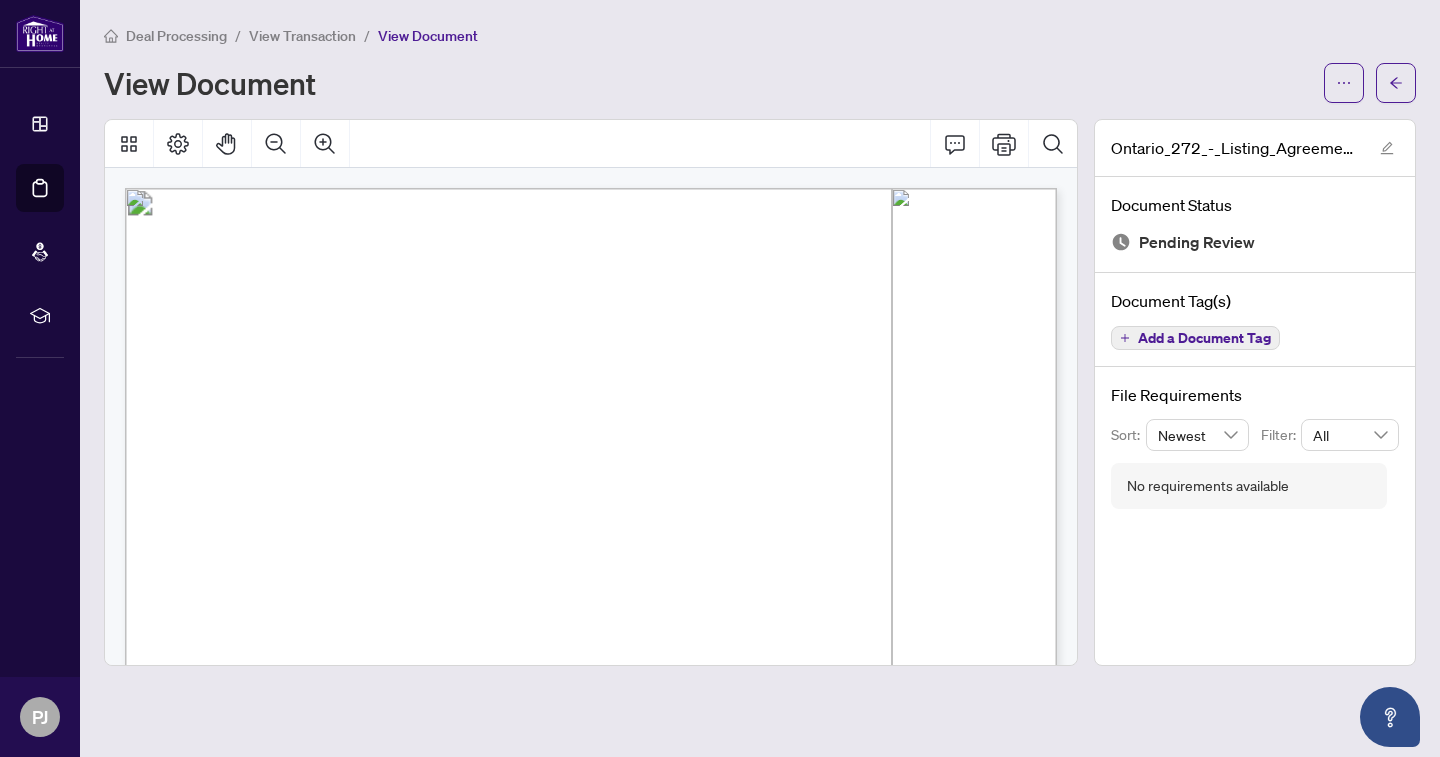 click on "View Transaction" at bounding box center (302, 36) 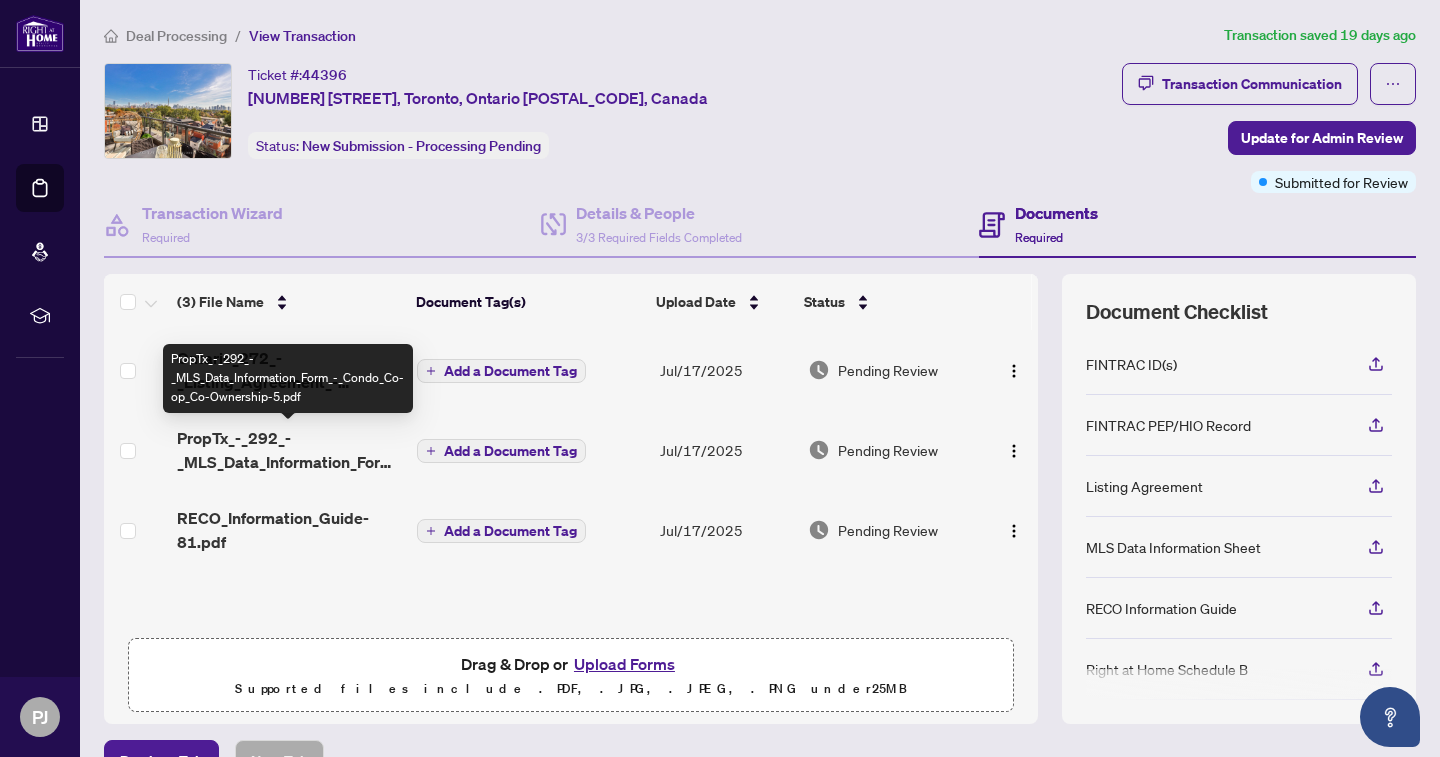 click on "PropTx_-_292_-_MLS_Data_Information_Form_-_Condo_Co-op_Co-Ownership-5.pdf" at bounding box center (289, 450) 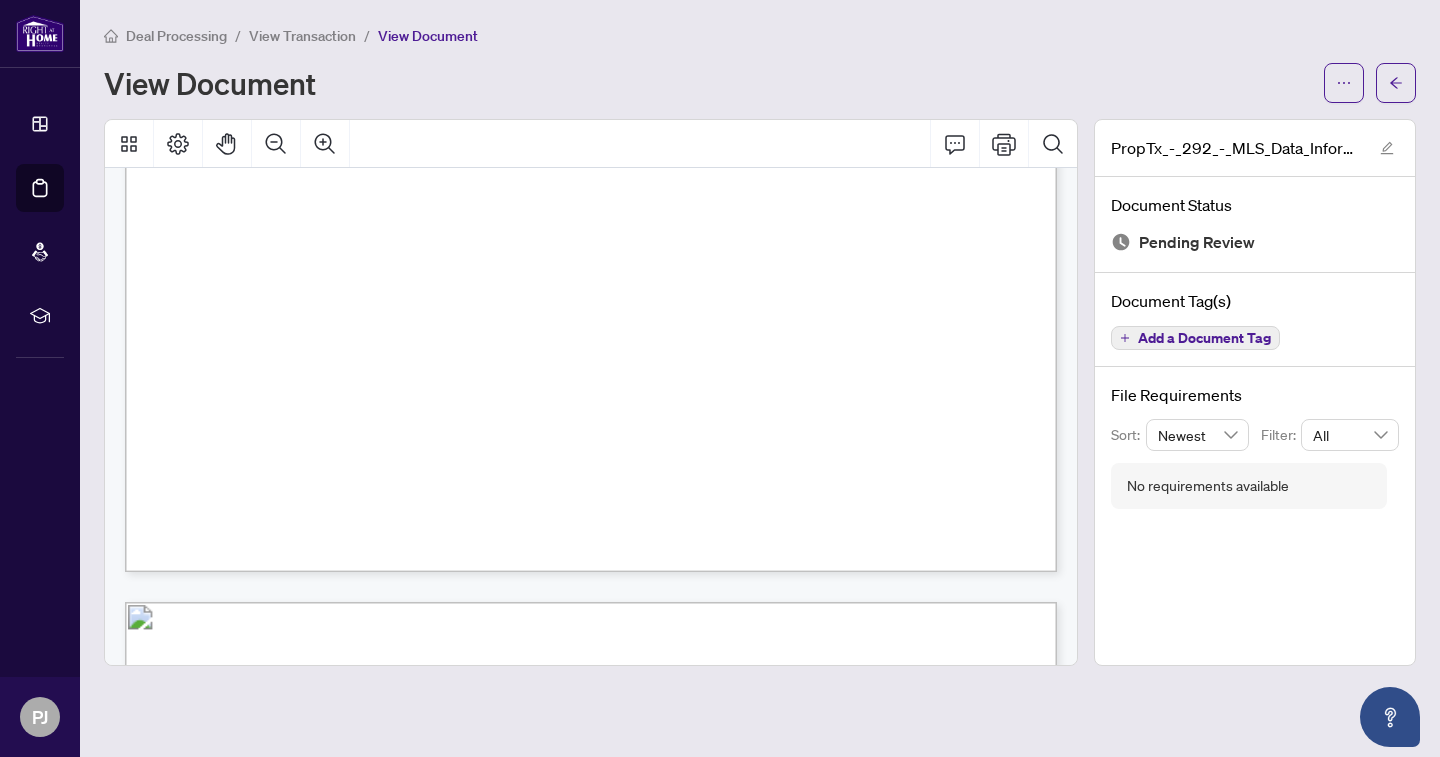 scroll, scrollTop: 0, scrollLeft: 0, axis: both 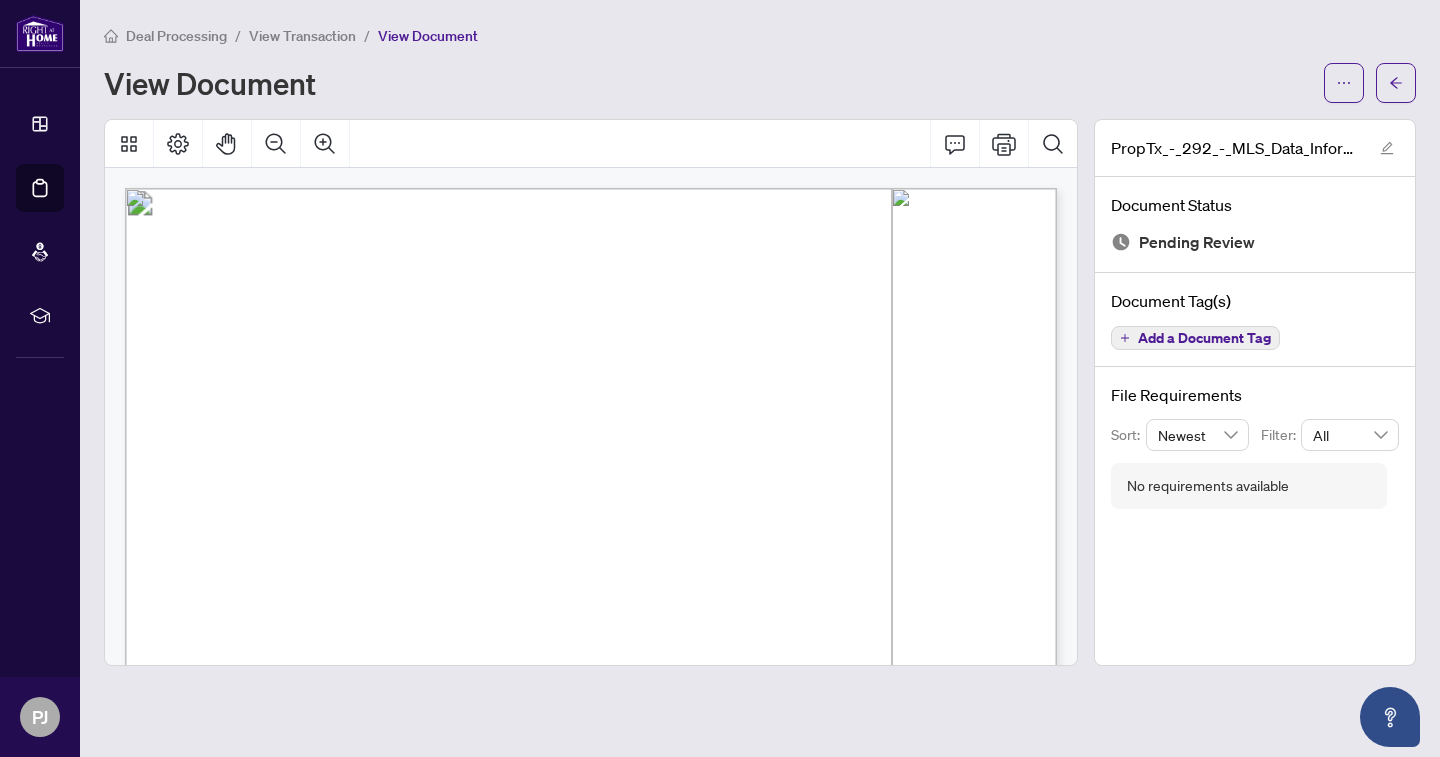 click on "View Transaction" at bounding box center [302, 36] 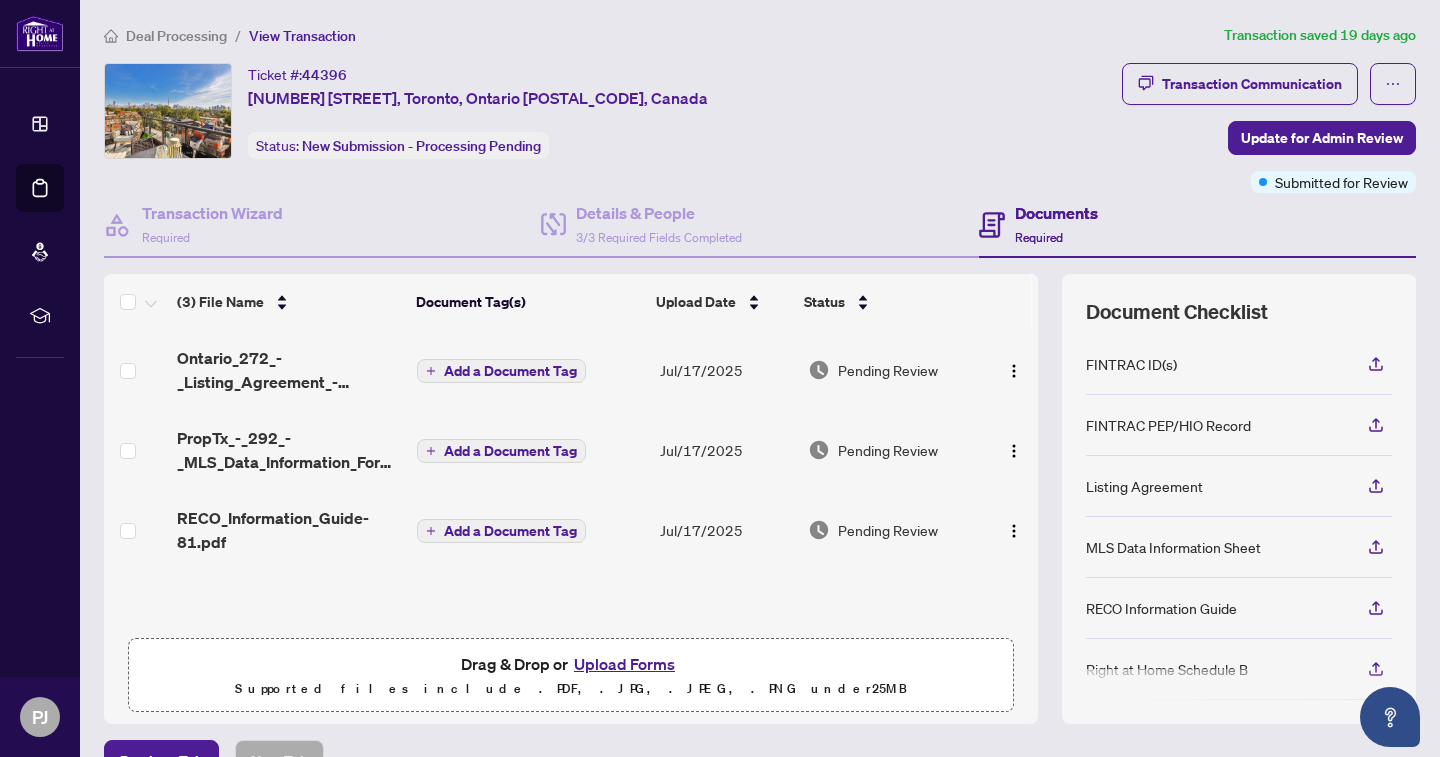 click on "Deal Processing" at bounding box center [176, 36] 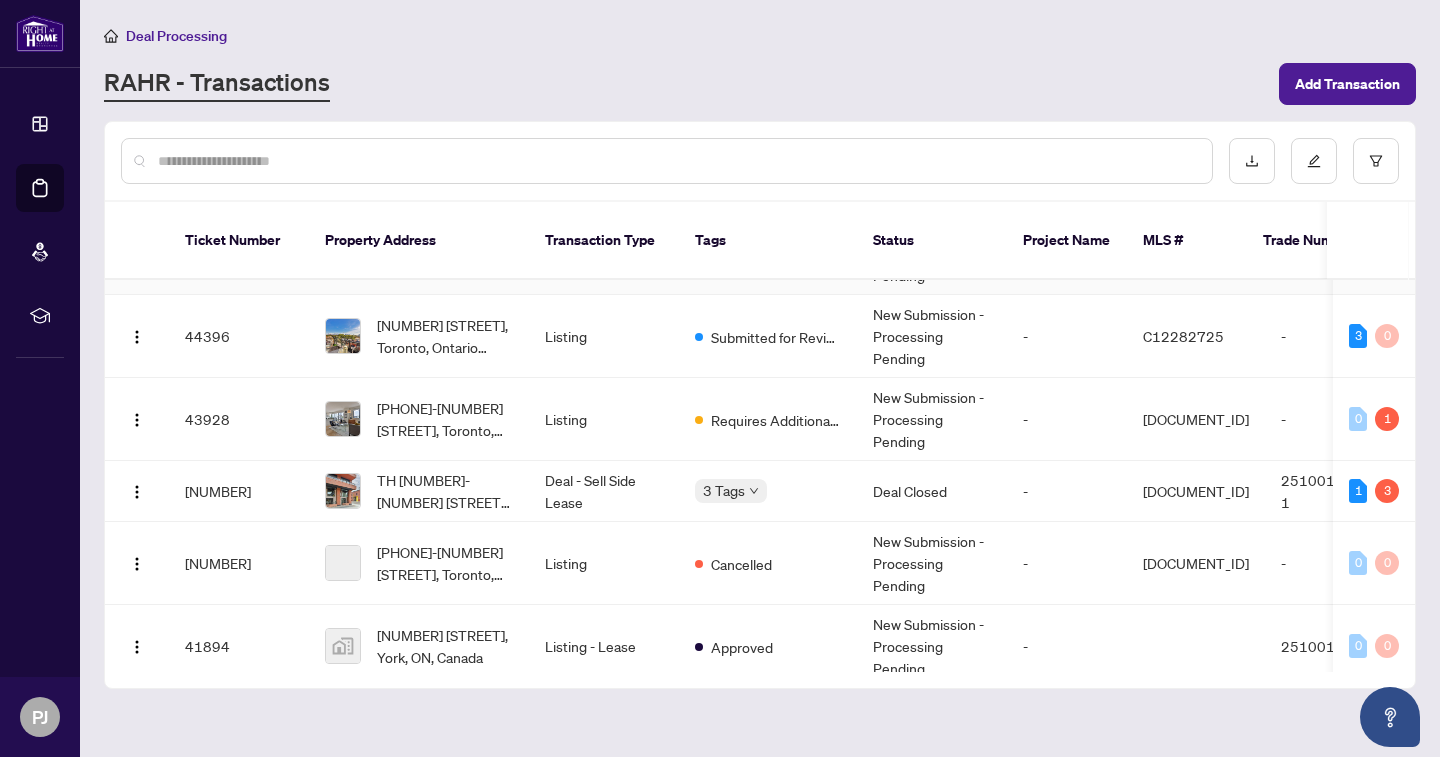 scroll, scrollTop: 176, scrollLeft: 0, axis: vertical 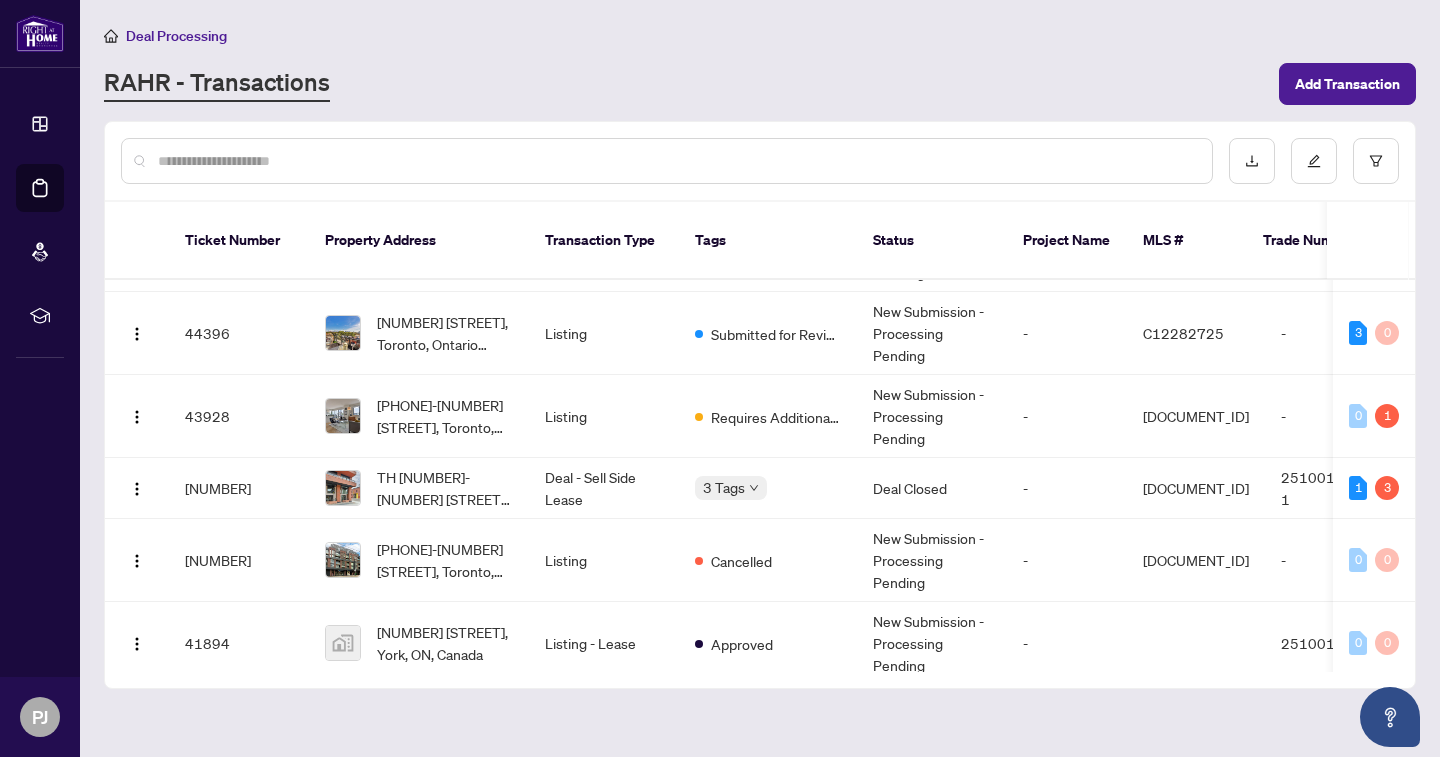 click at bounding box center (677, 161) 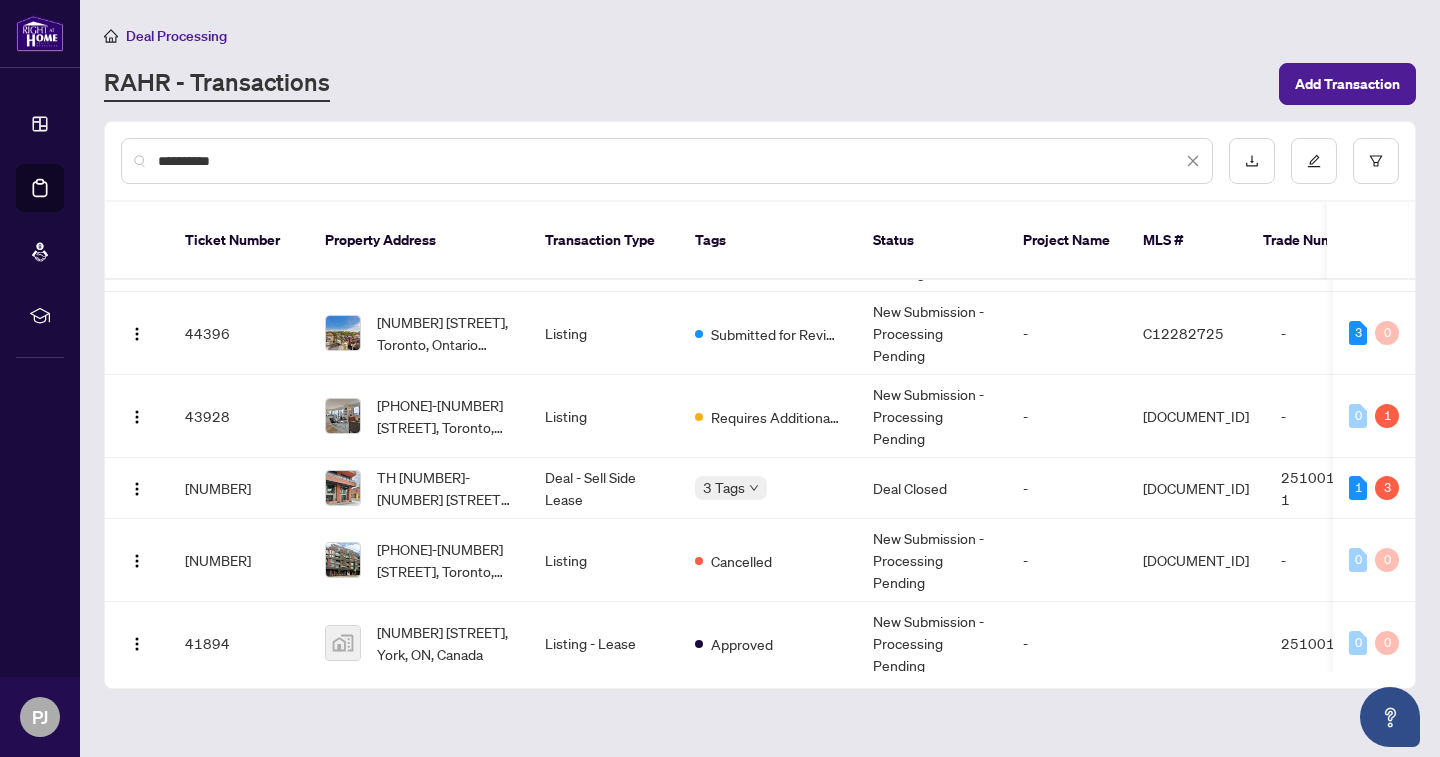 type on "**********" 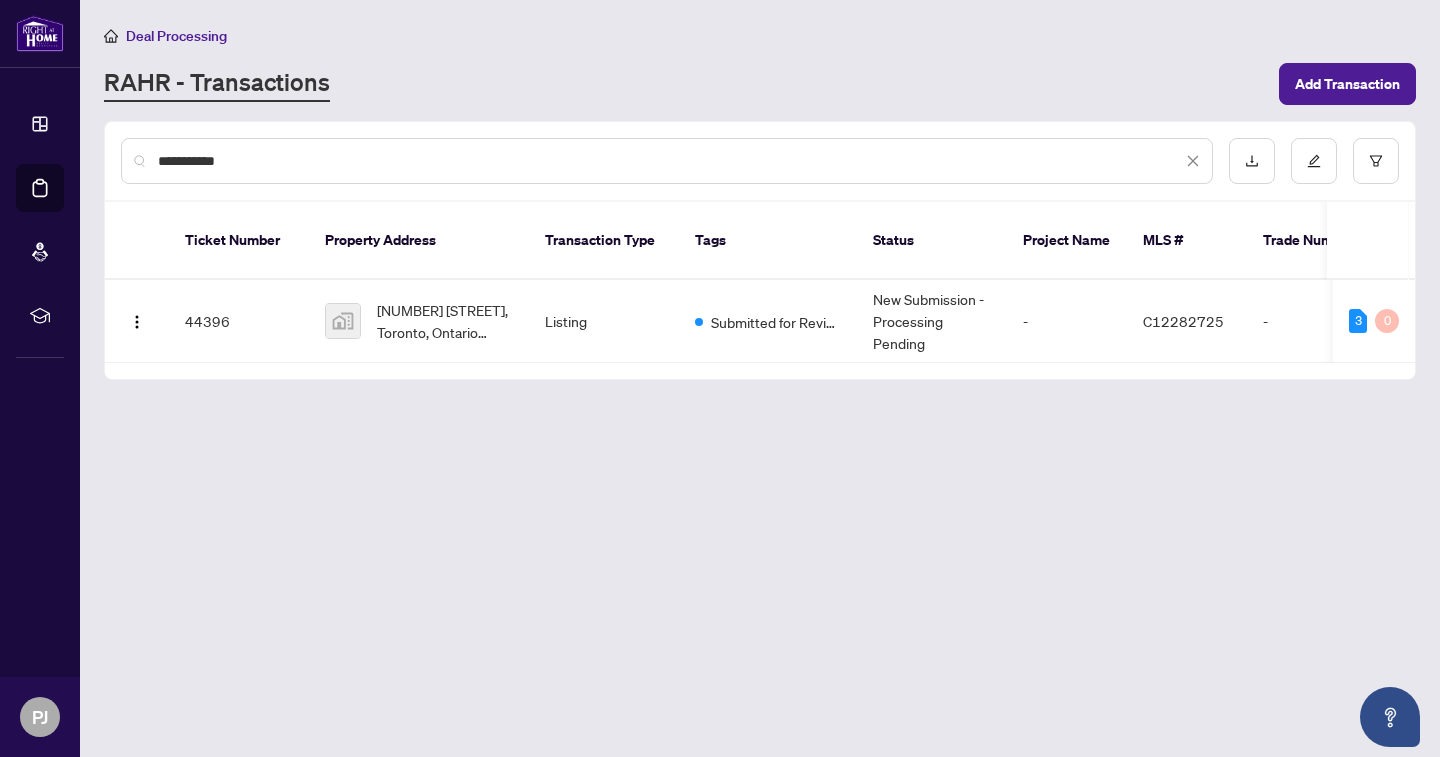scroll, scrollTop: 0, scrollLeft: 0, axis: both 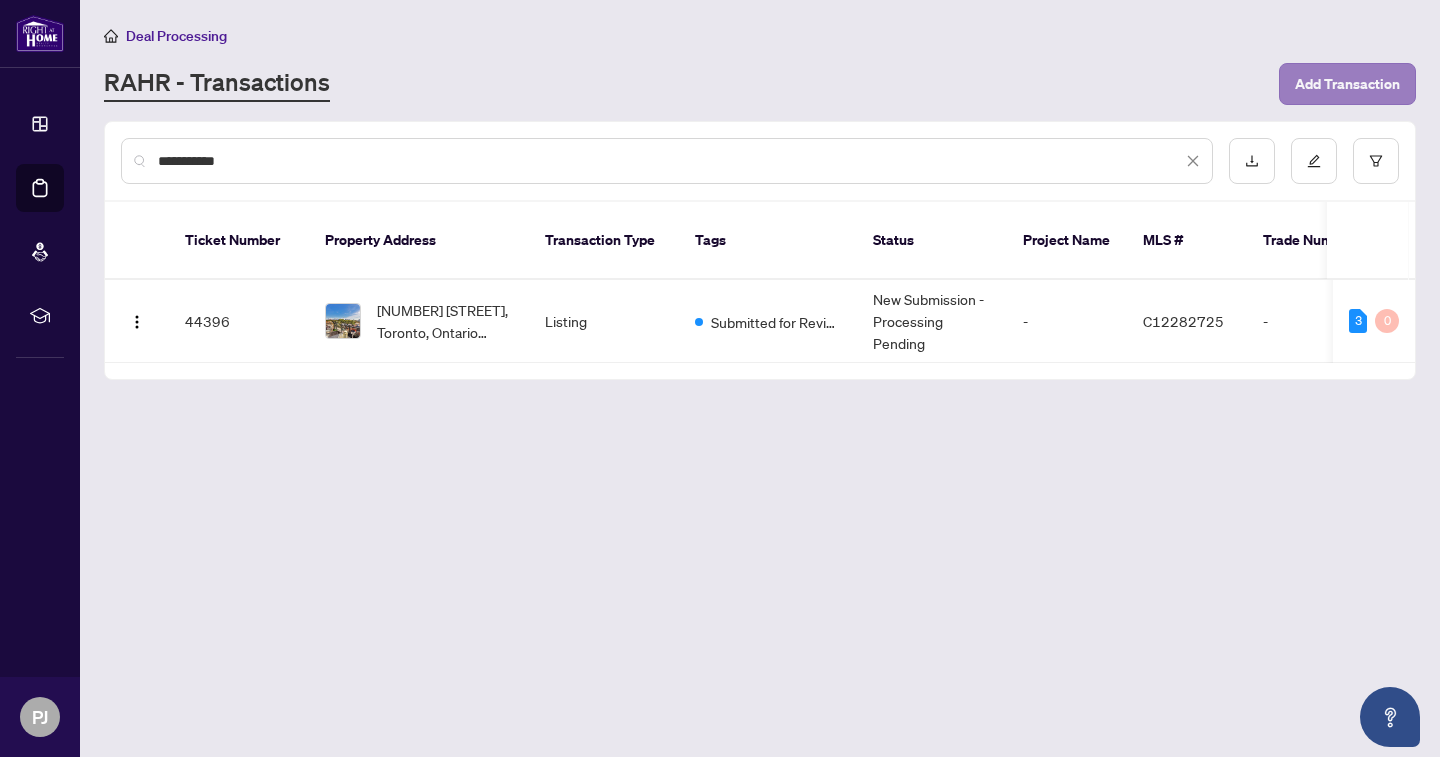 click on "Add Transaction" at bounding box center [1347, 84] 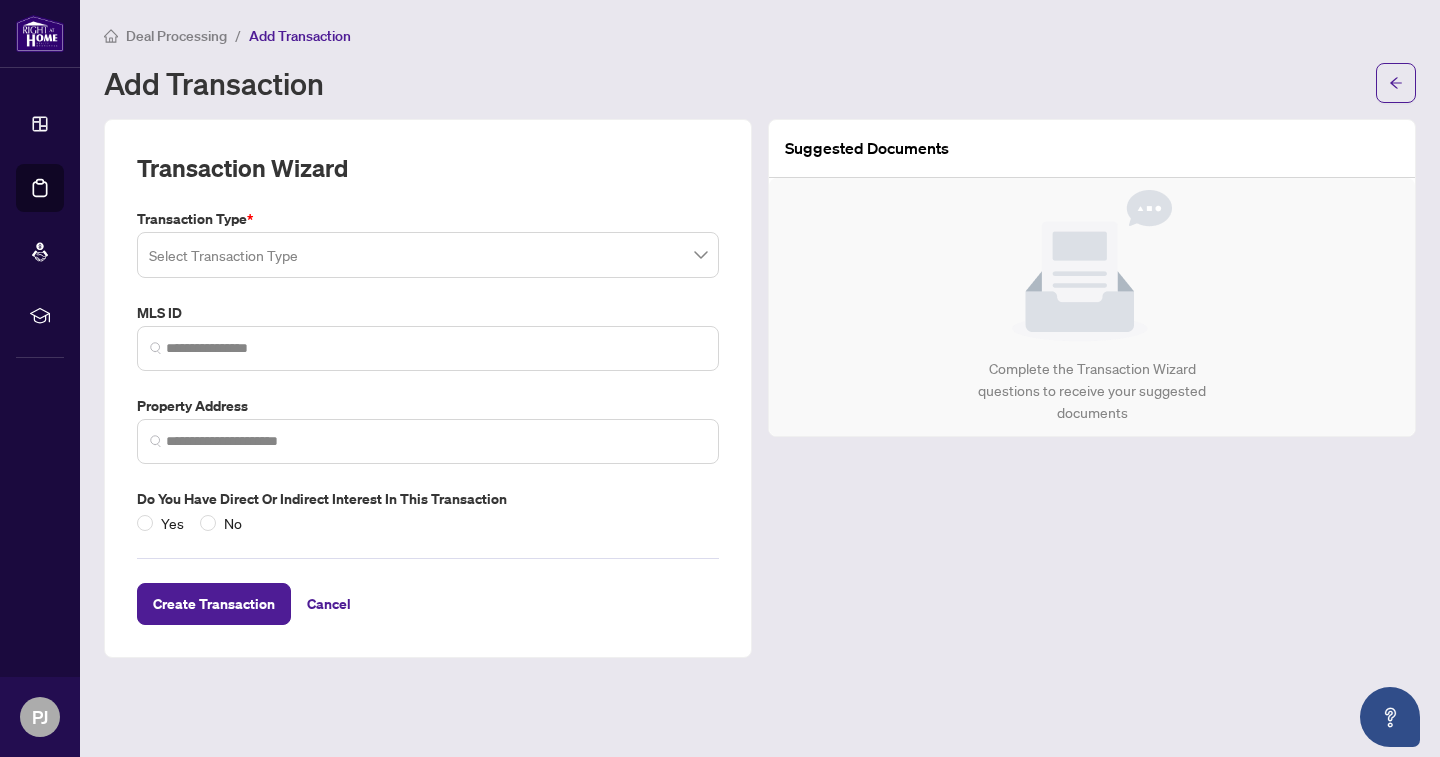 click at bounding box center [428, 255] 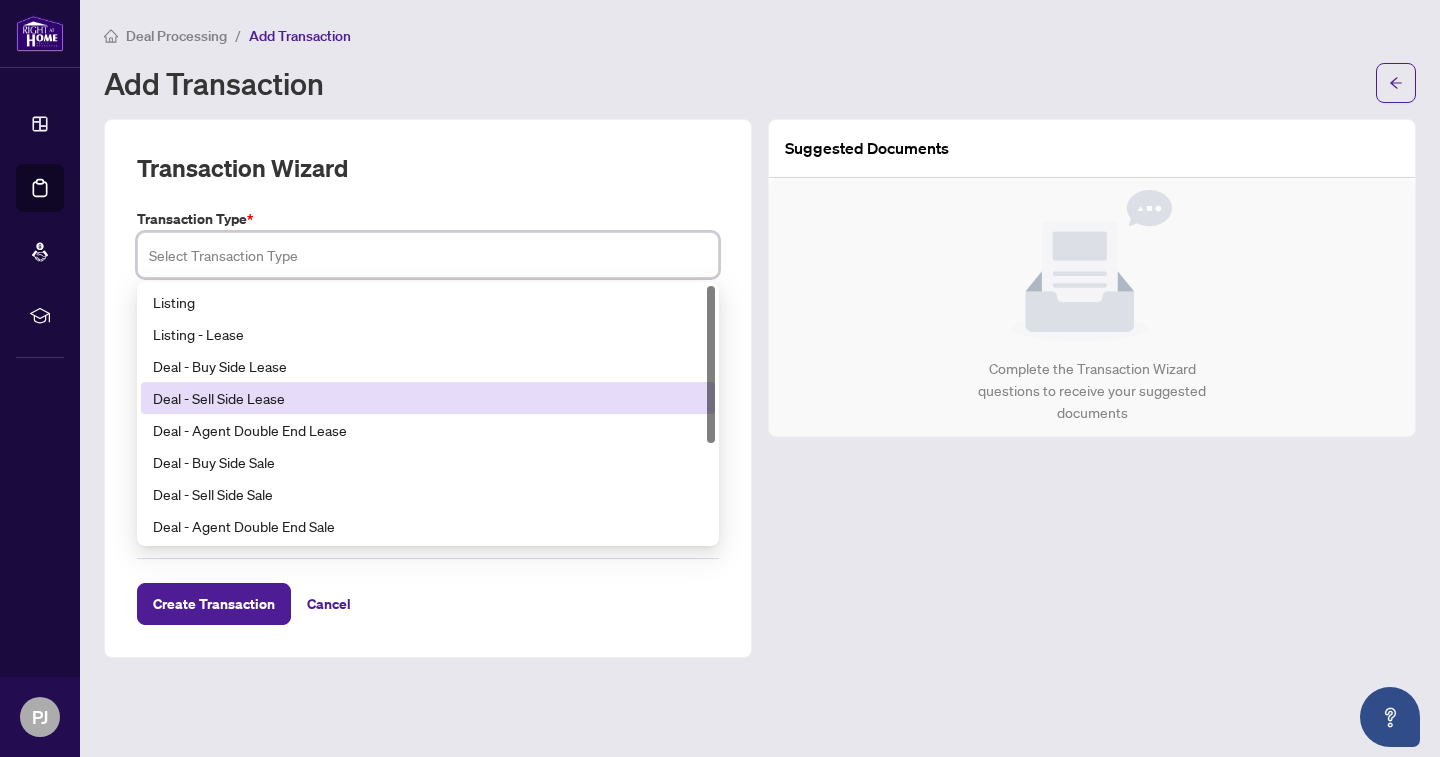 click on "Deal - Sell Side Lease" at bounding box center (428, 398) 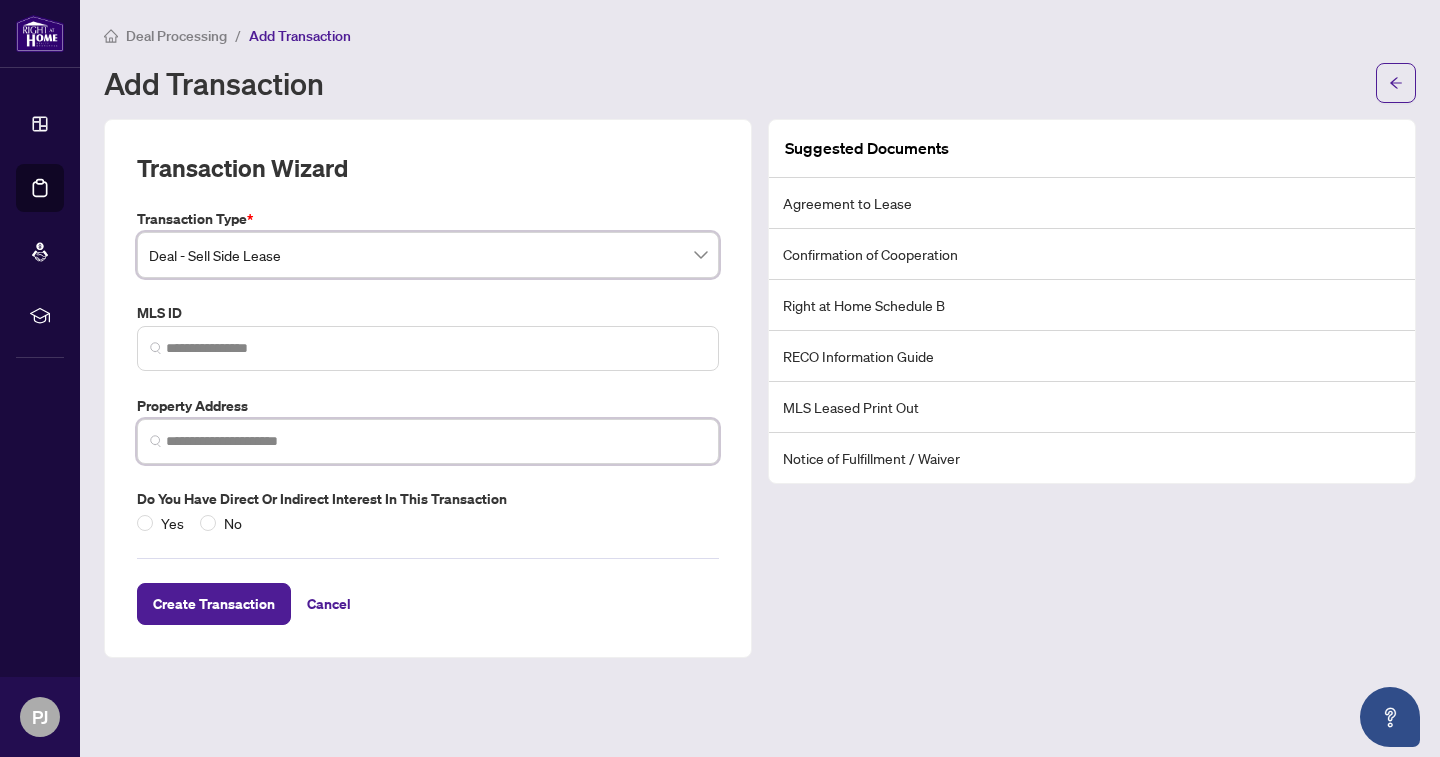 click at bounding box center [436, 441] 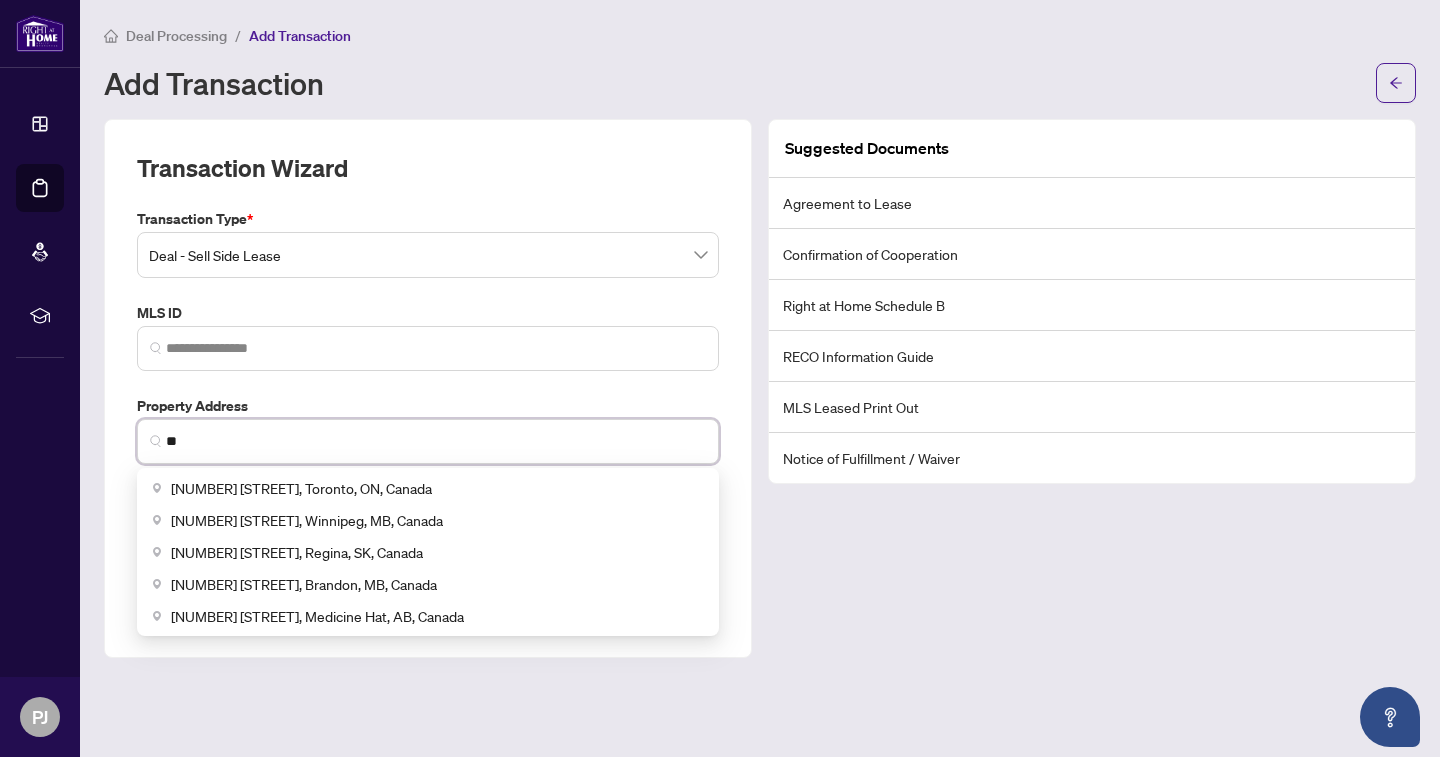 type on "*" 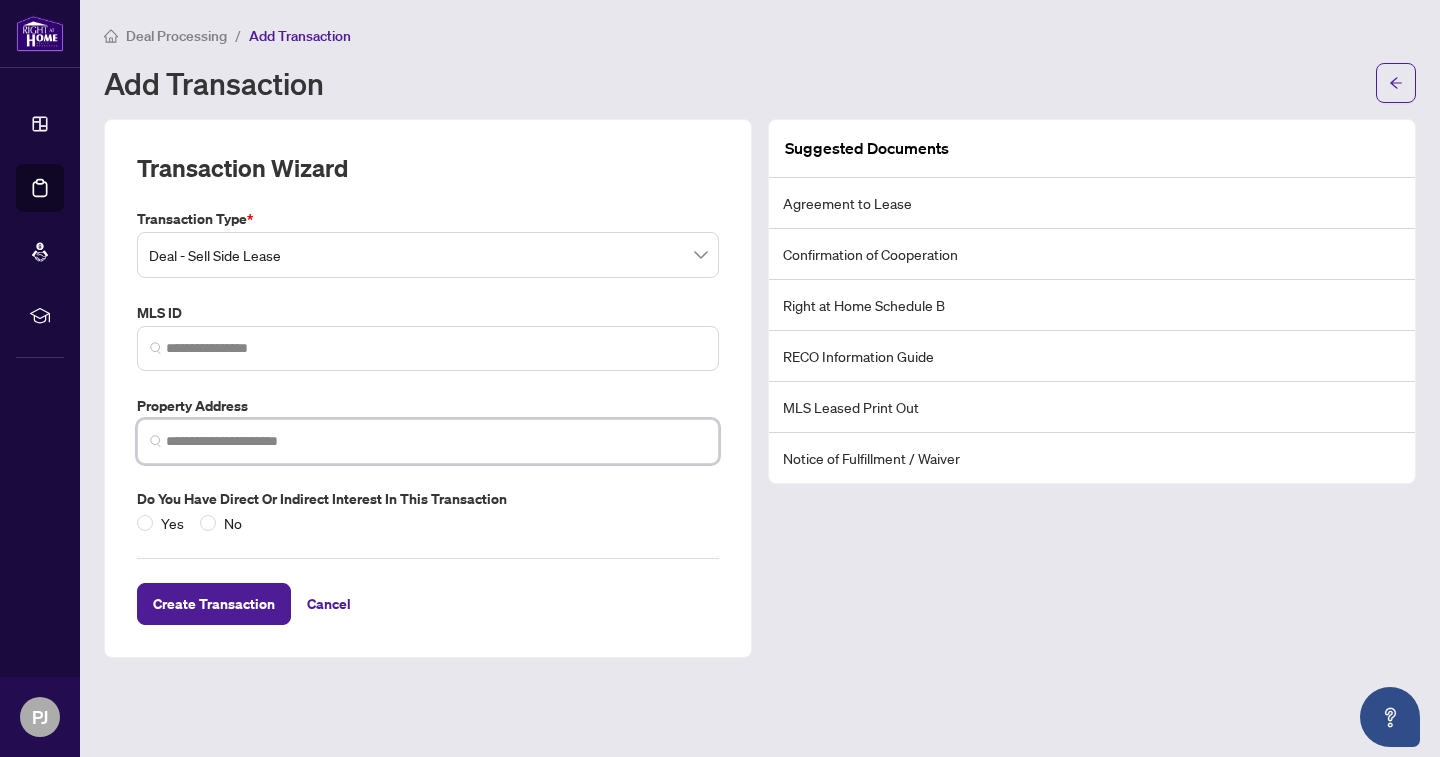 paste on "*********" 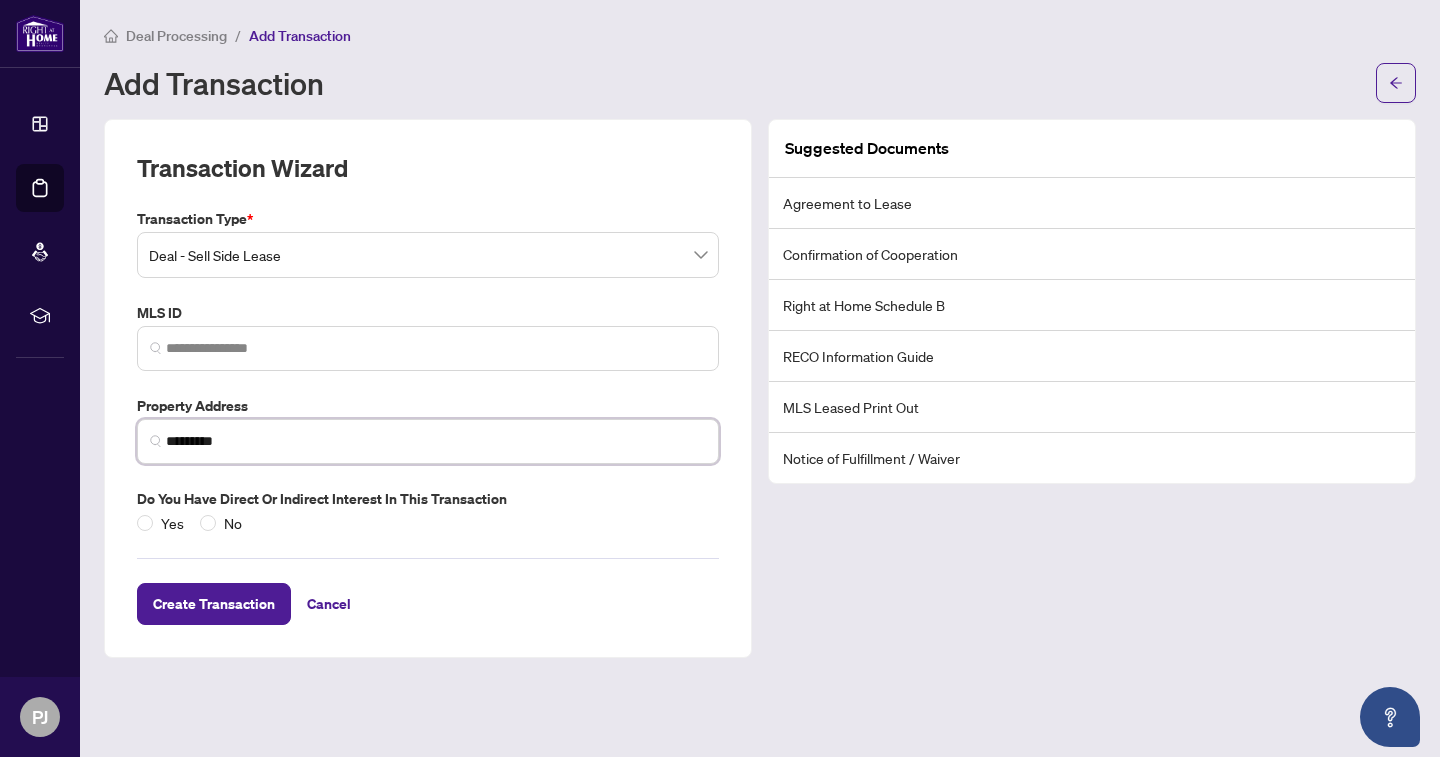 type on "*********" 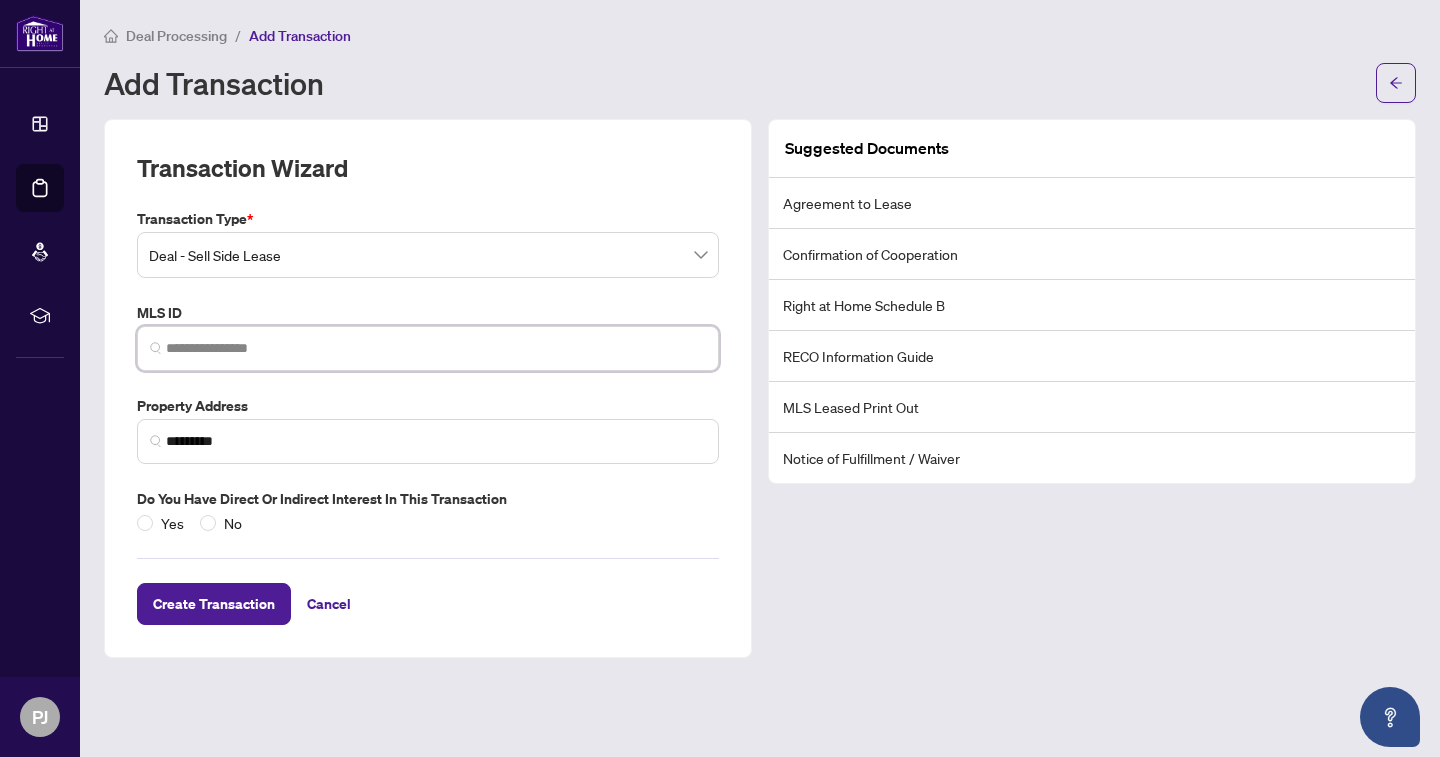 click at bounding box center [436, 348] 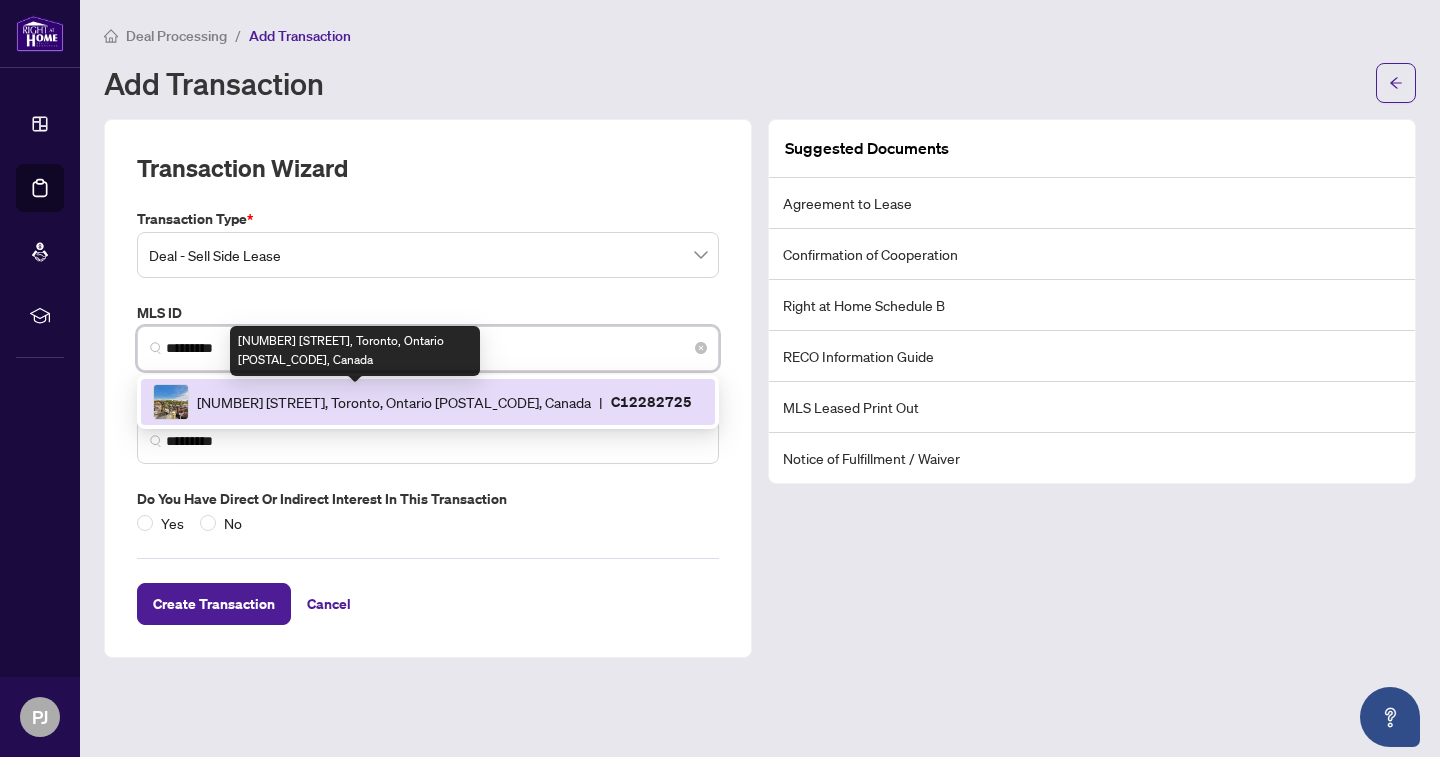 click on "[NUMBER] [STREET], Toronto, Ontario [POSTAL_CODE], Canada" at bounding box center [394, 402] 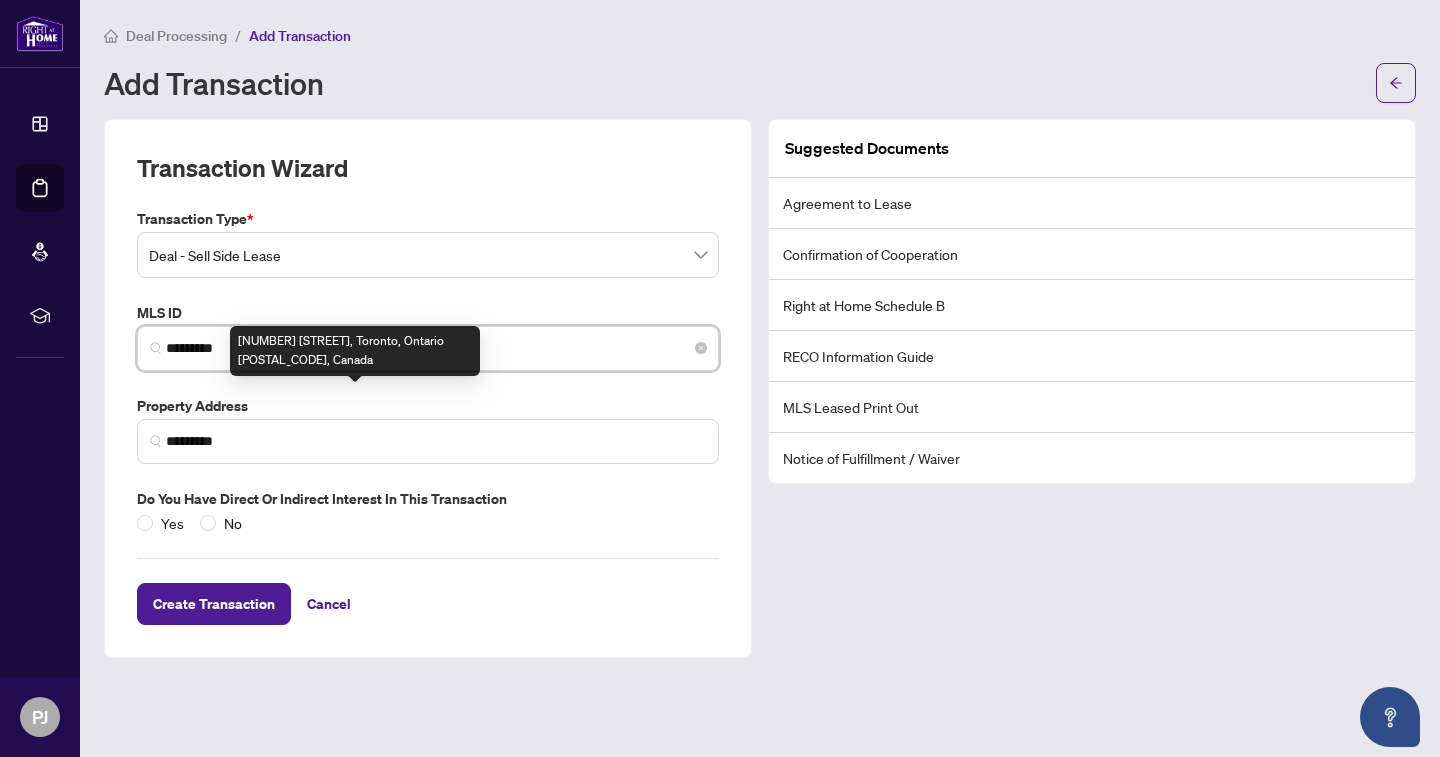 type on "**********" 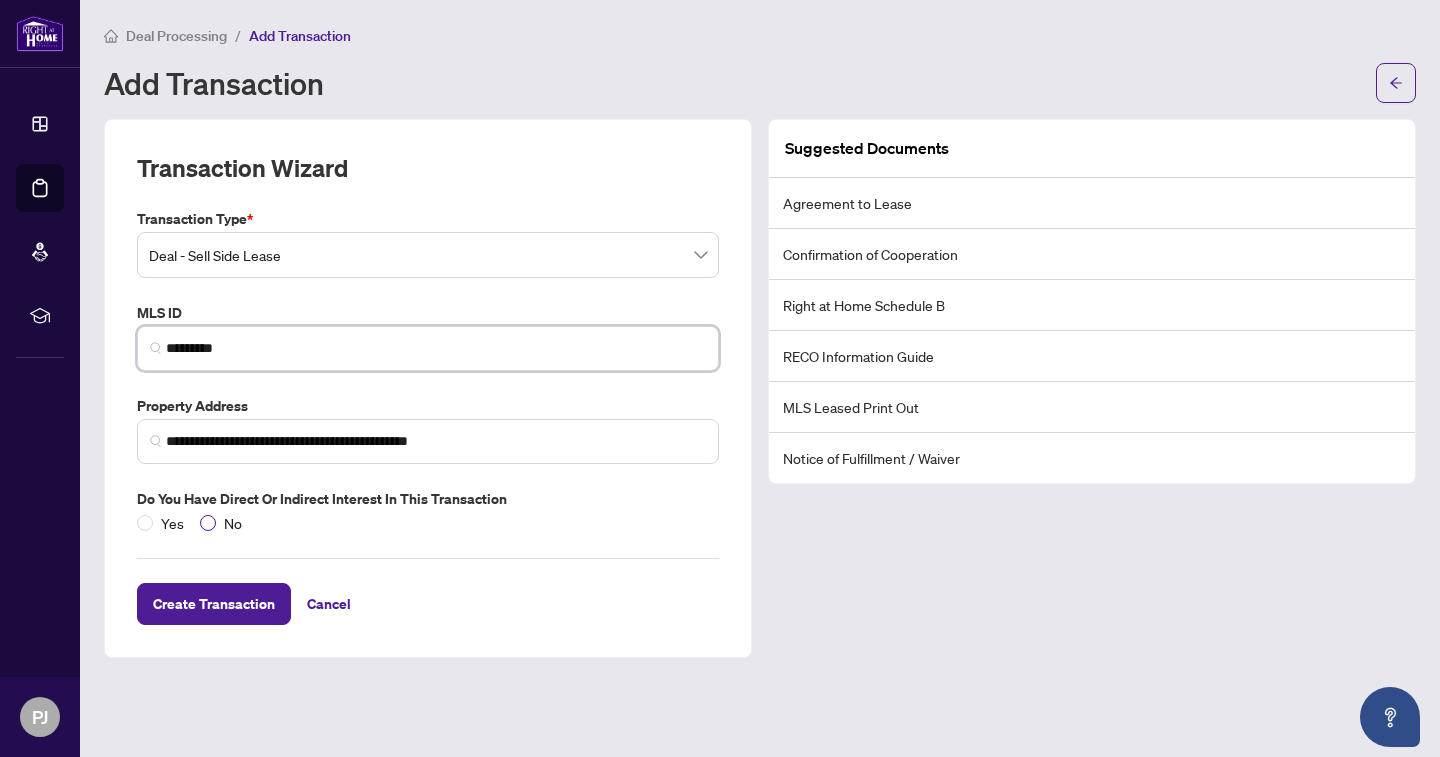 type on "*********" 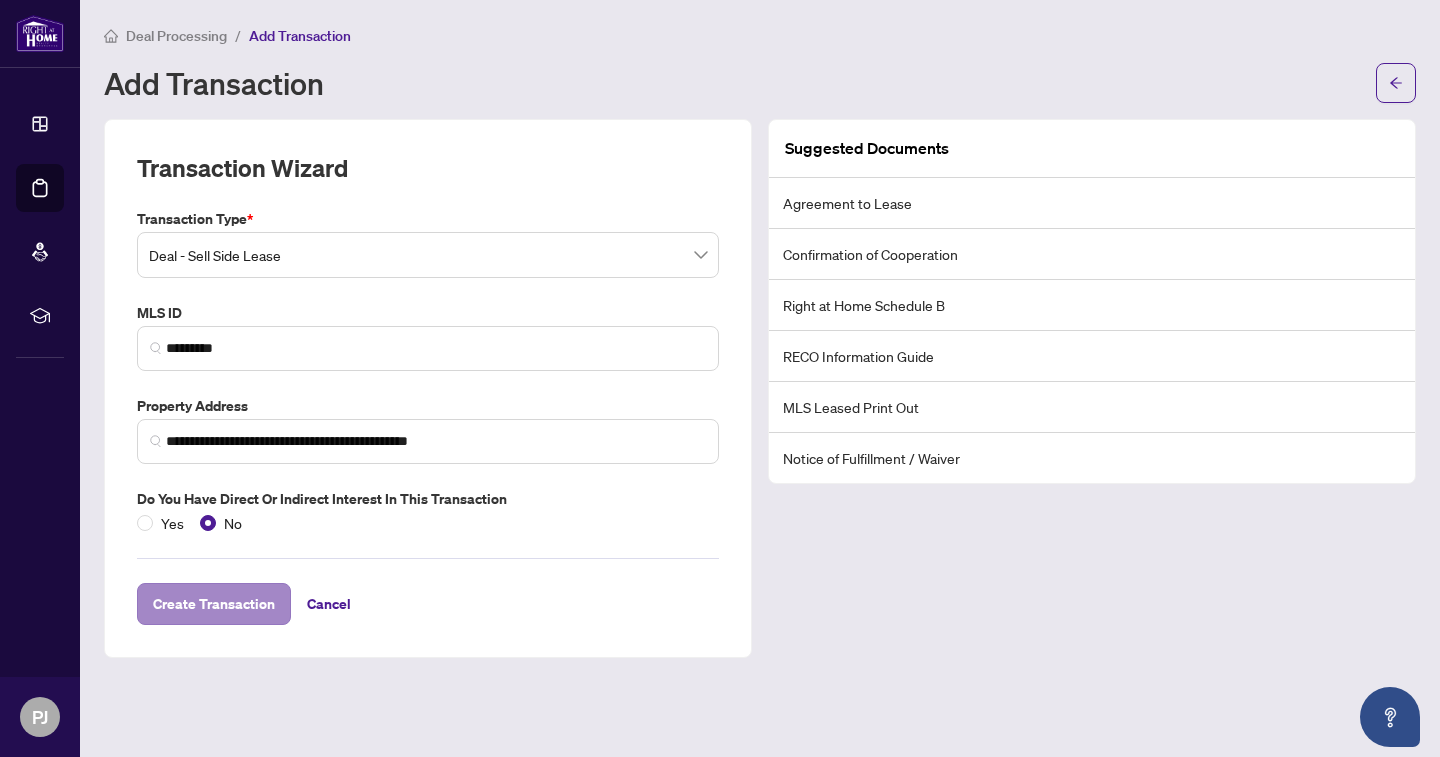 click on "Create Transaction" at bounding box center (214, 604) 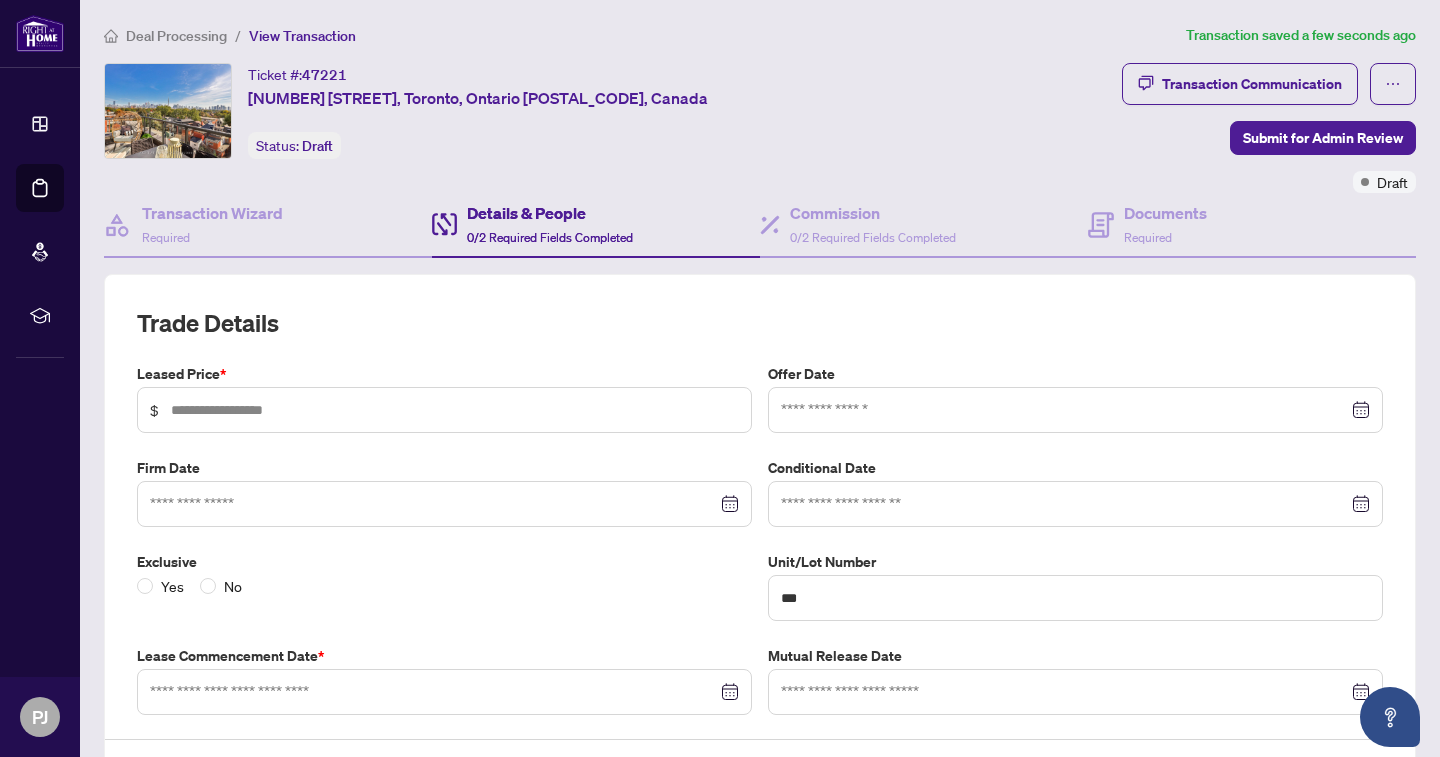 type on "***" 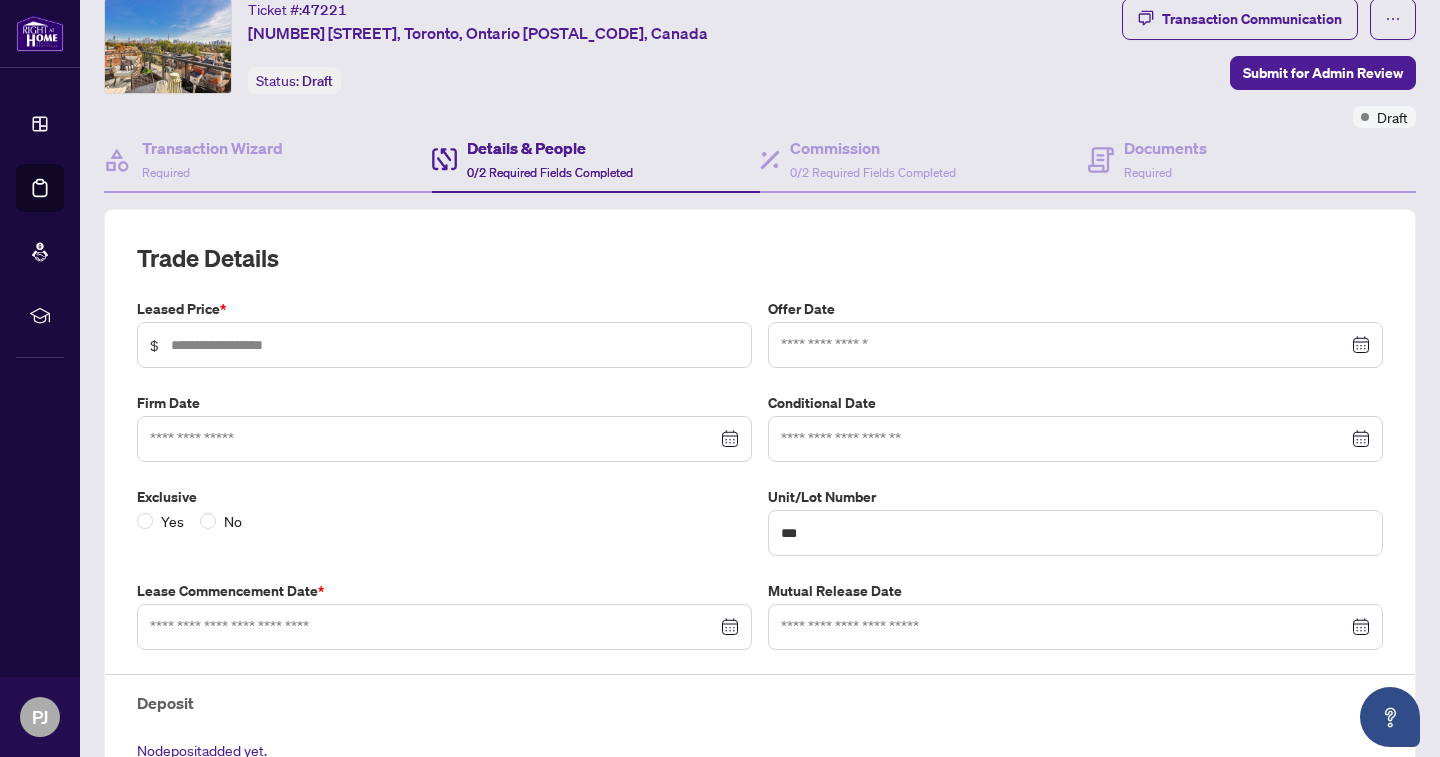scroll, scrollTop: 169, scrollLeft: 0, axis: vertical 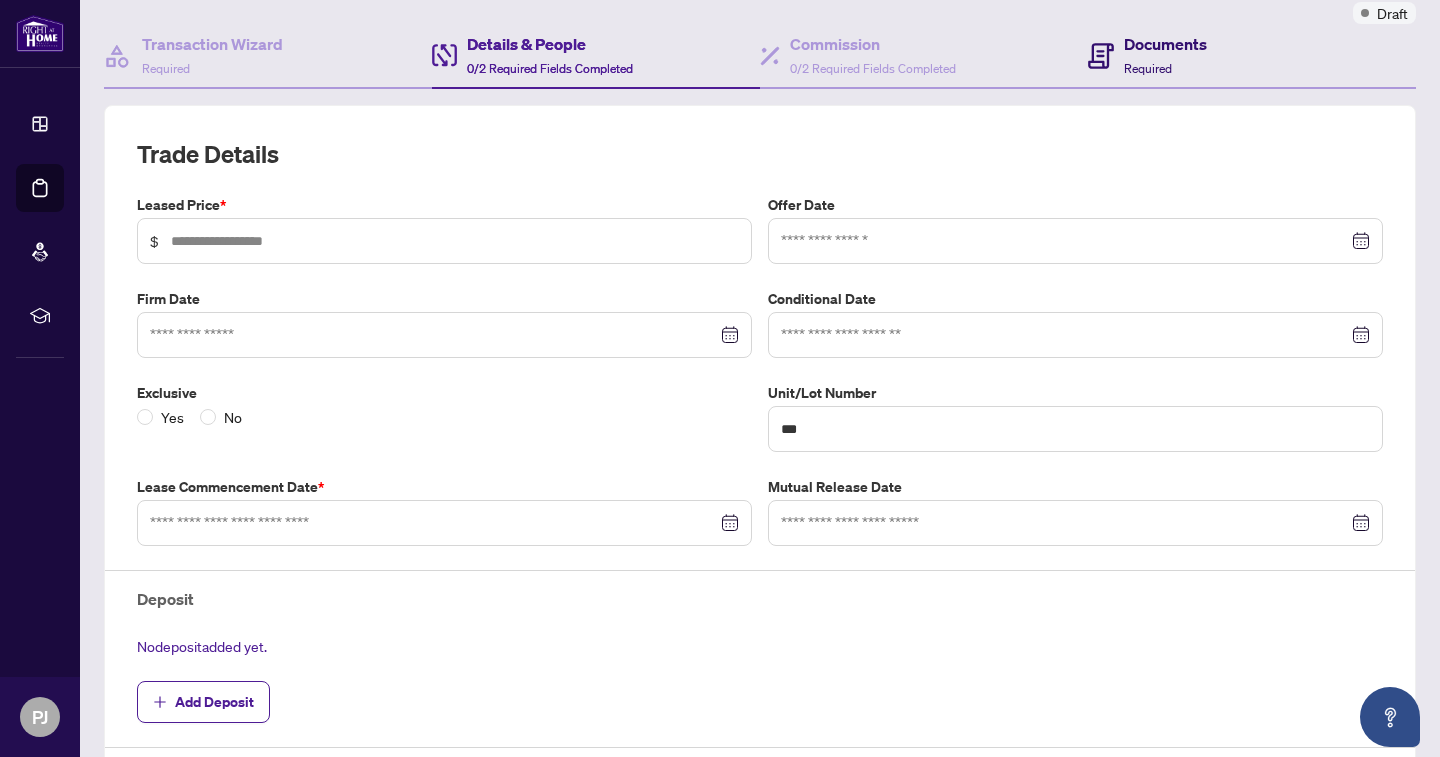 click on "Documents Required" at bounding box center [1165, 55] 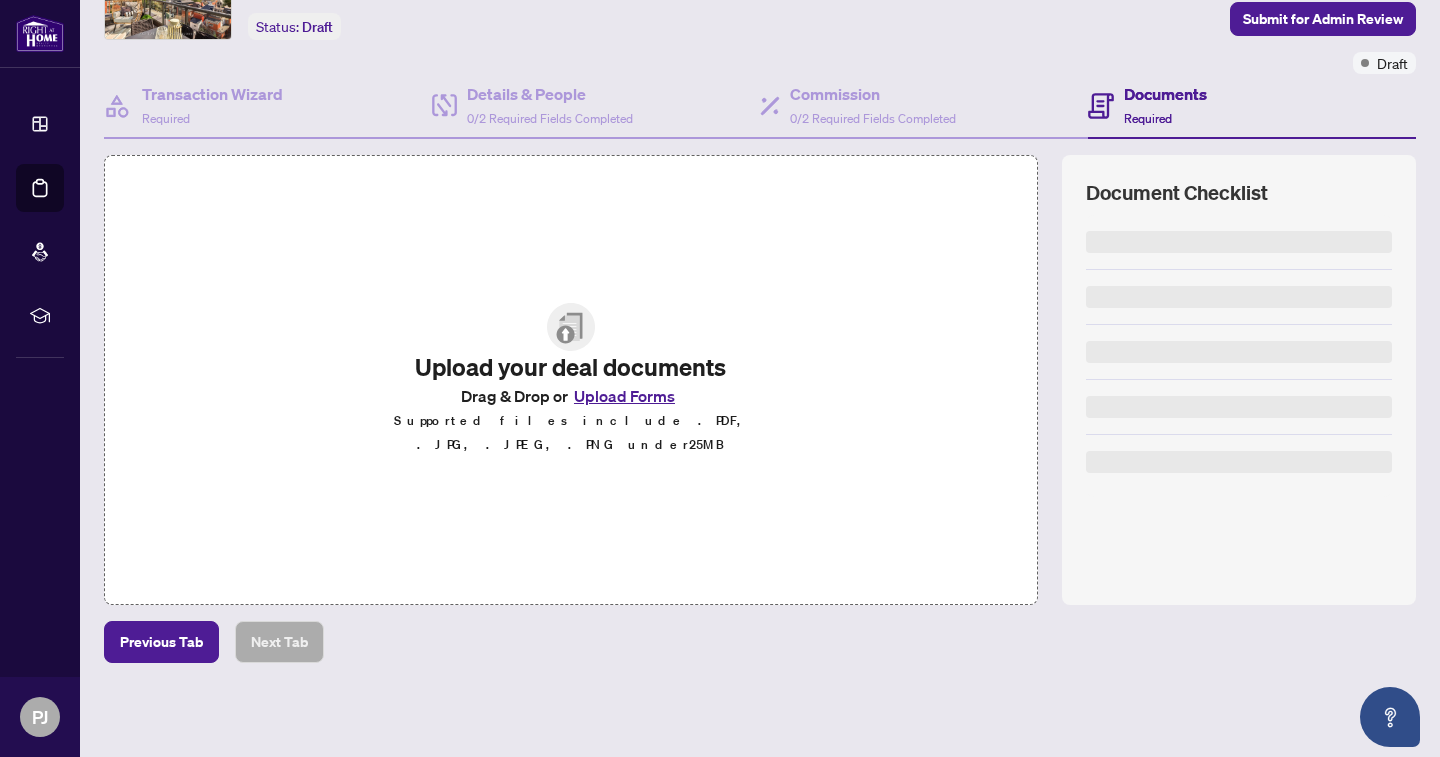 scroll, scrollTop: 118, scrollLeft: 0, axis: vertical 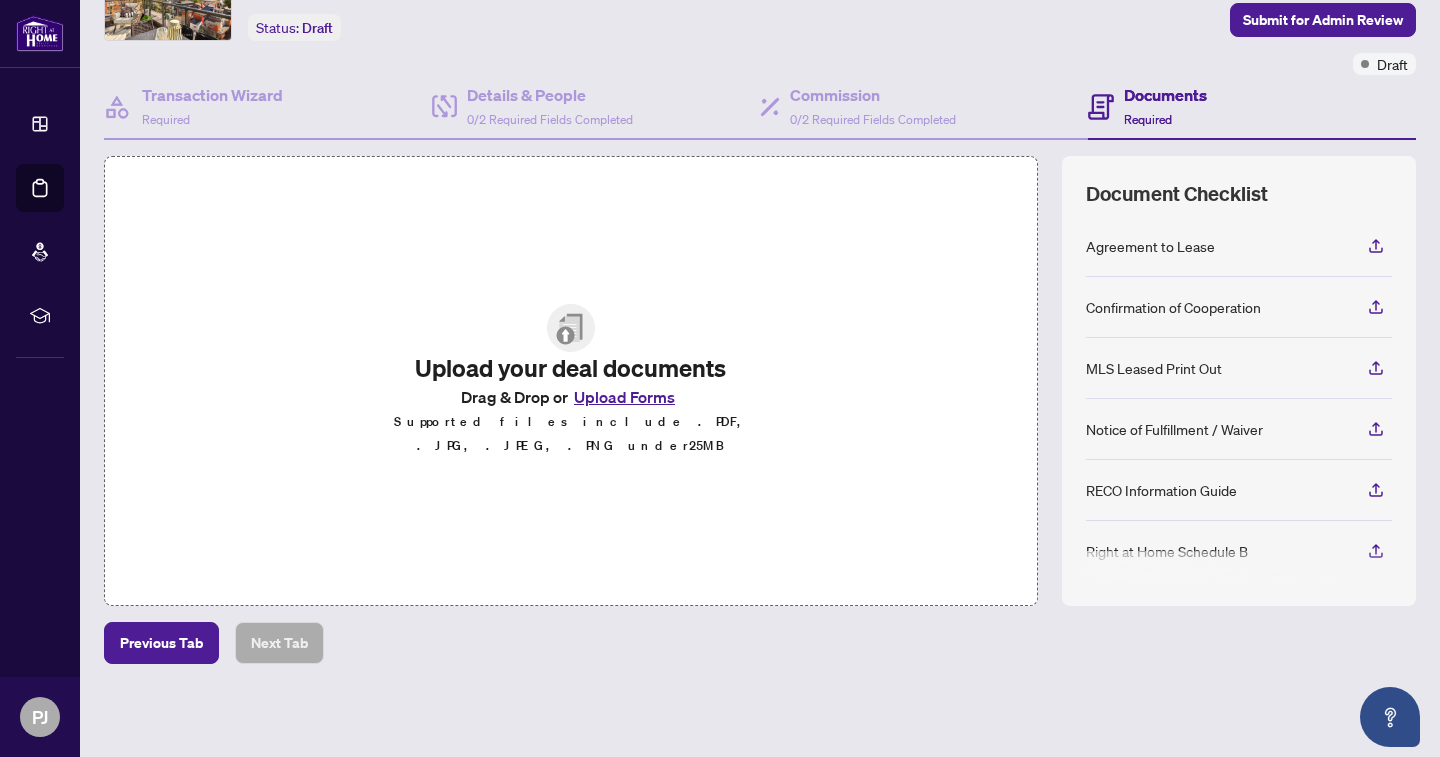 click on "Upload Forms" at bounding box center (624, 397) 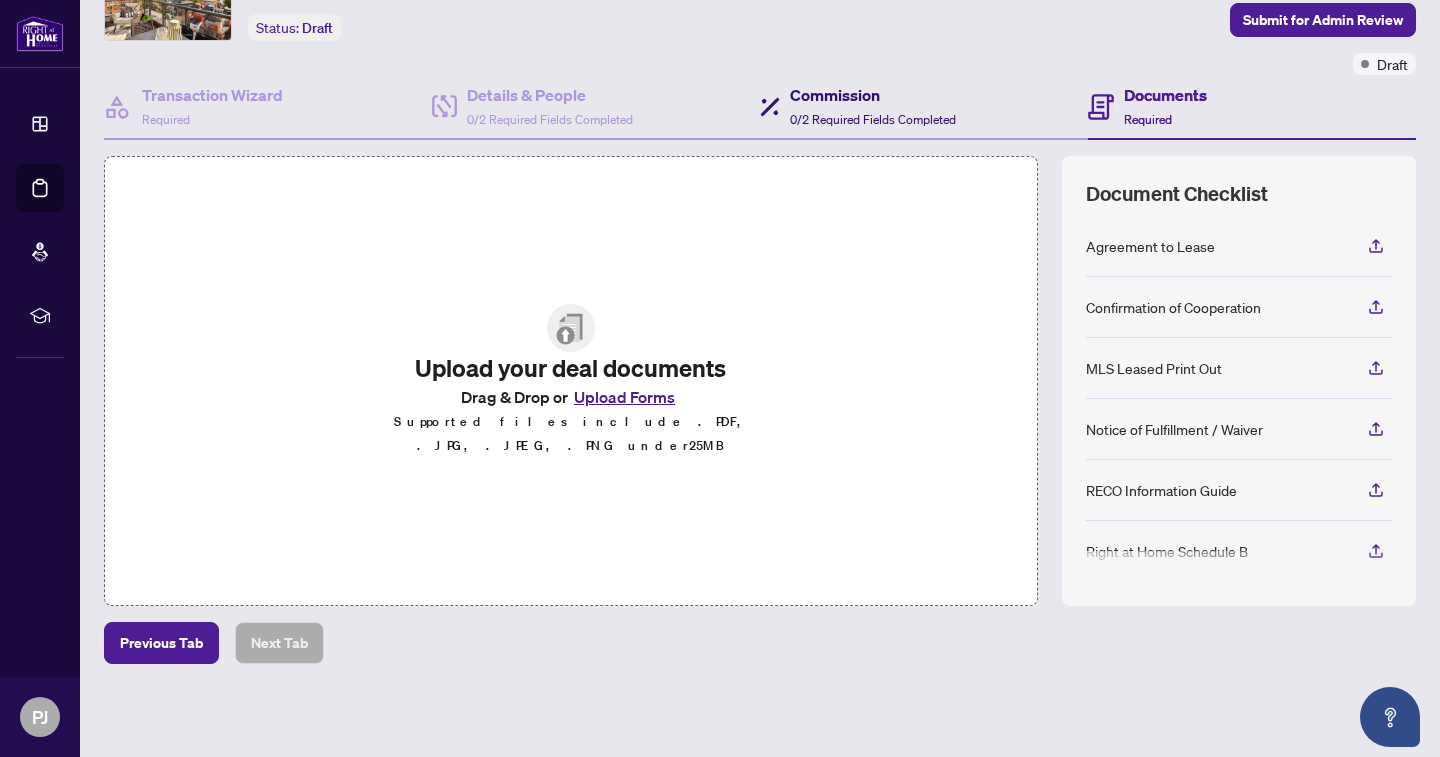 click on "Commission" at bounding box center (873, 95) 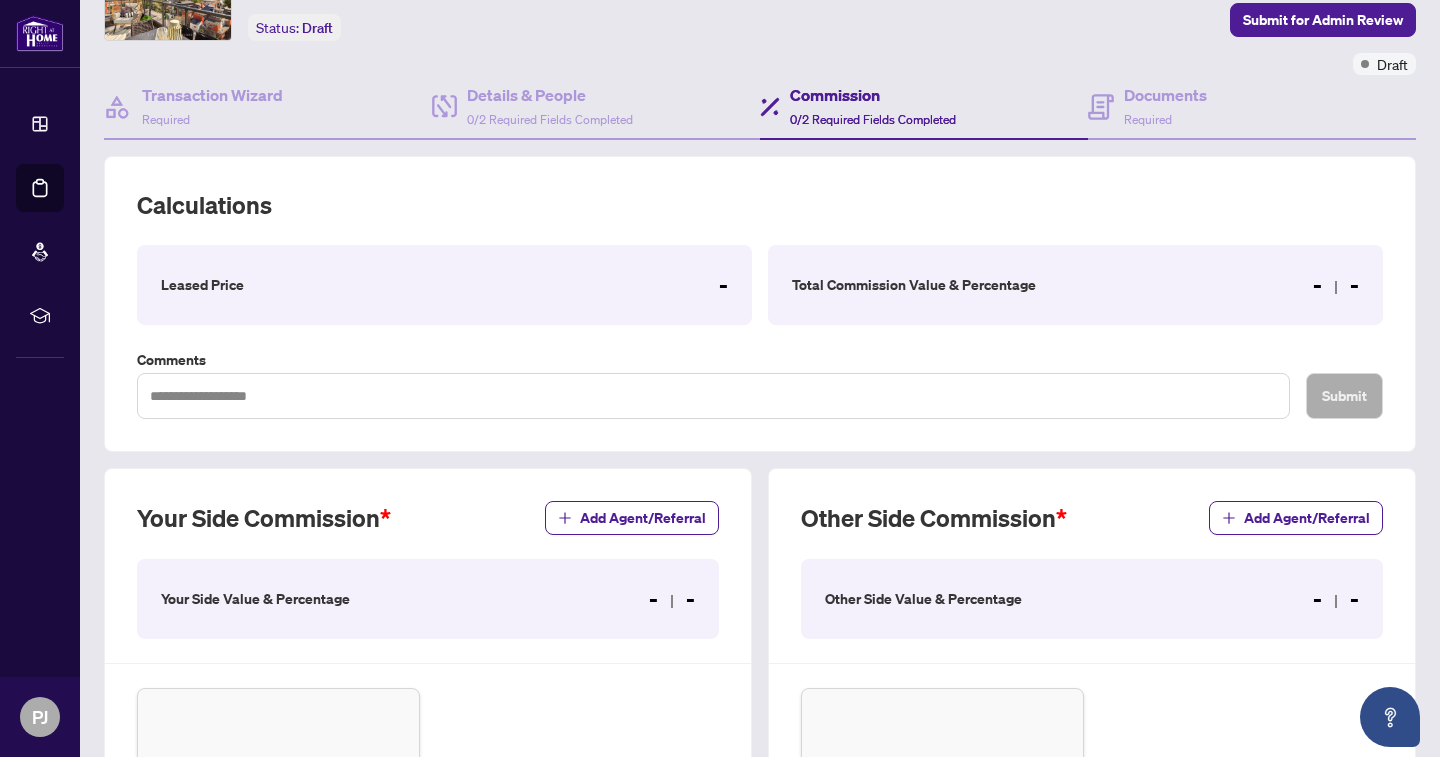 scroll, scrollTop: 0, scrollLeft: 0, axis: both 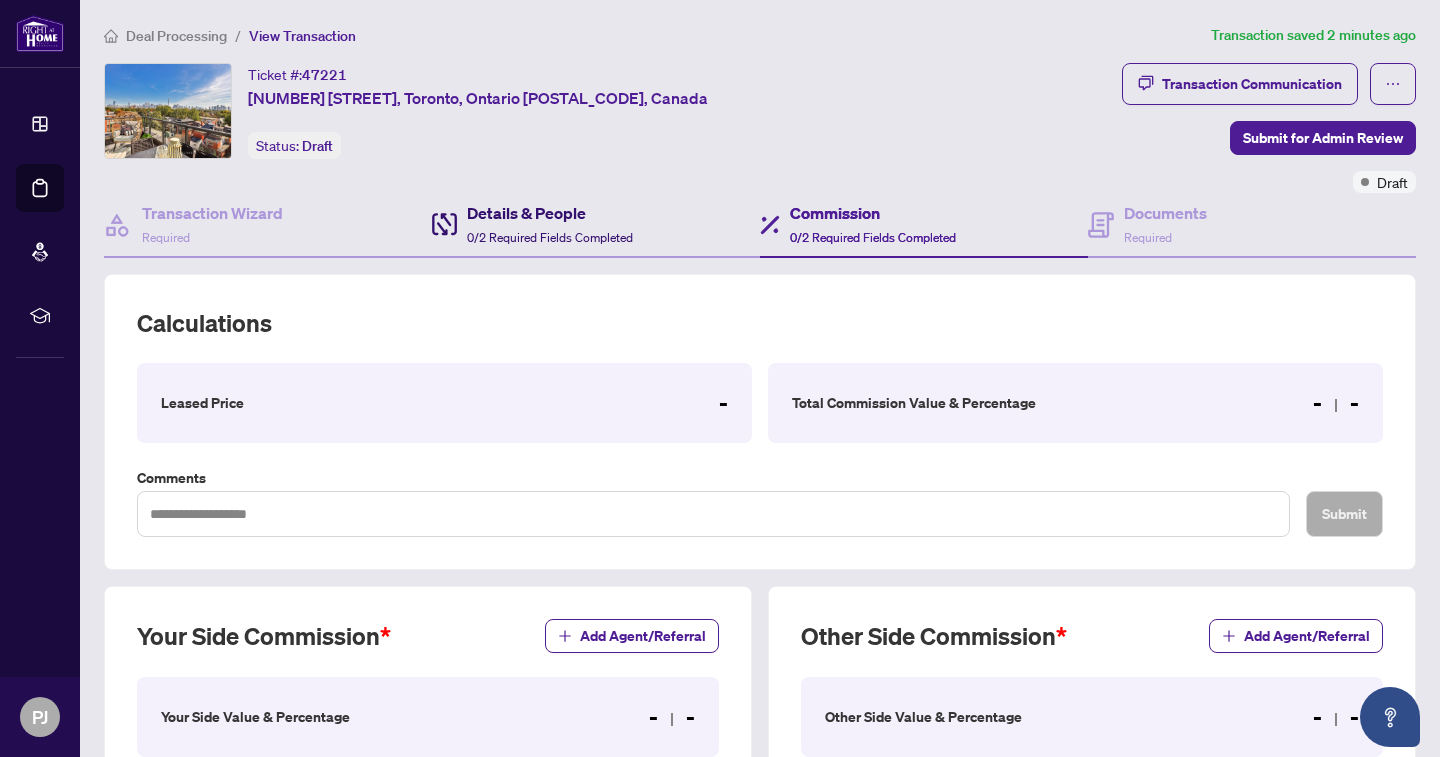 click on "0/2 Required Fields Completed" at bounding box center [550, 237] 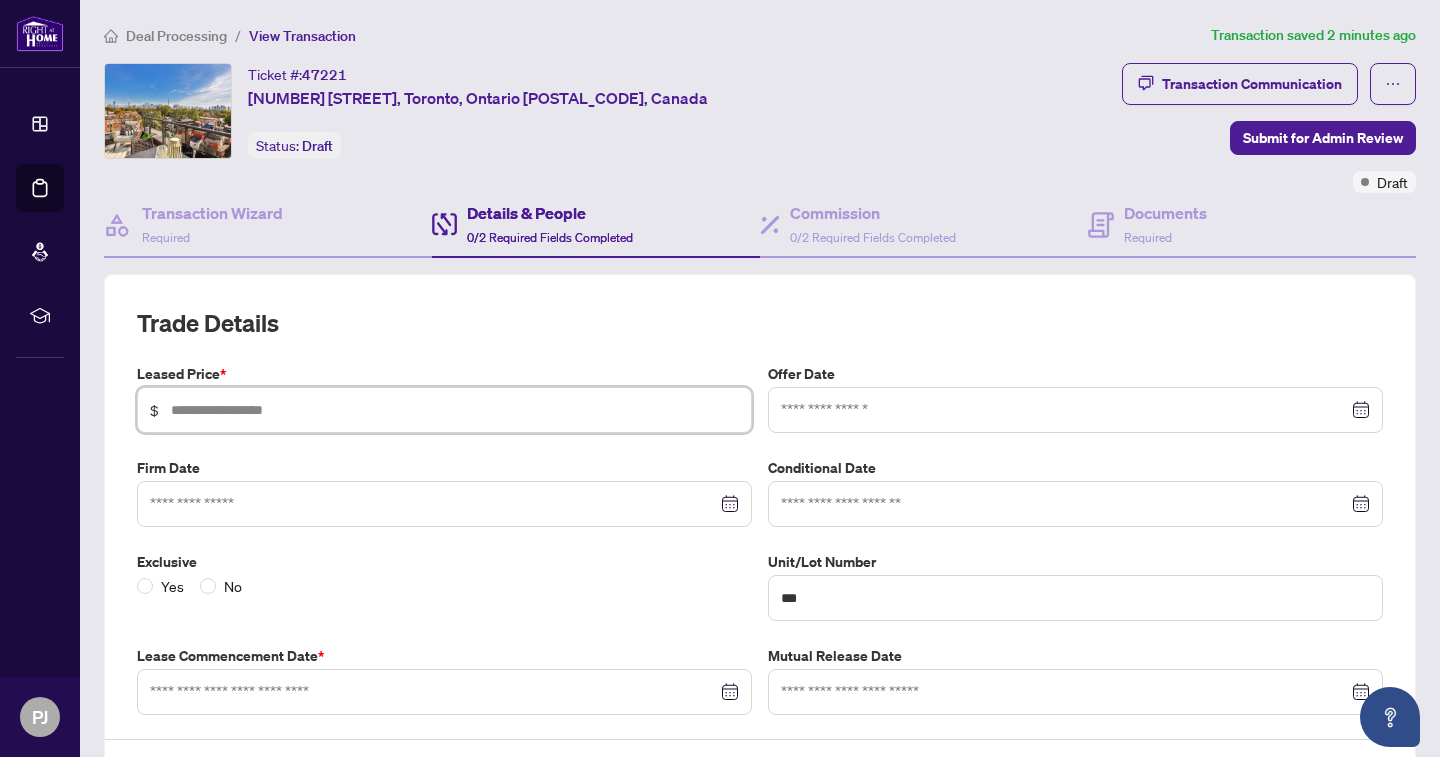 click at bounding box center [455, 410] 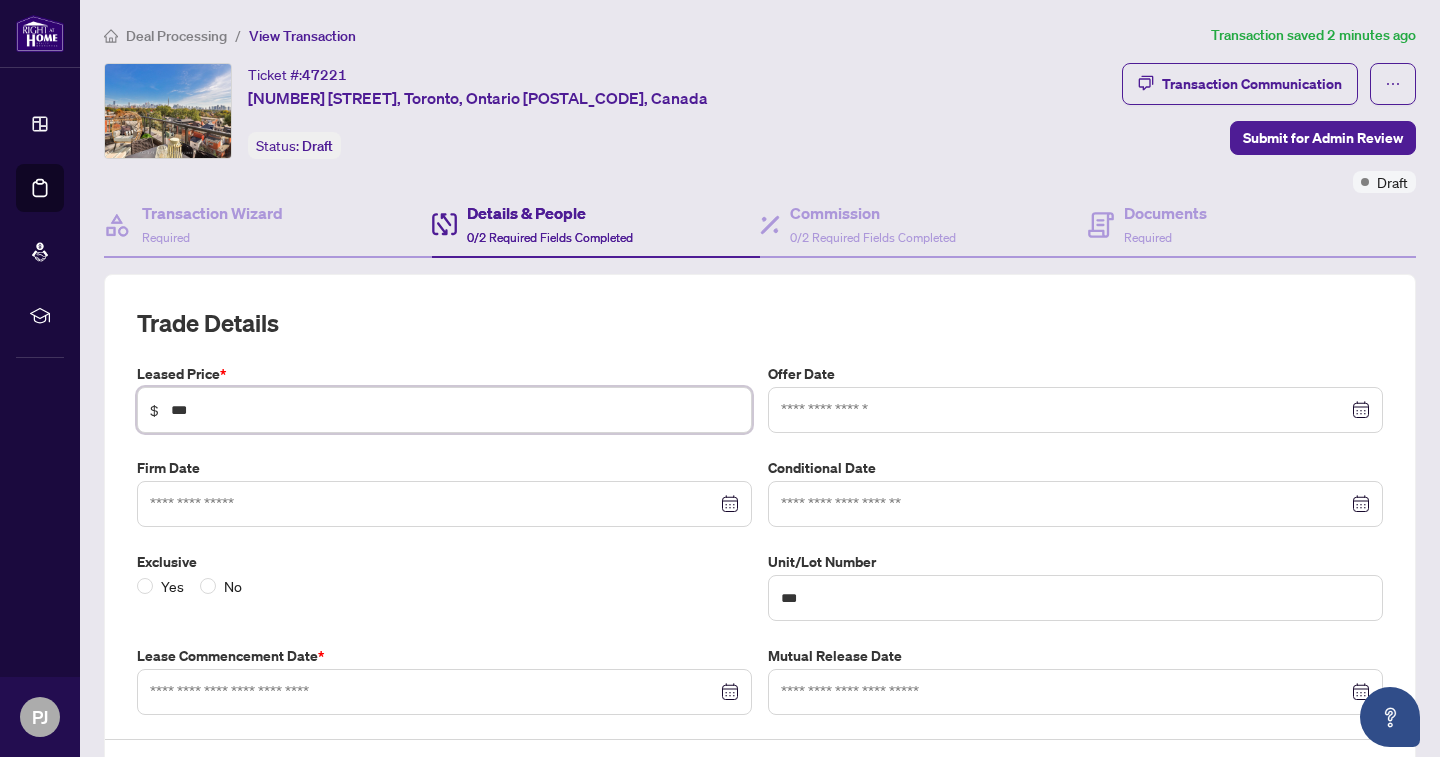 type on "*****" 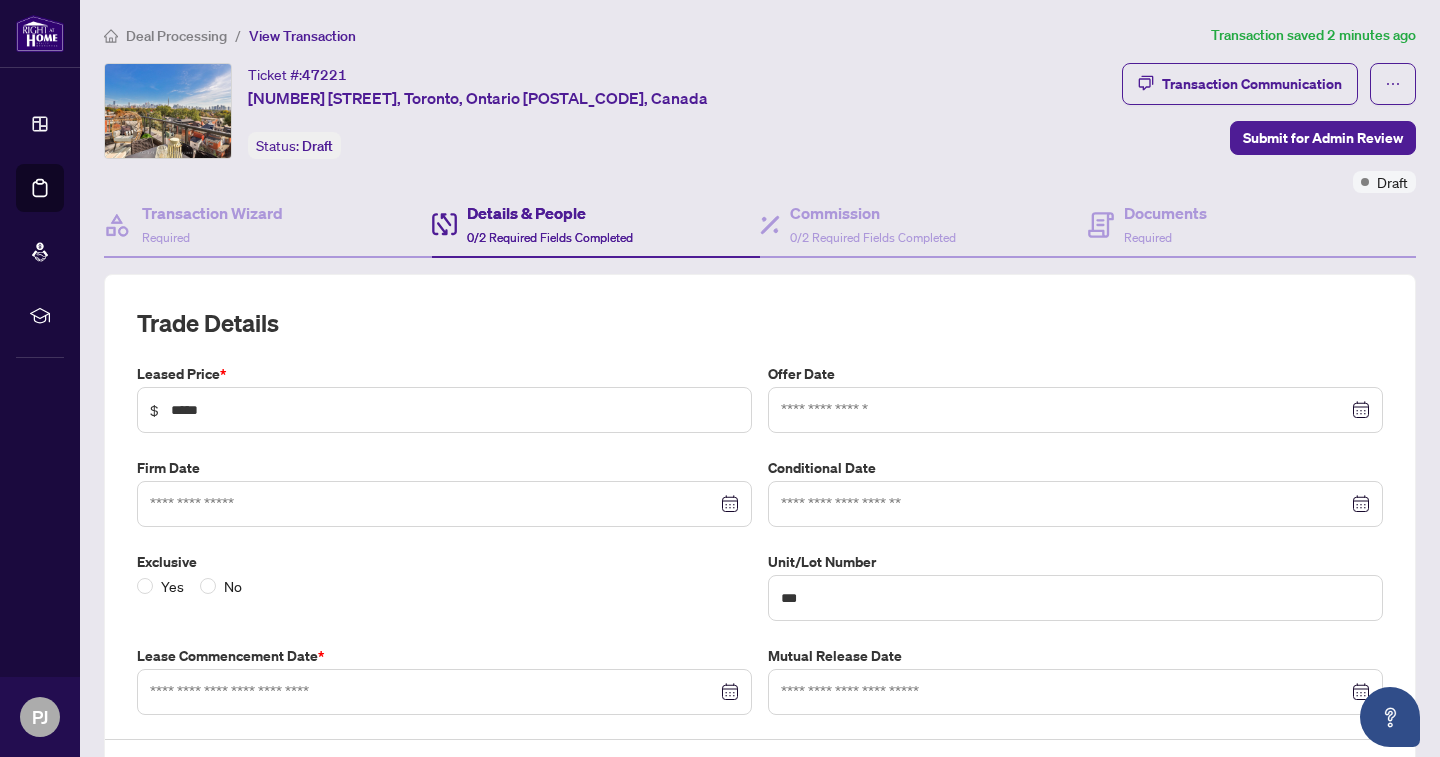 click on "Trade Details" at bounding box center [760, 323] 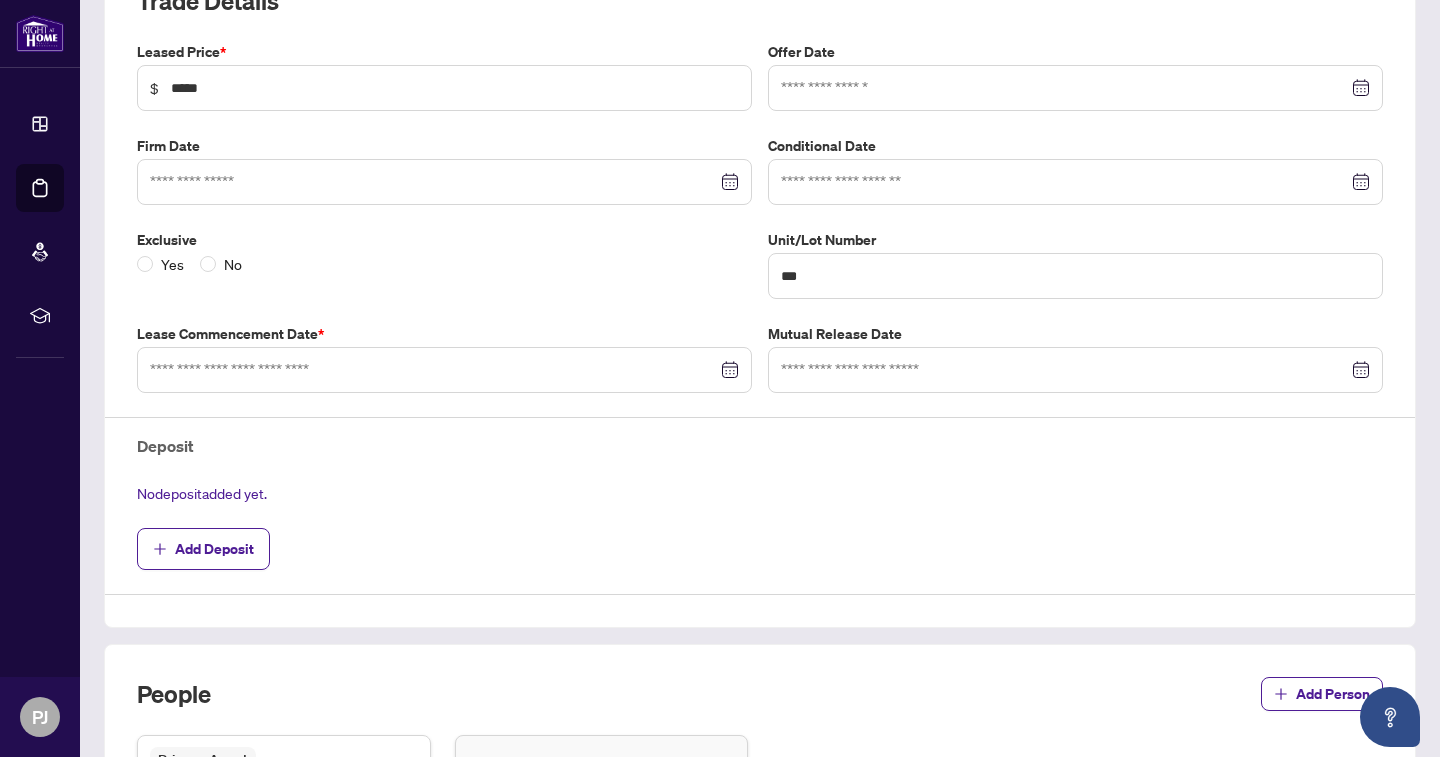 scroll, scrollTop: 332, scrollLeft: 0, axis: vertical 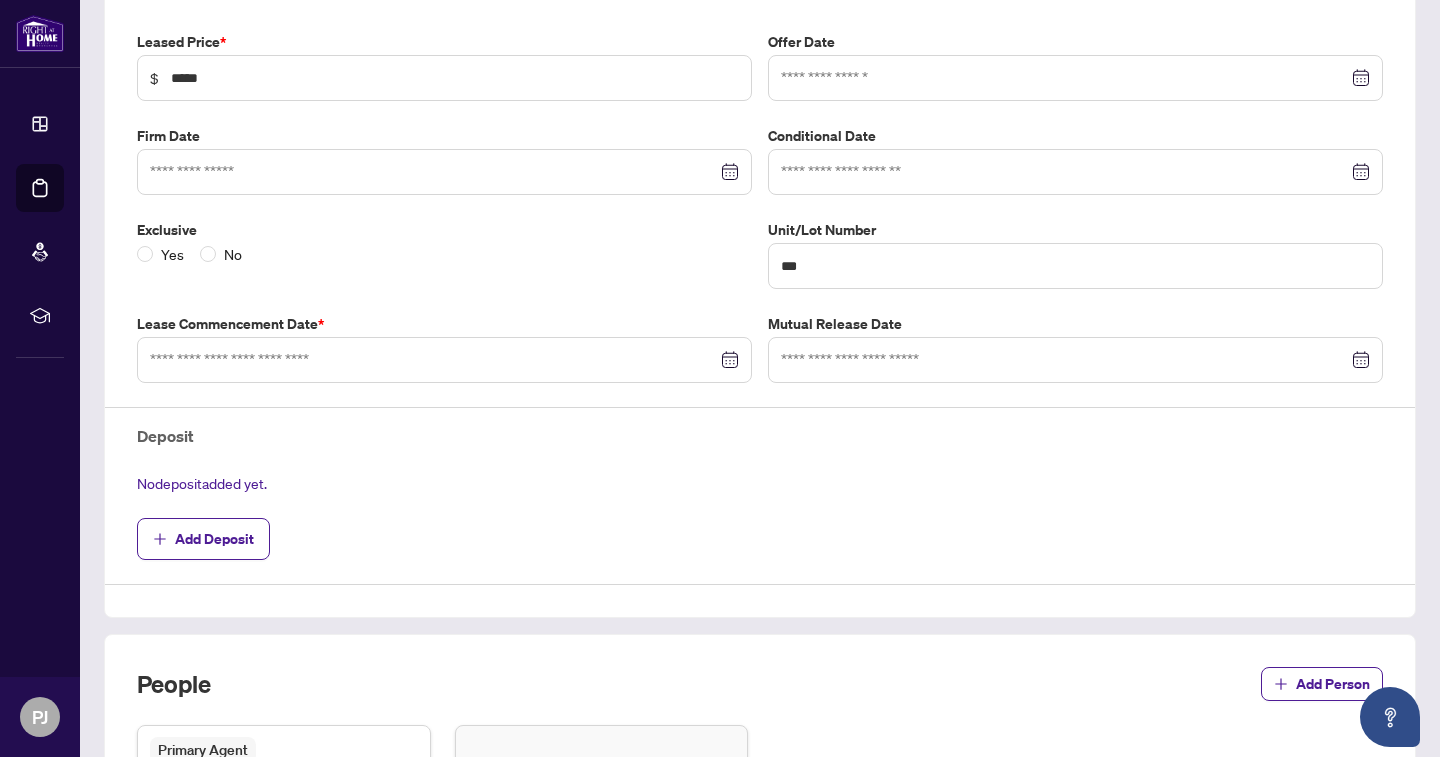 click at bounding box center [444, 360] 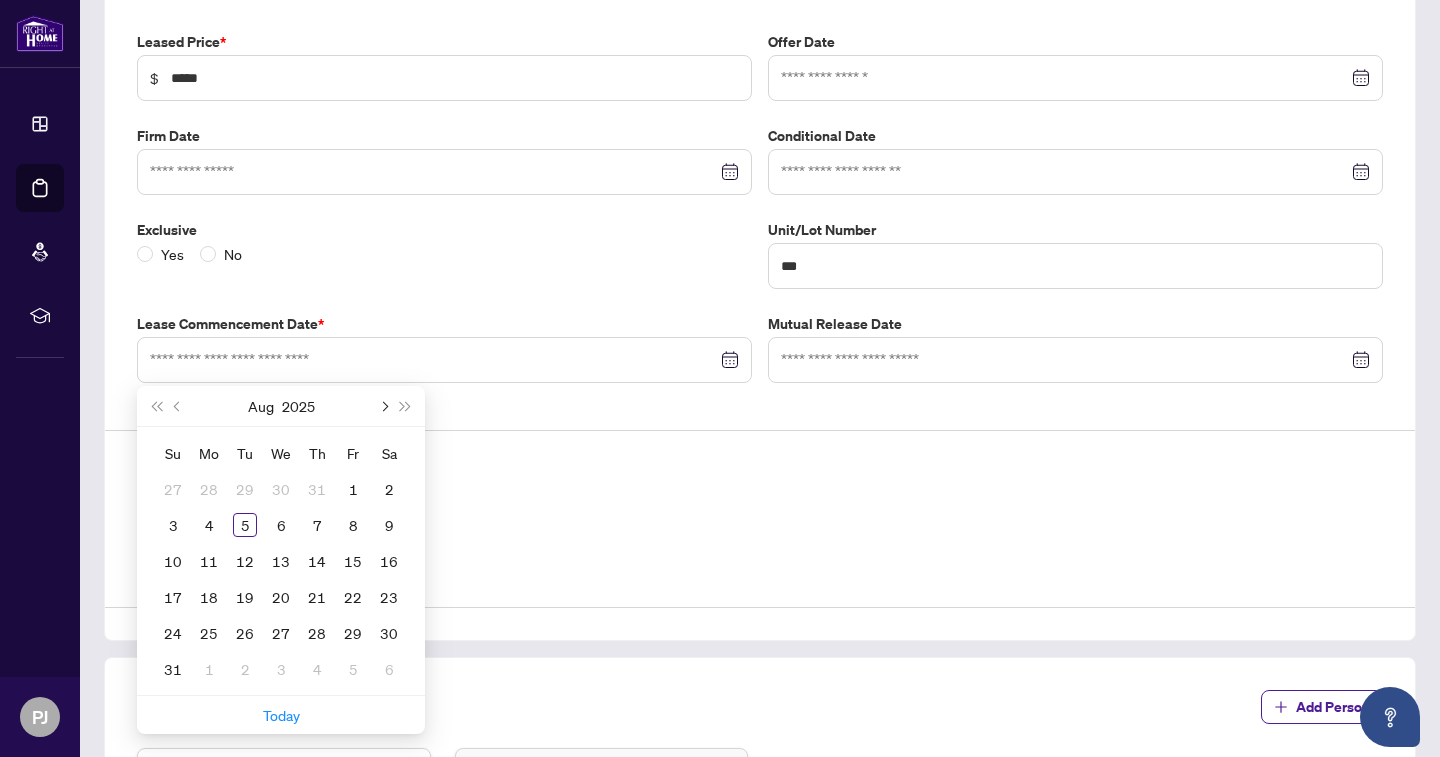 click at bounding box center (383, 406) 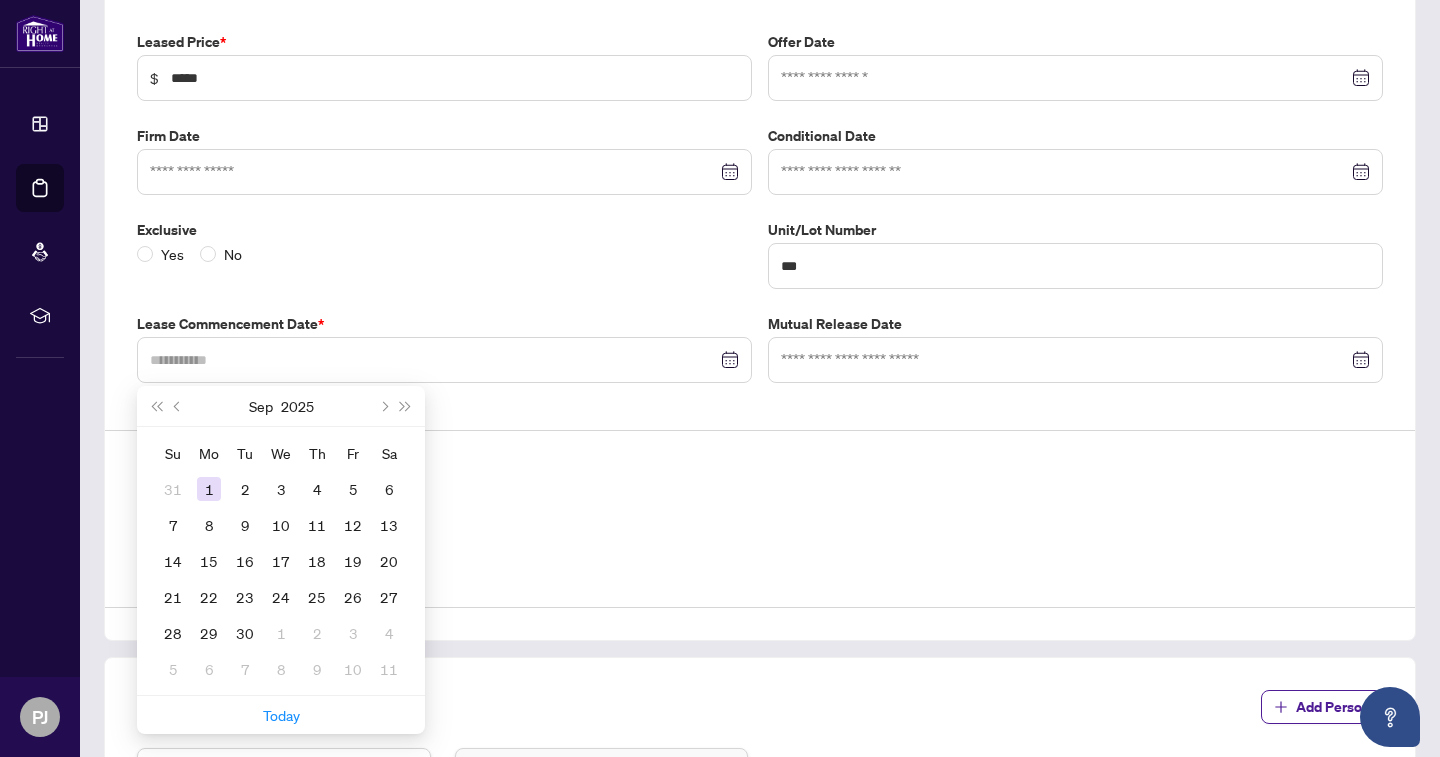type on "**********" 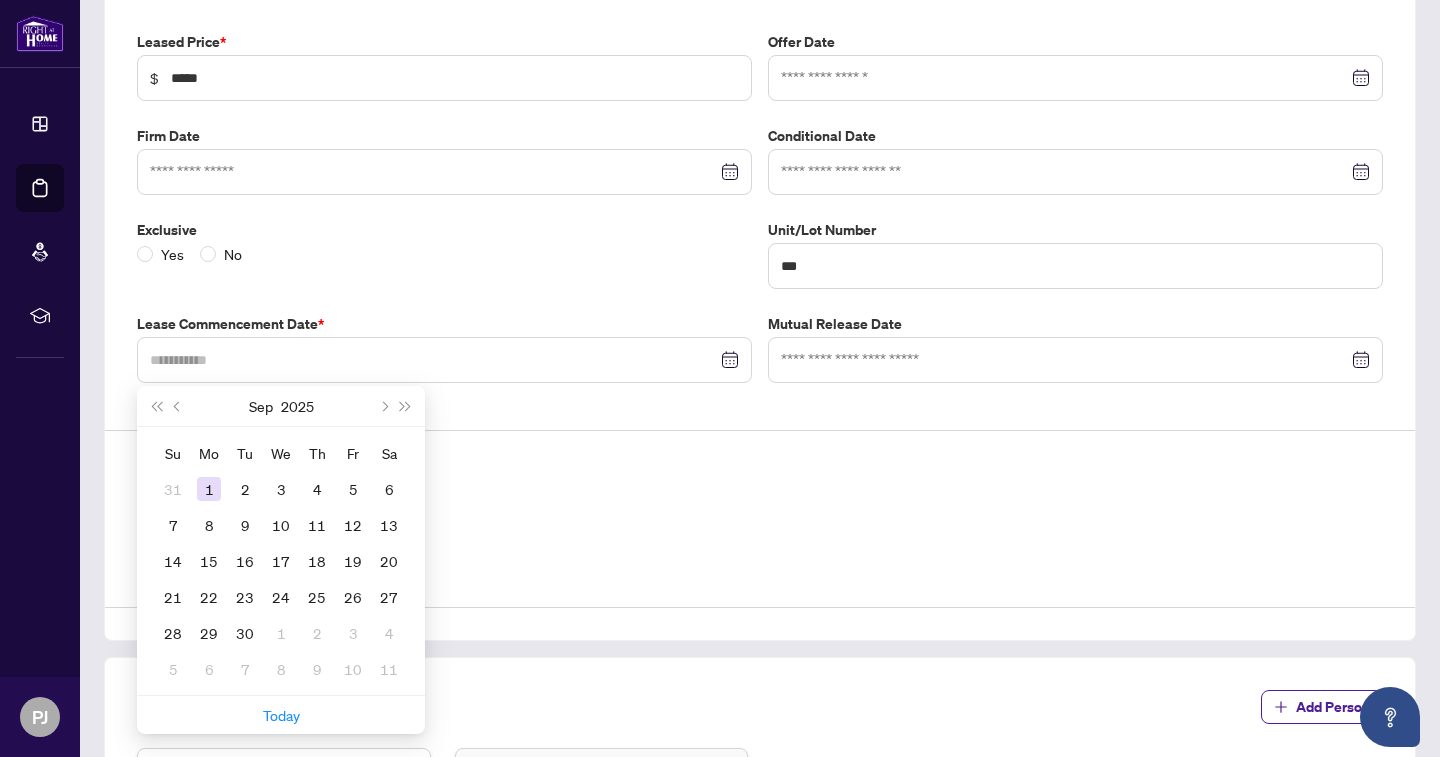 click on "1" at bounding box center [209, 489] 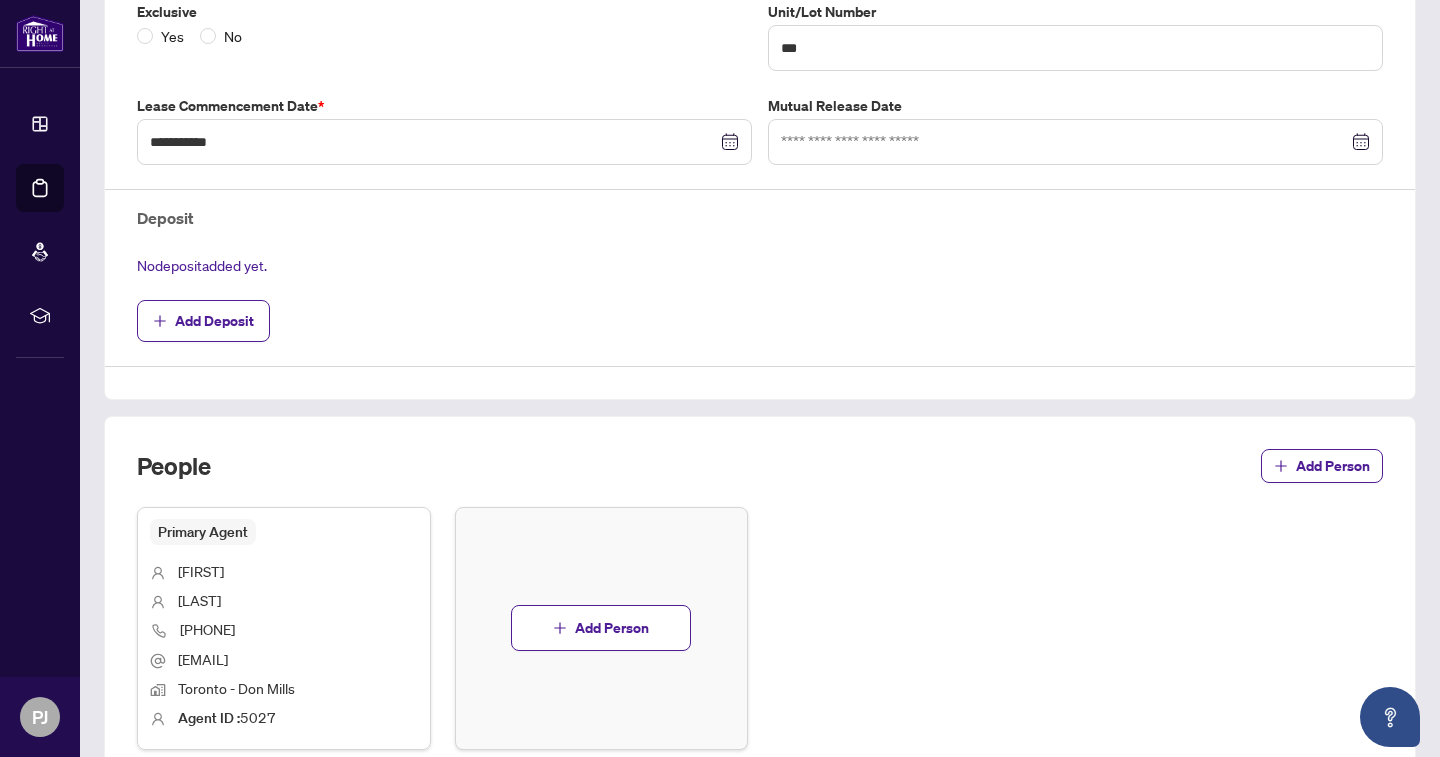 scroll, scrollTop: 721, scrollLeft: 0, axis: vertical 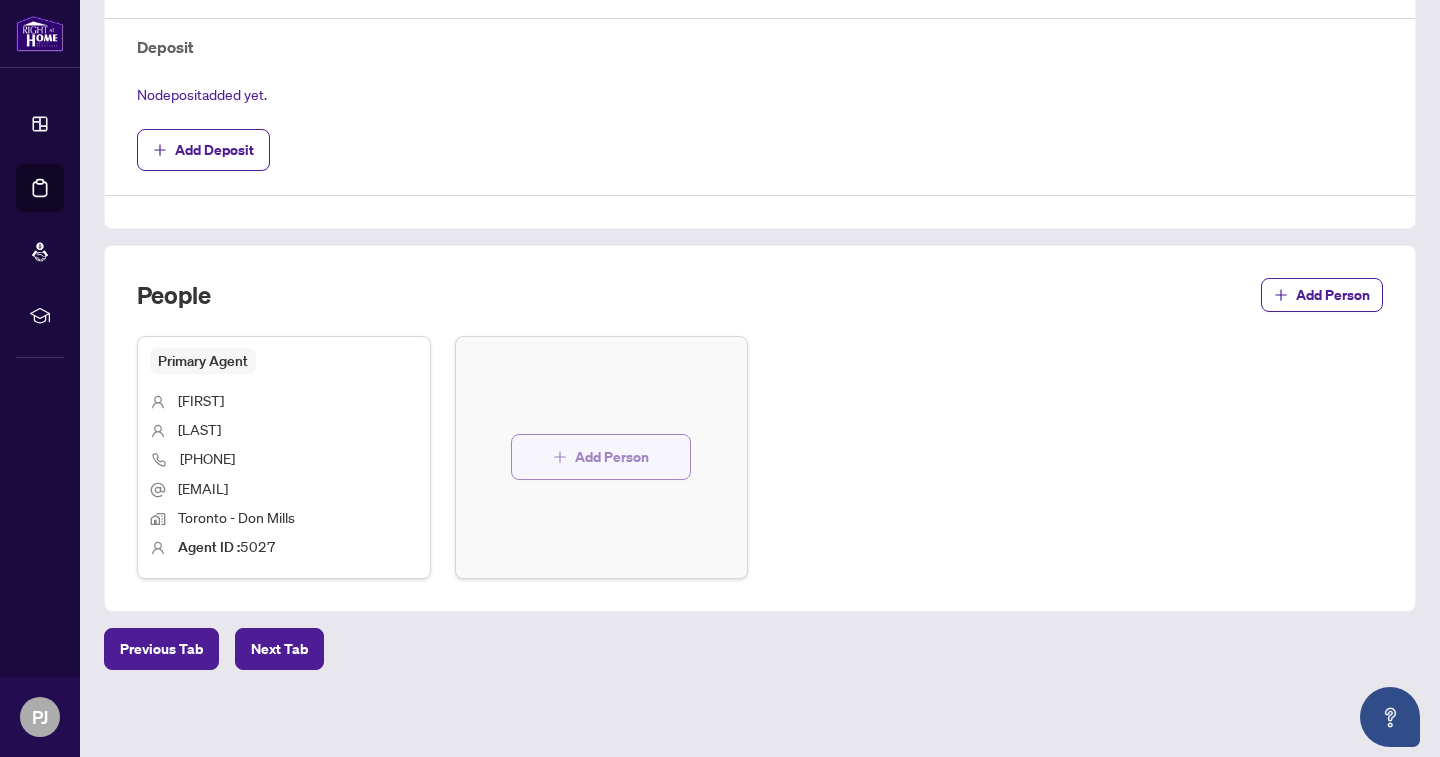 click on "Add Person" at bounding box center (612, 457) 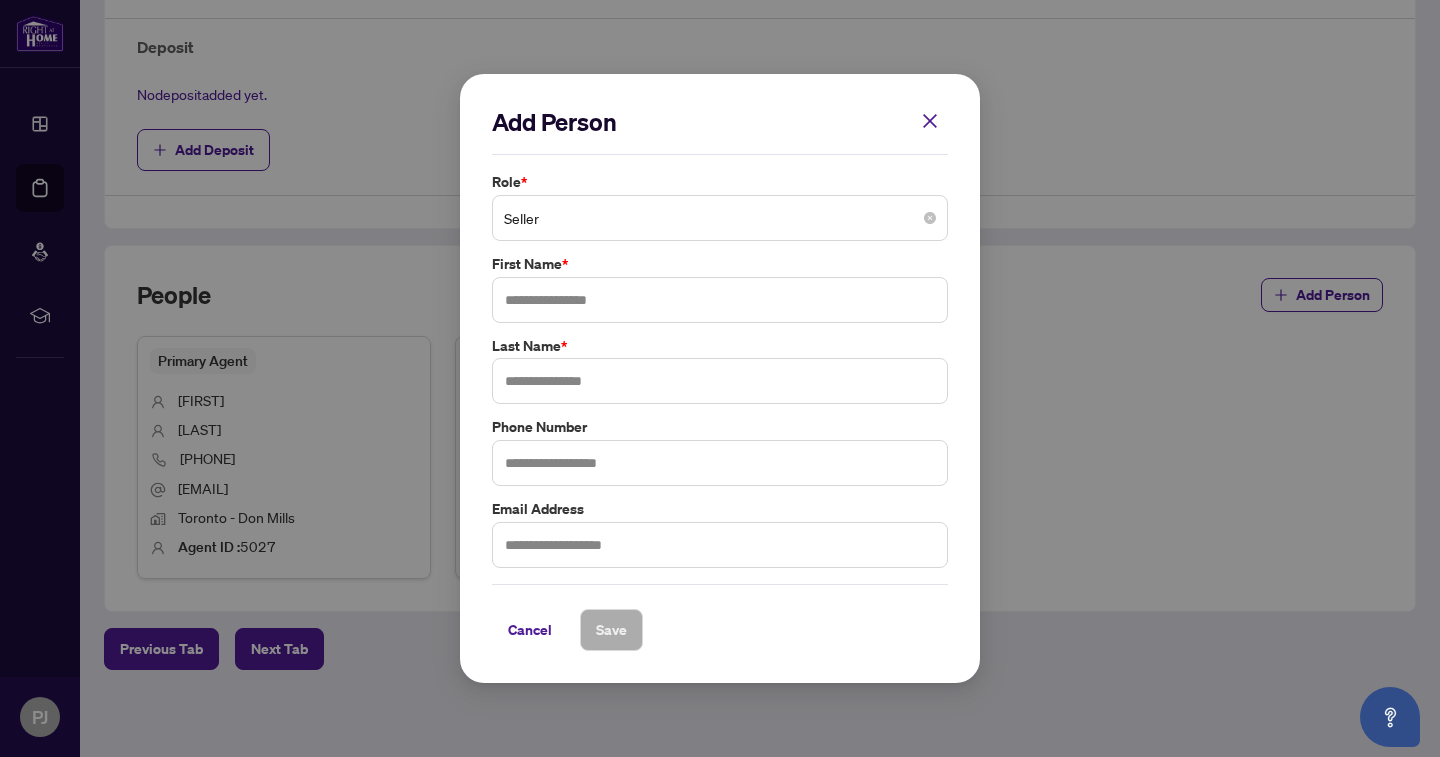 click on "Seller" at bounding box center [720, 218] 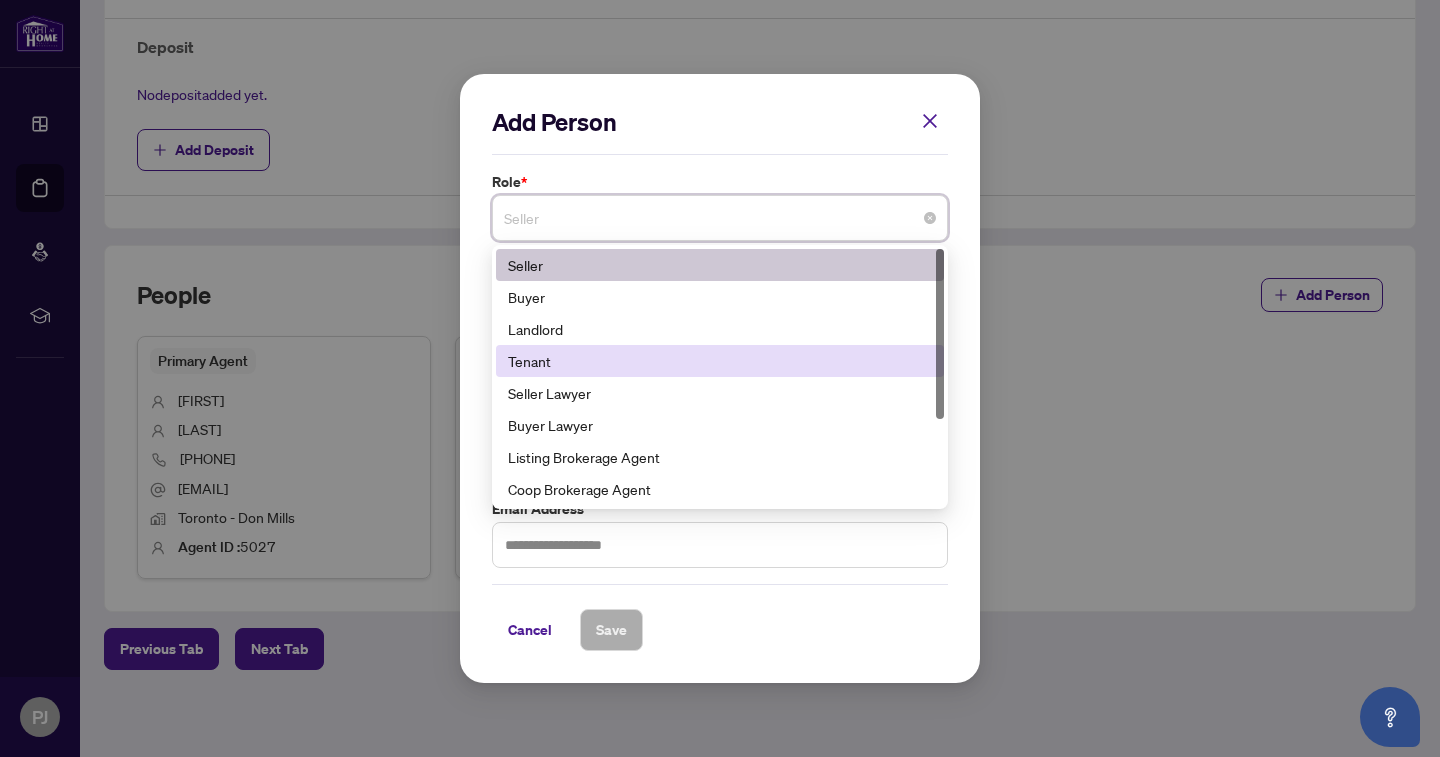 click on "Tenant" at bounding box center (720, 361) 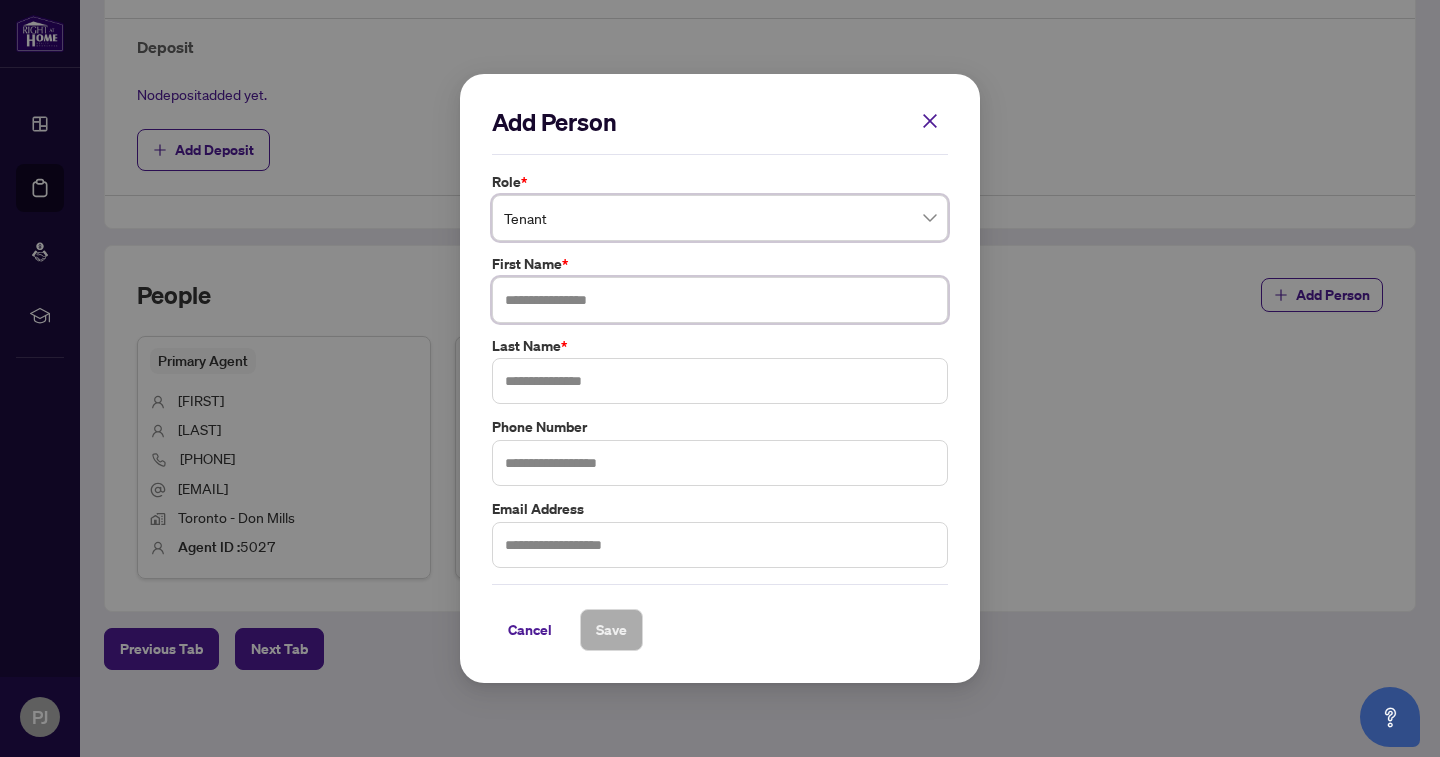 click at bounding box center [720, 300] 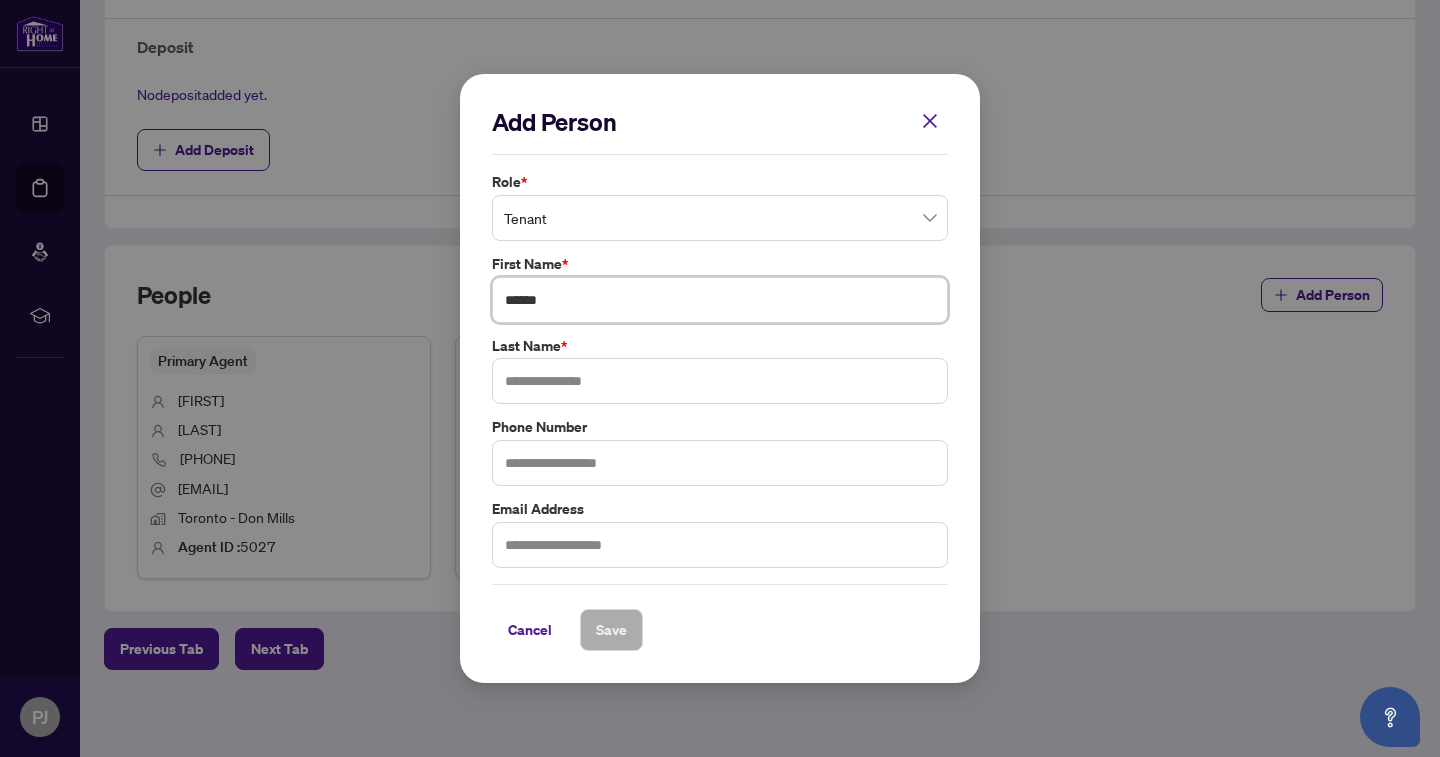 type on "******" 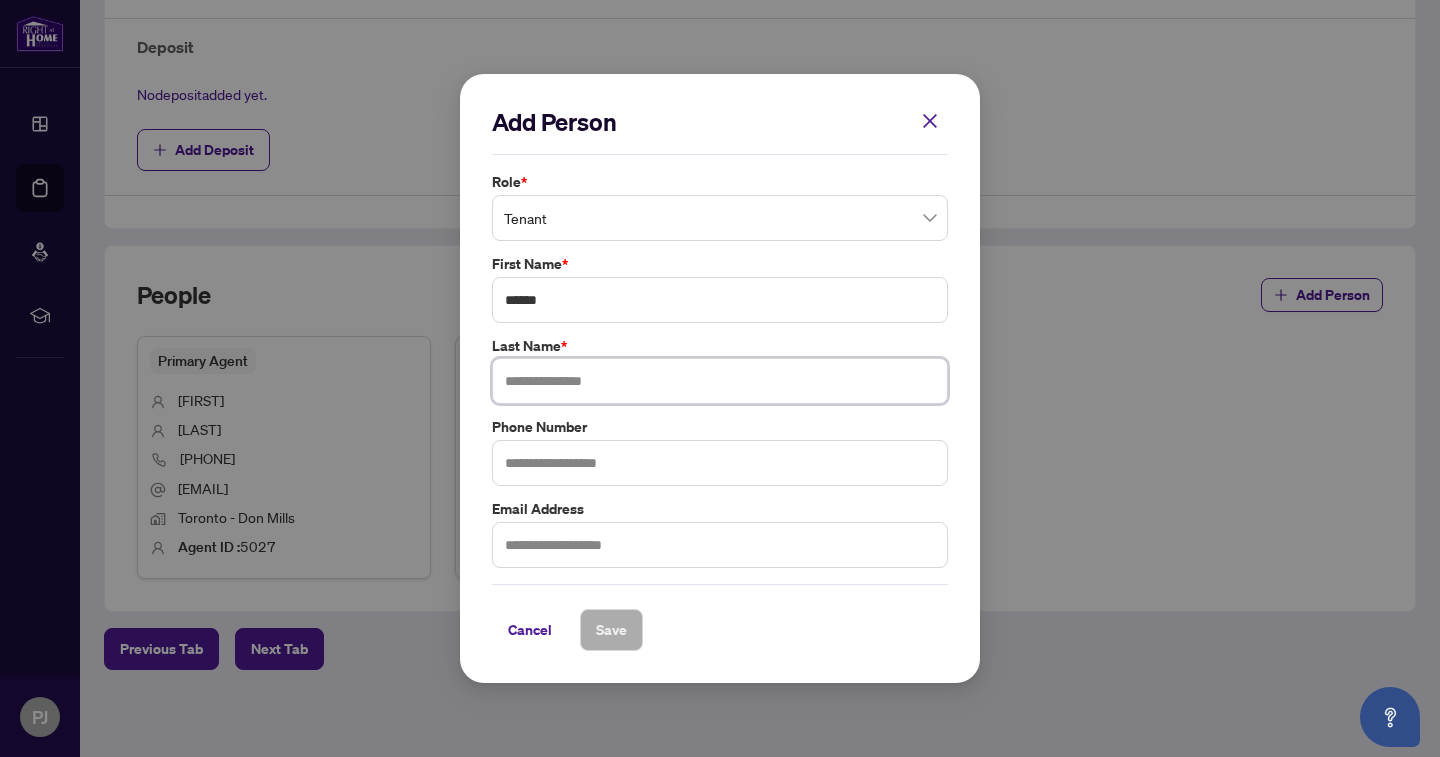 click at bounding box center [720, 381] 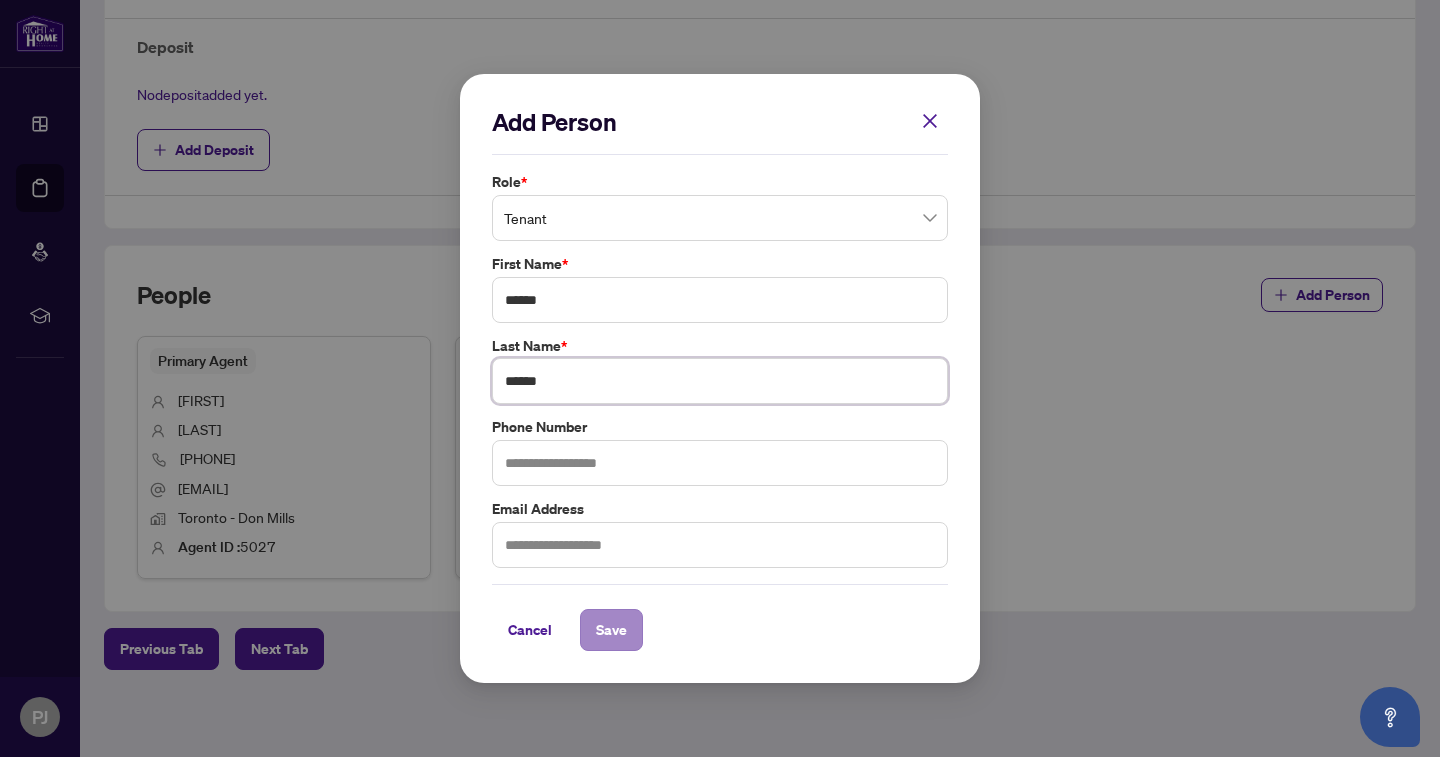 type on "******" 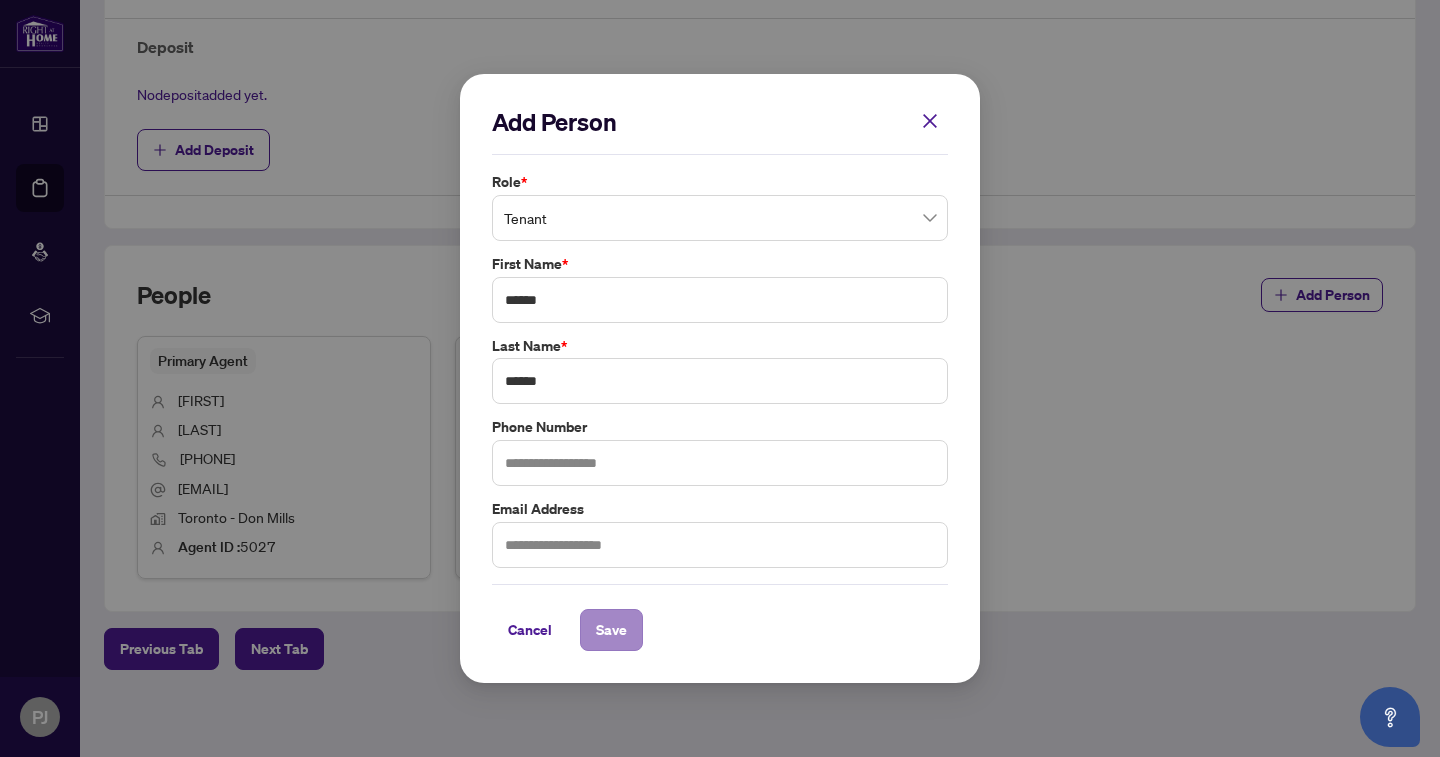click on "Save" at bounding box center (611, 630) 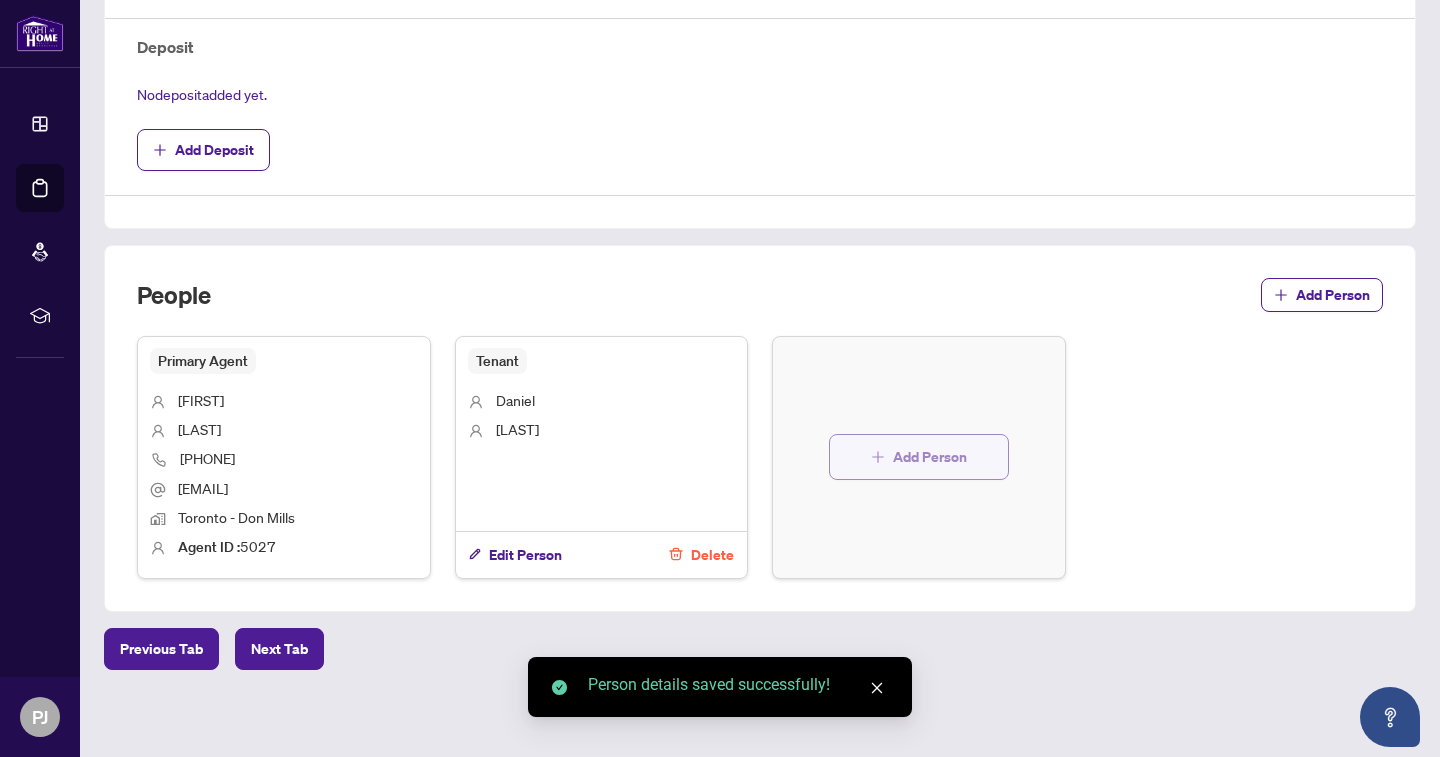 click on "Add Person" at bounding box center [930, 457] 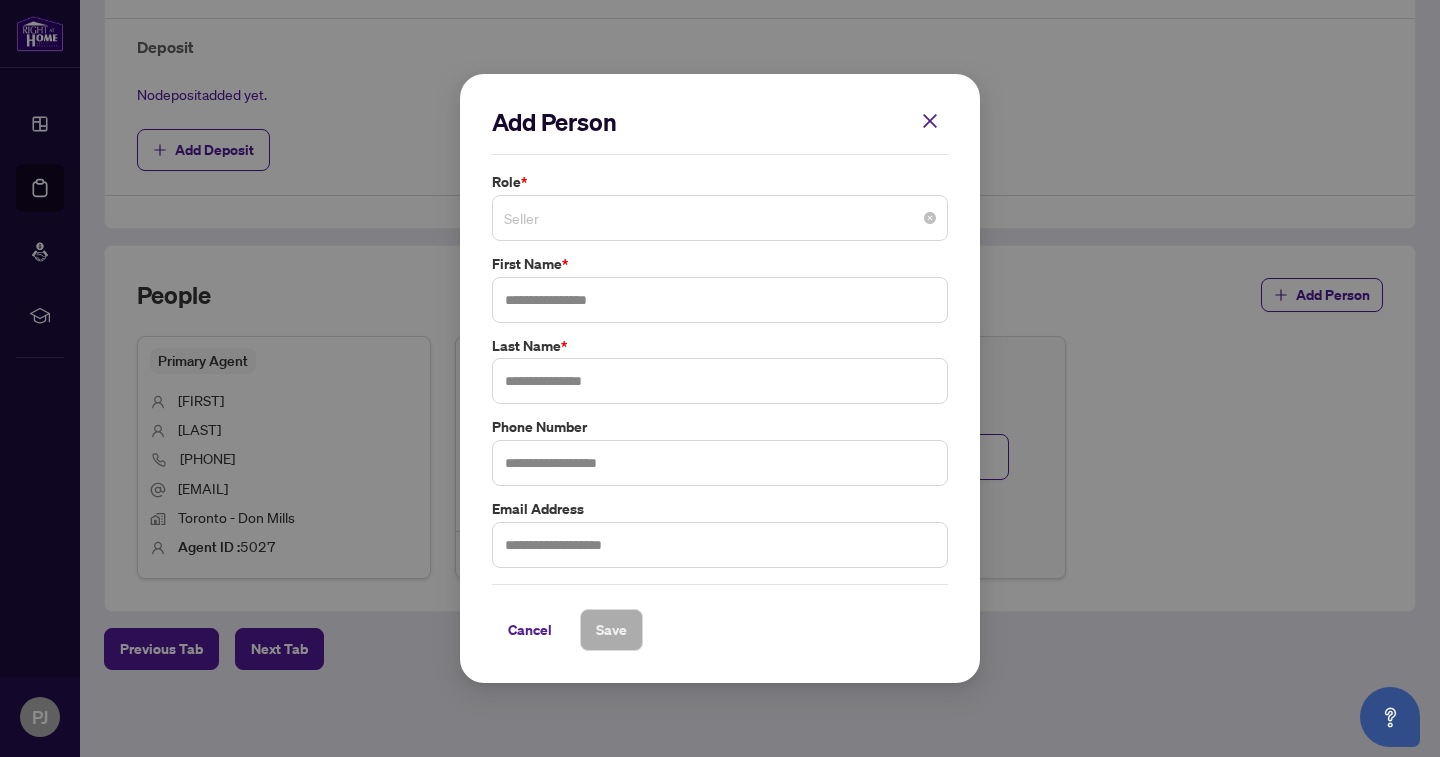 click on "Seller" at bounding box center [720, 218] 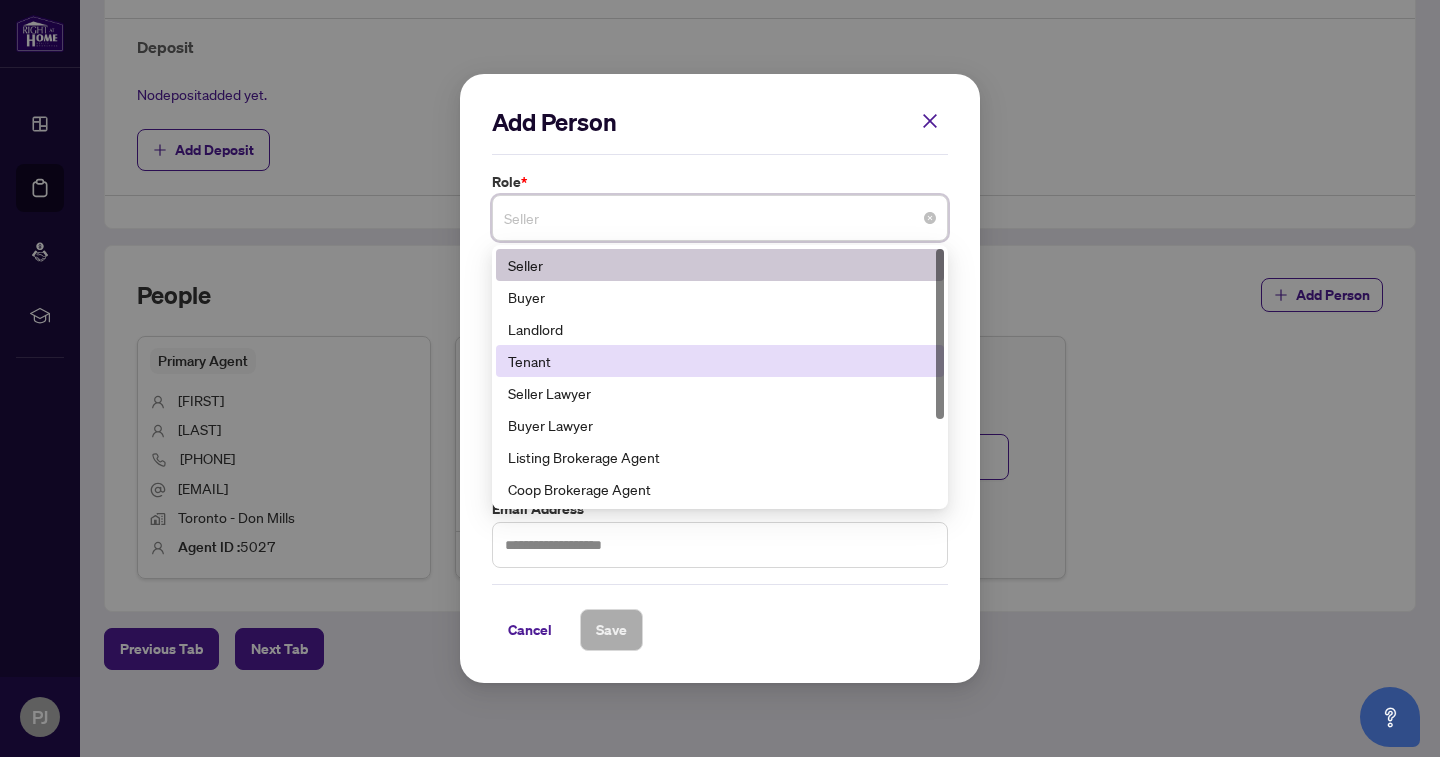 click on "Tenant" at bounding box center (720, 361) 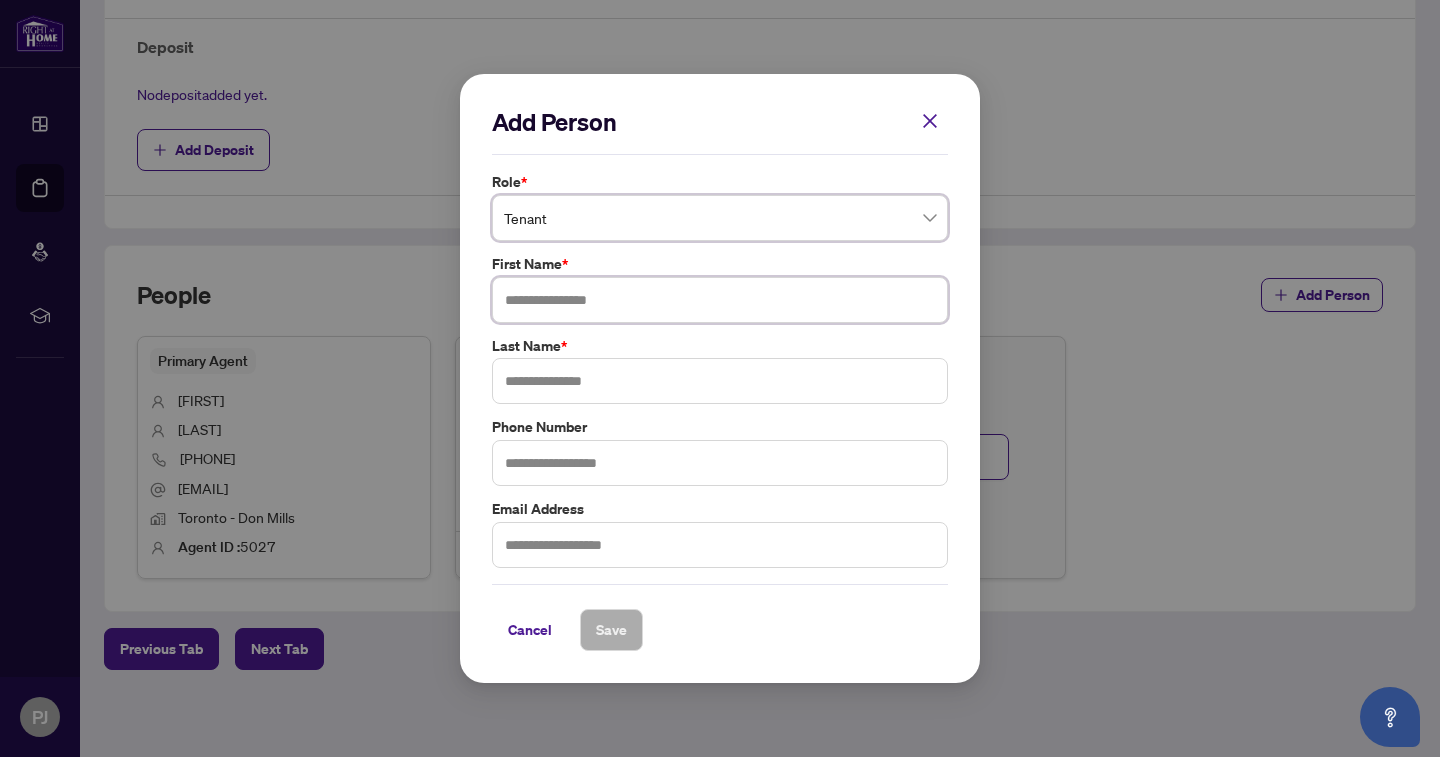 click at bounding box center (720, 300) 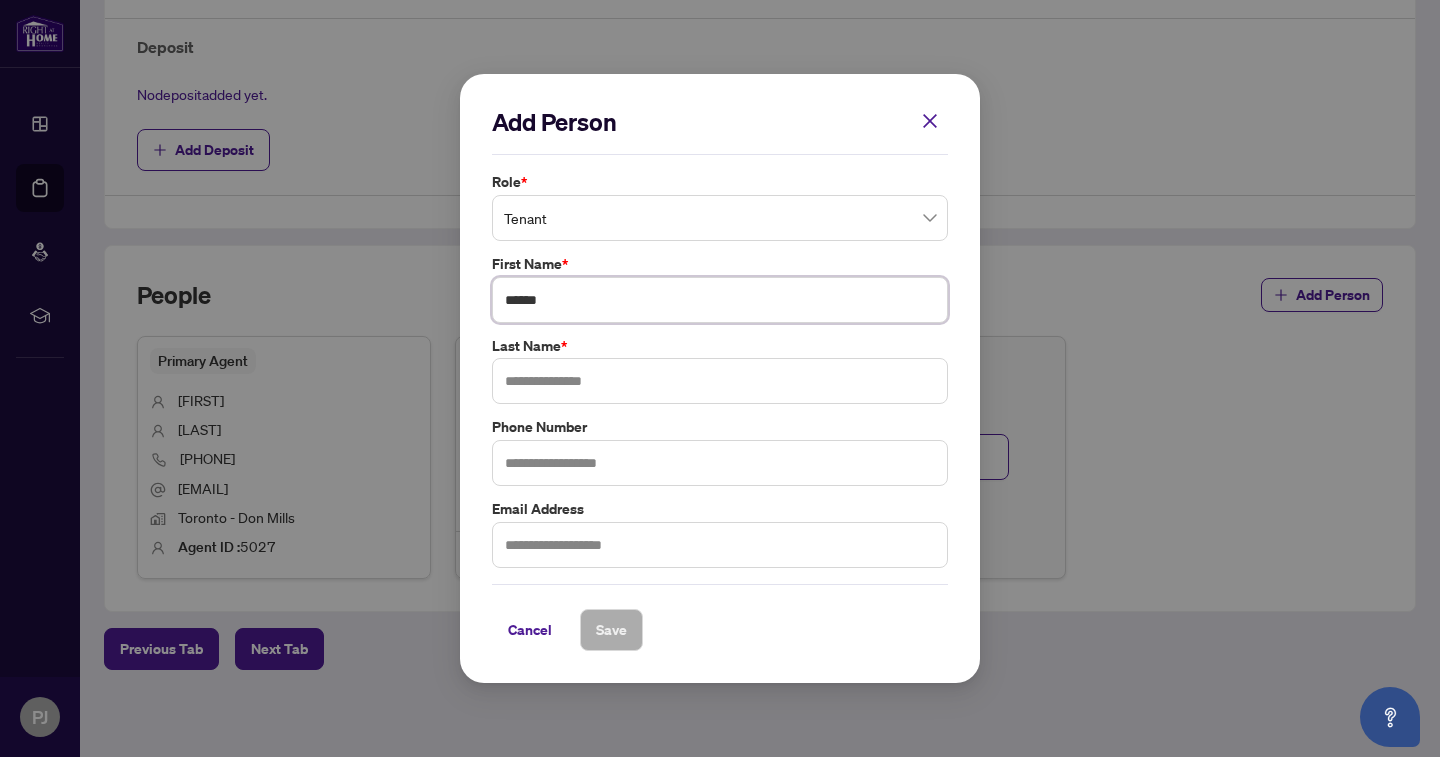 type on "******" 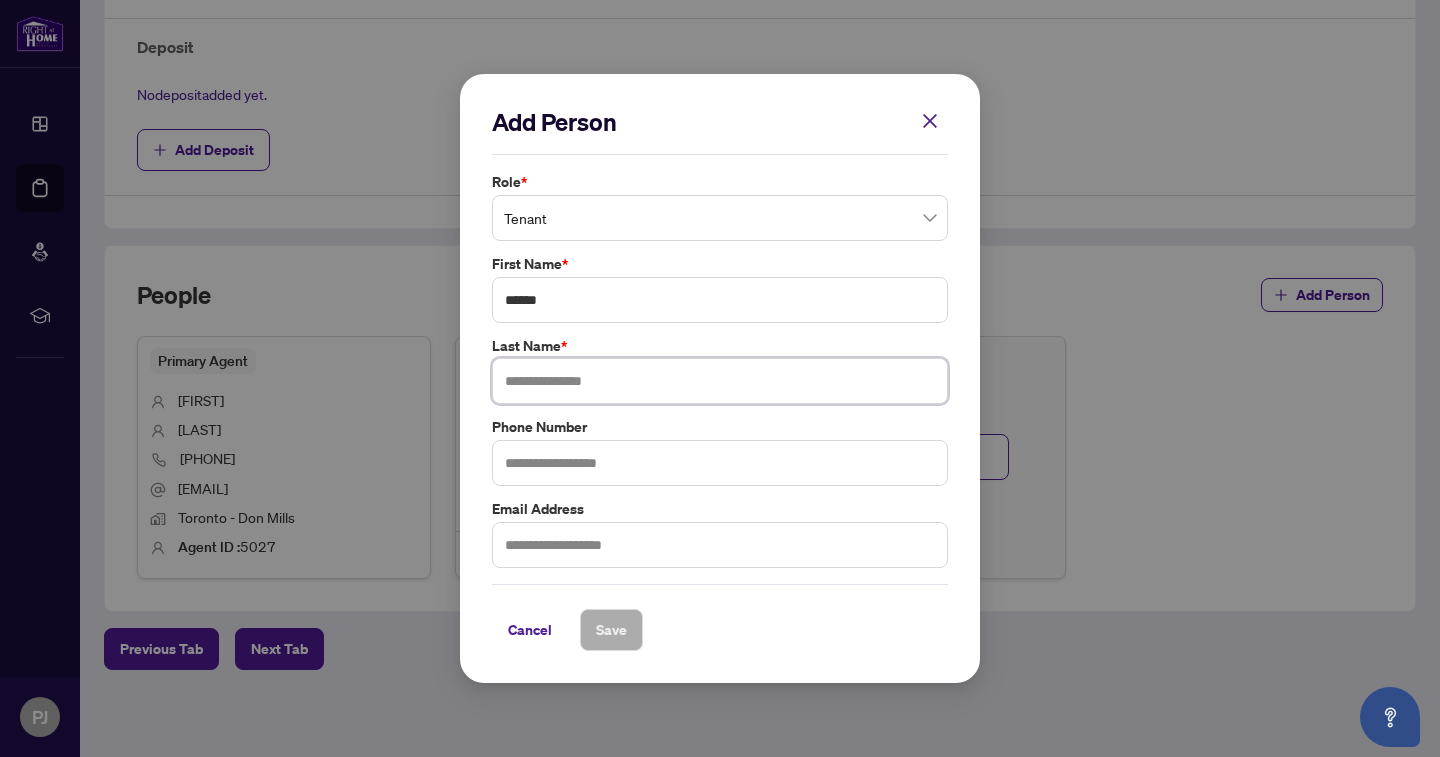 click at bounding box center (720, 381) 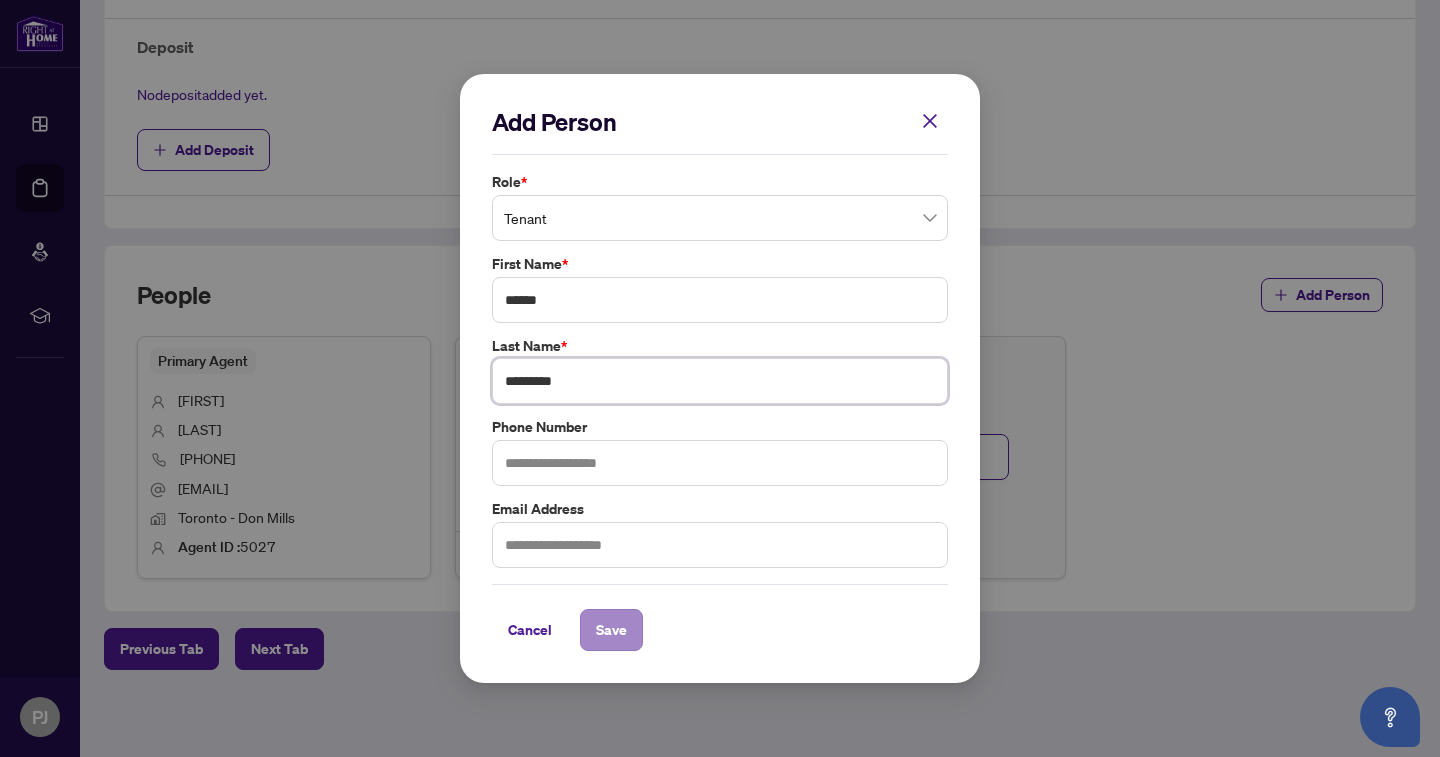 type on "*********" 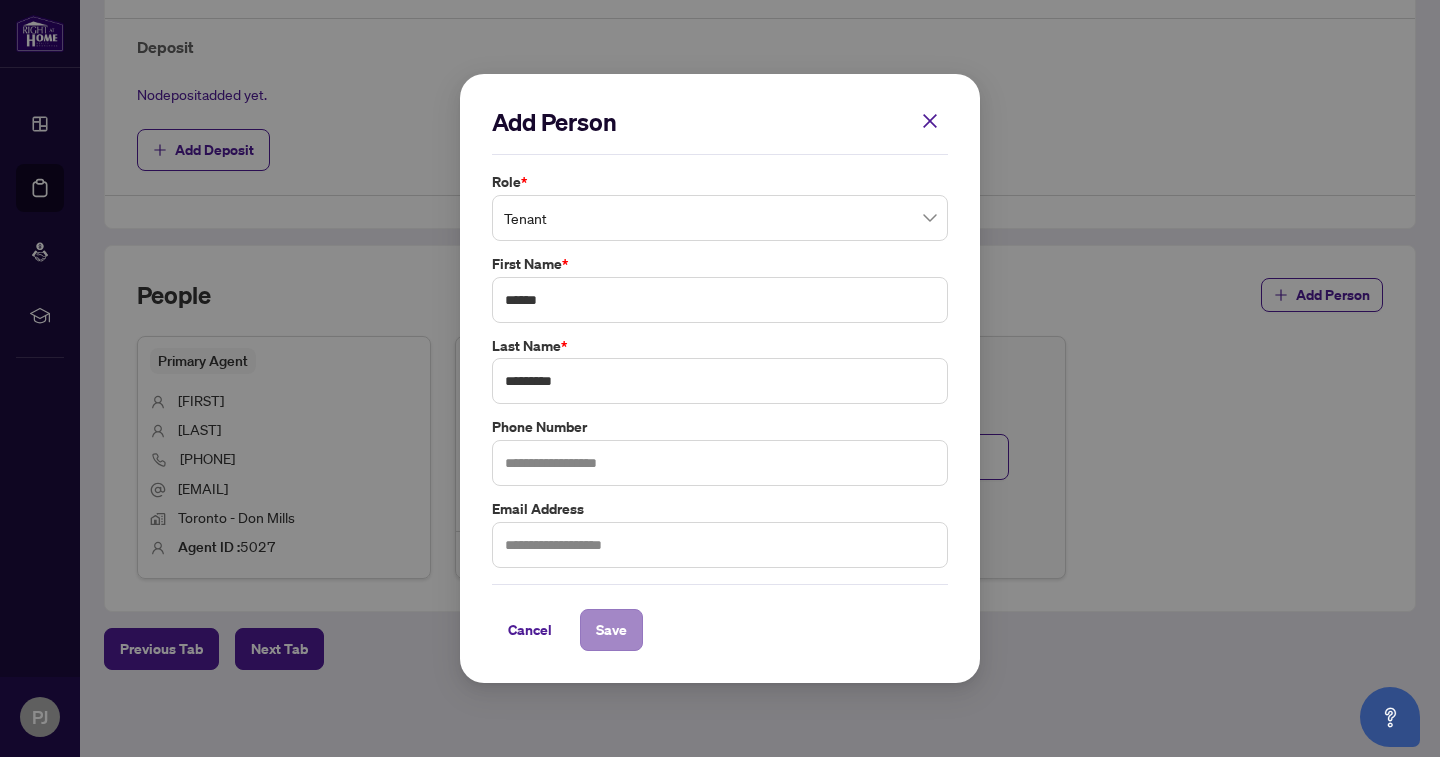 click on "Save" at bounding box center [611, 630] 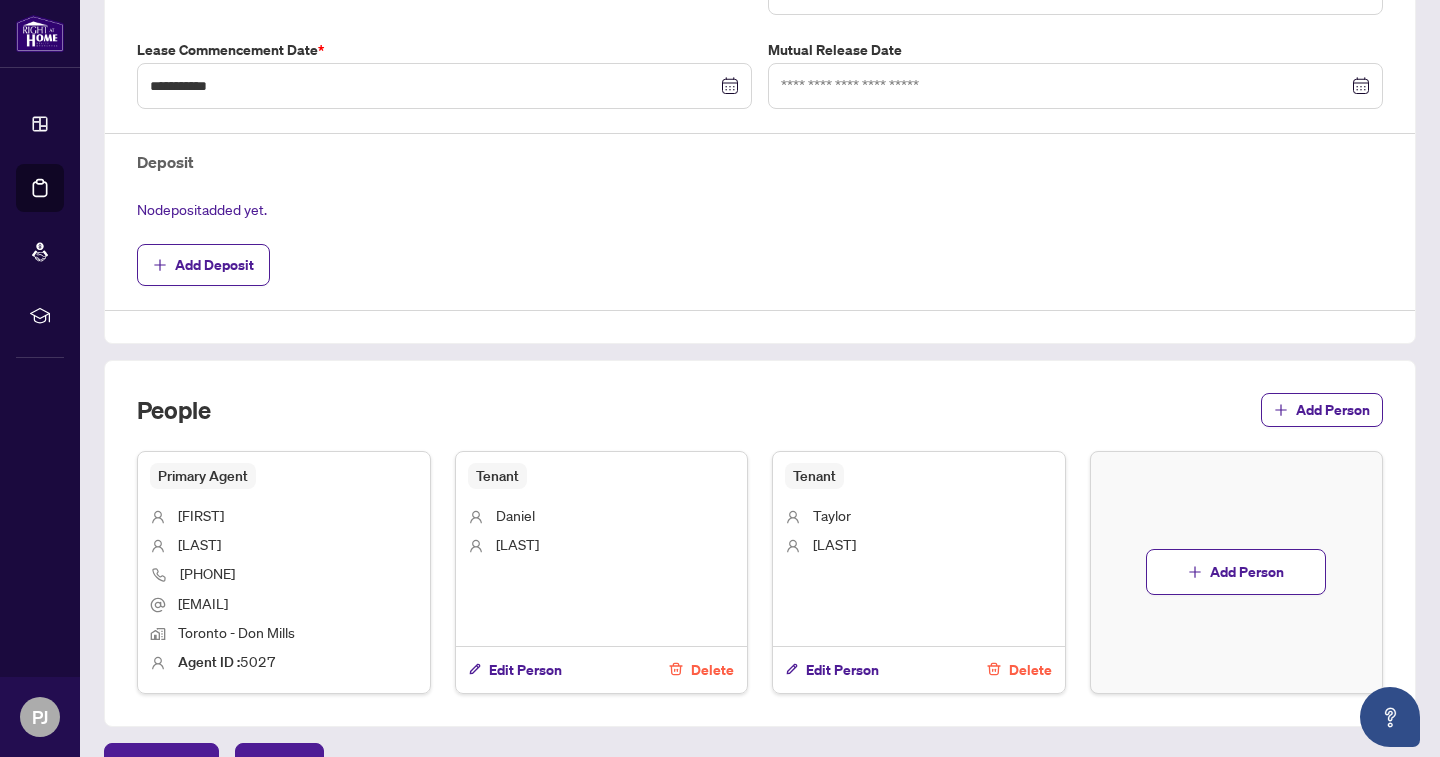 scroll, scrollTop: 0, scrollLeft: 0, axis: both 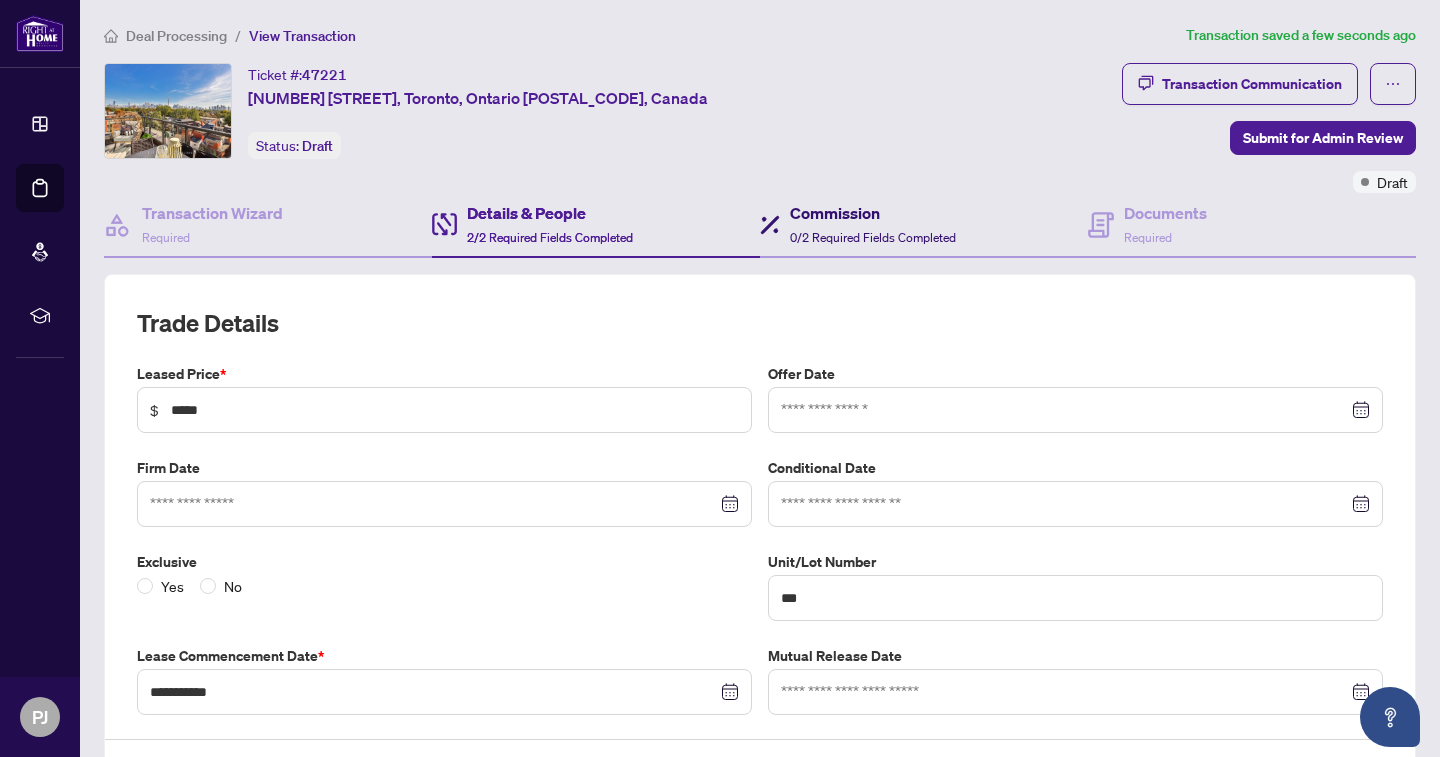 click on "Commission 0/2 Required Fields Completed" at bounding box center [873, 224] 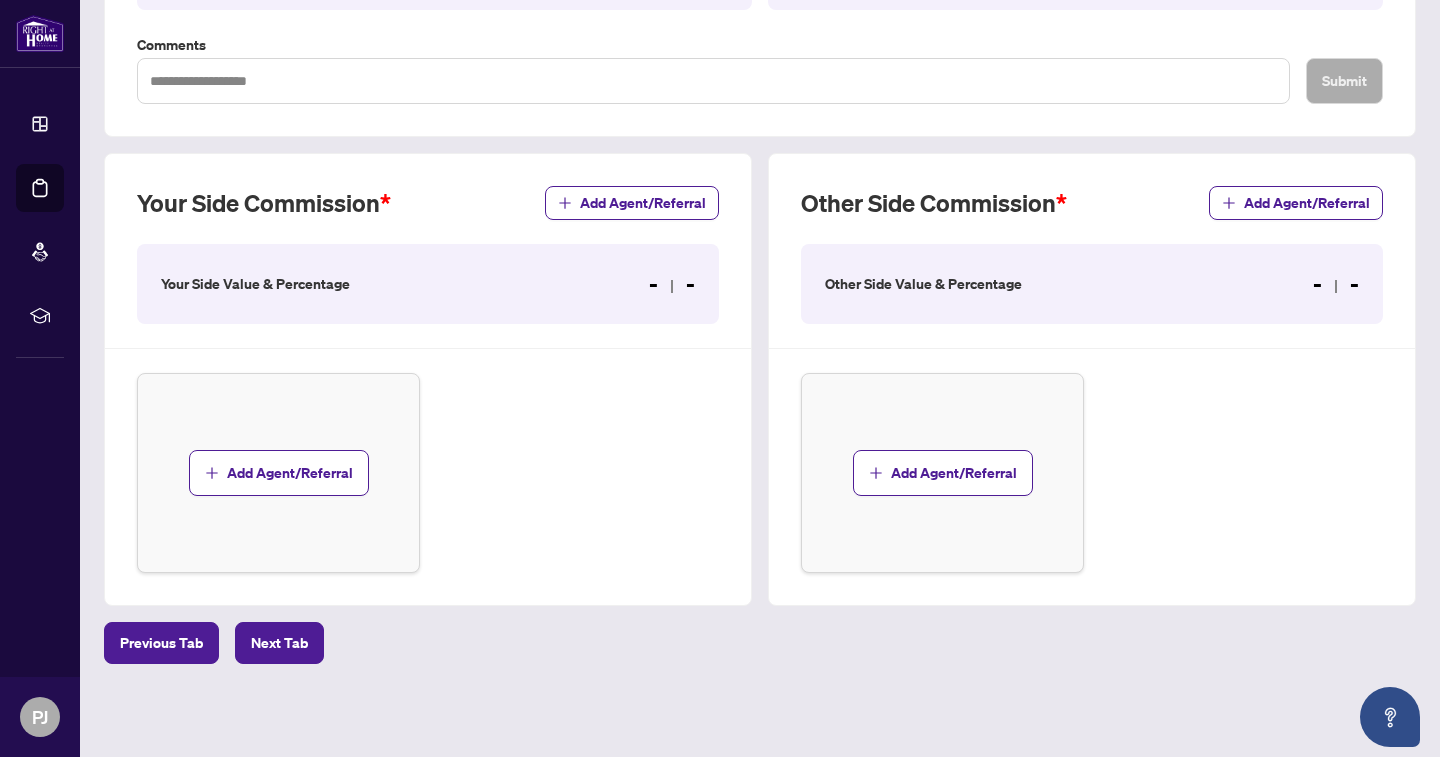 scroll, scrollTop: 432, scrollLeft: 0, axis: vertical 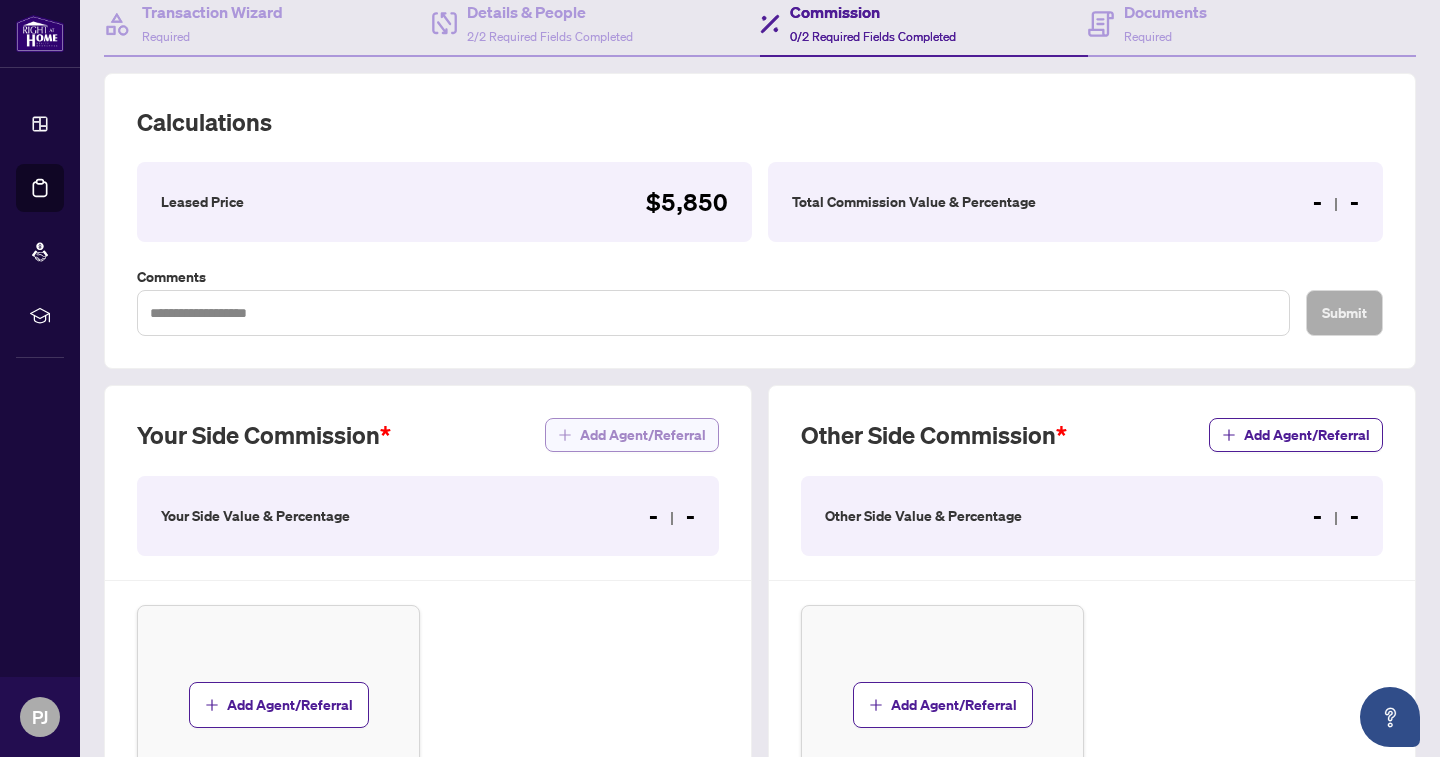 click on "Add Agent/Referral" at bounding box center [643, 435] 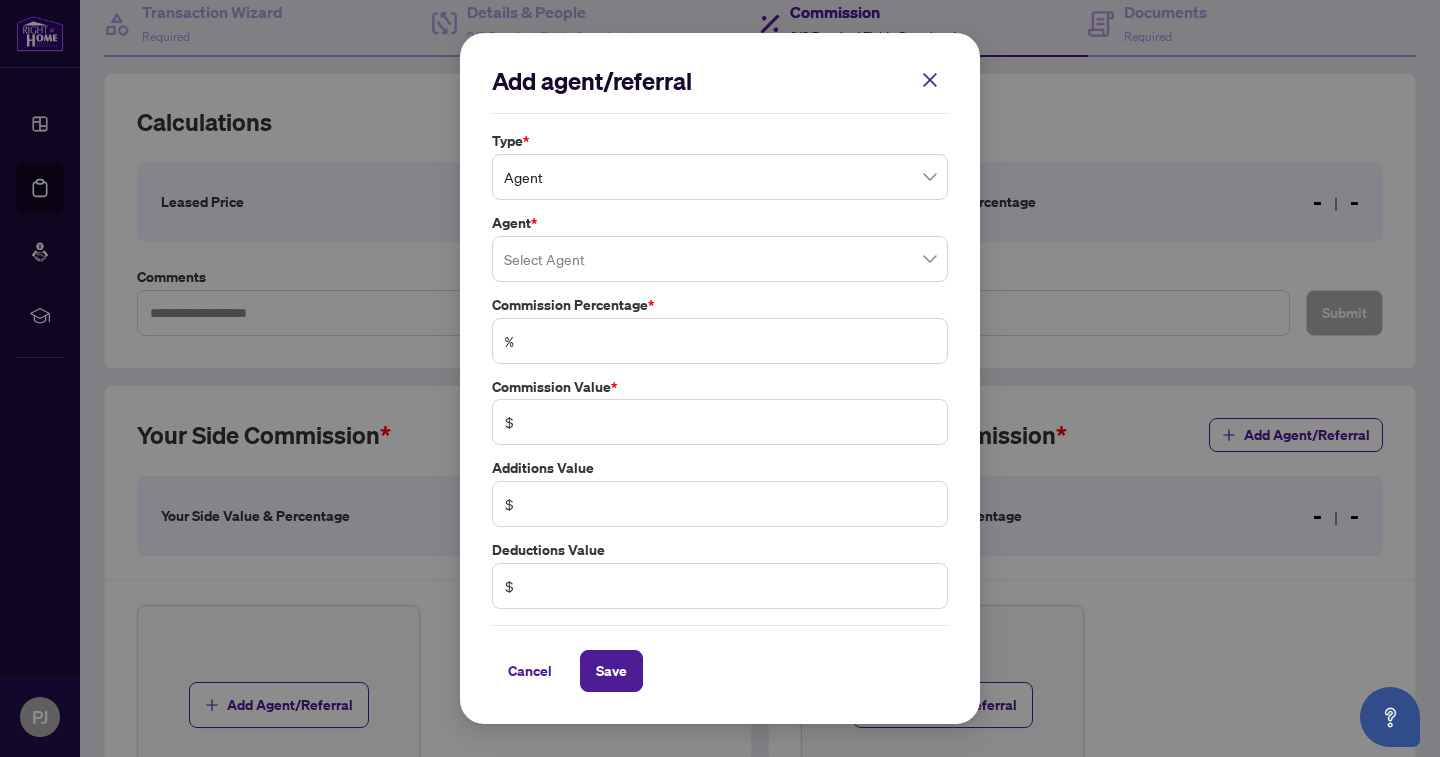 click on "Agent" at bounding box center [720, 177] 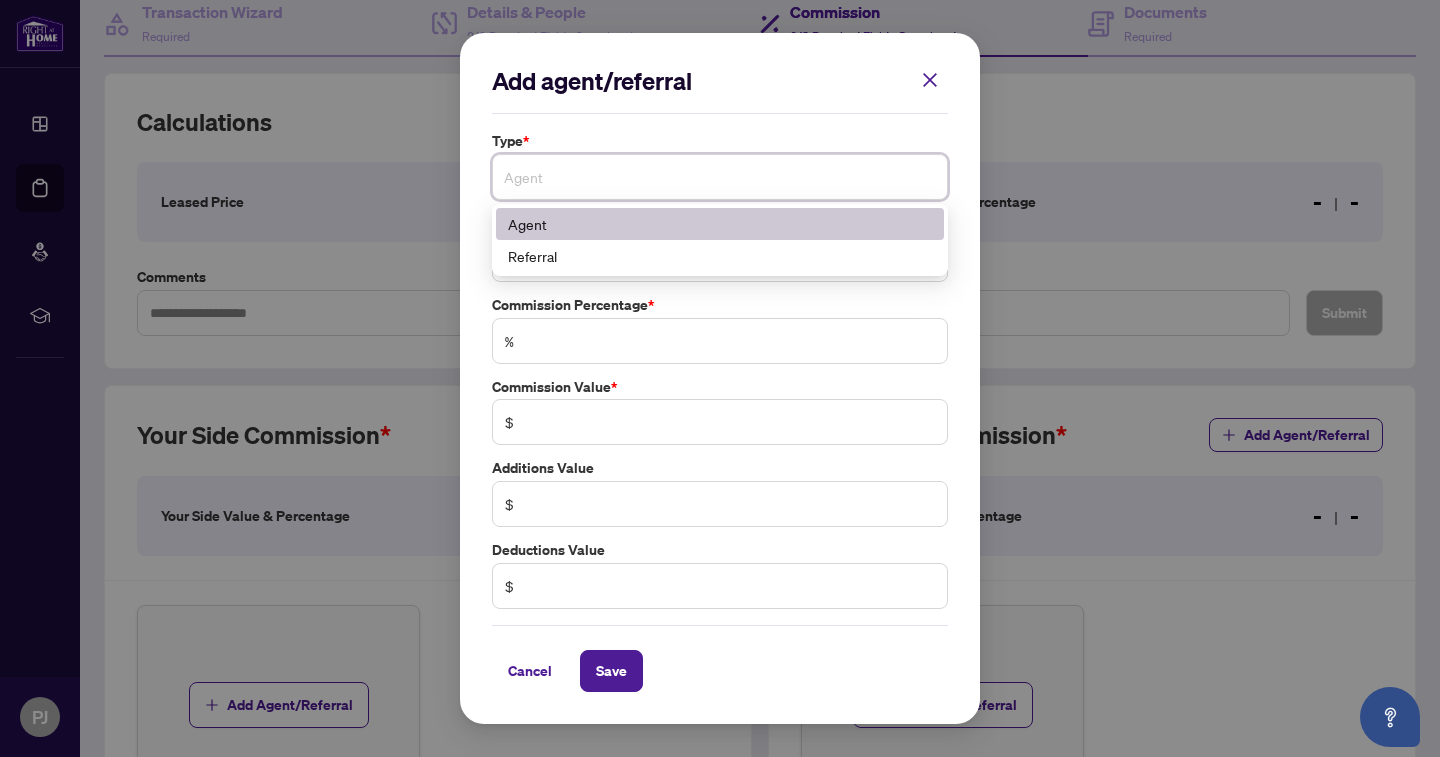 click on "Agent" at bounding box center (720, 224) 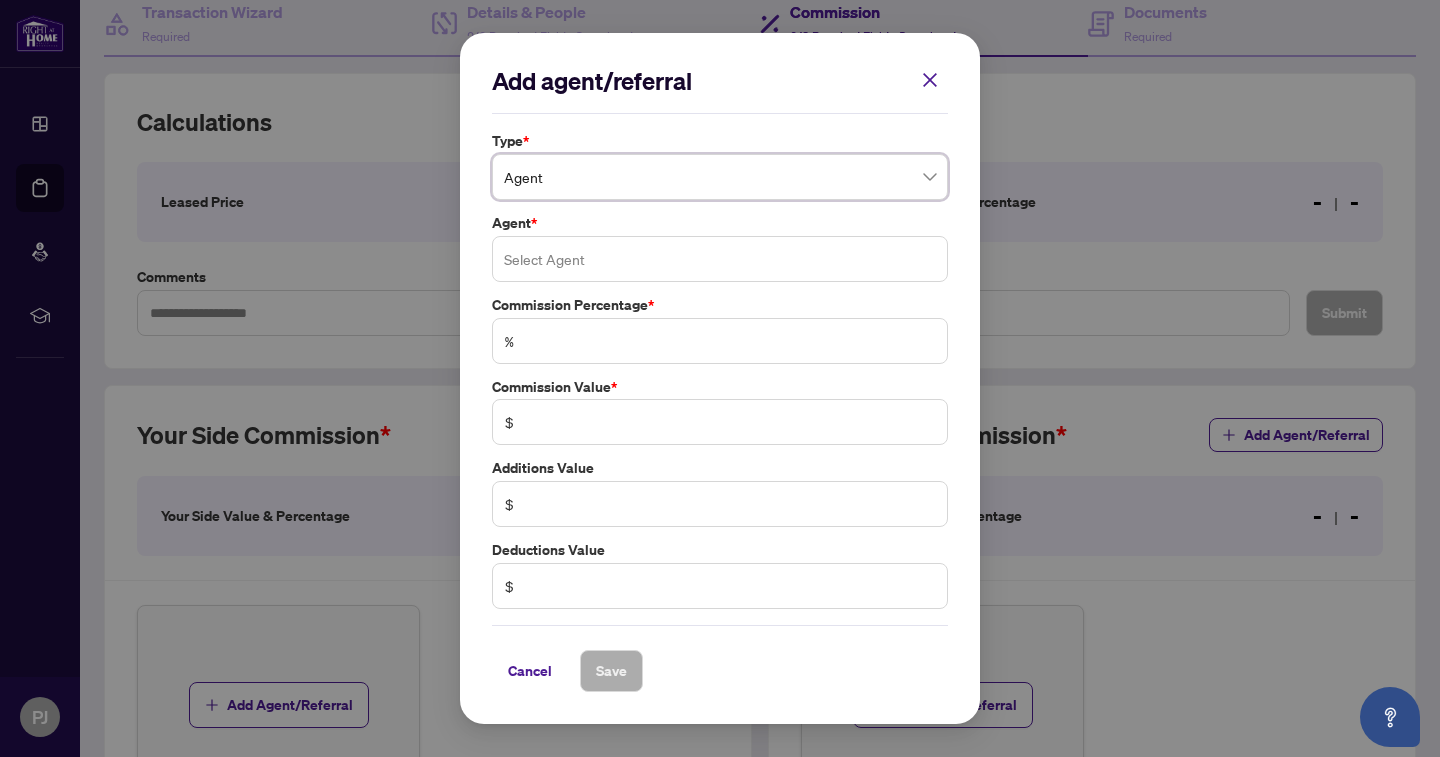 click at bounding box center (720, 259) 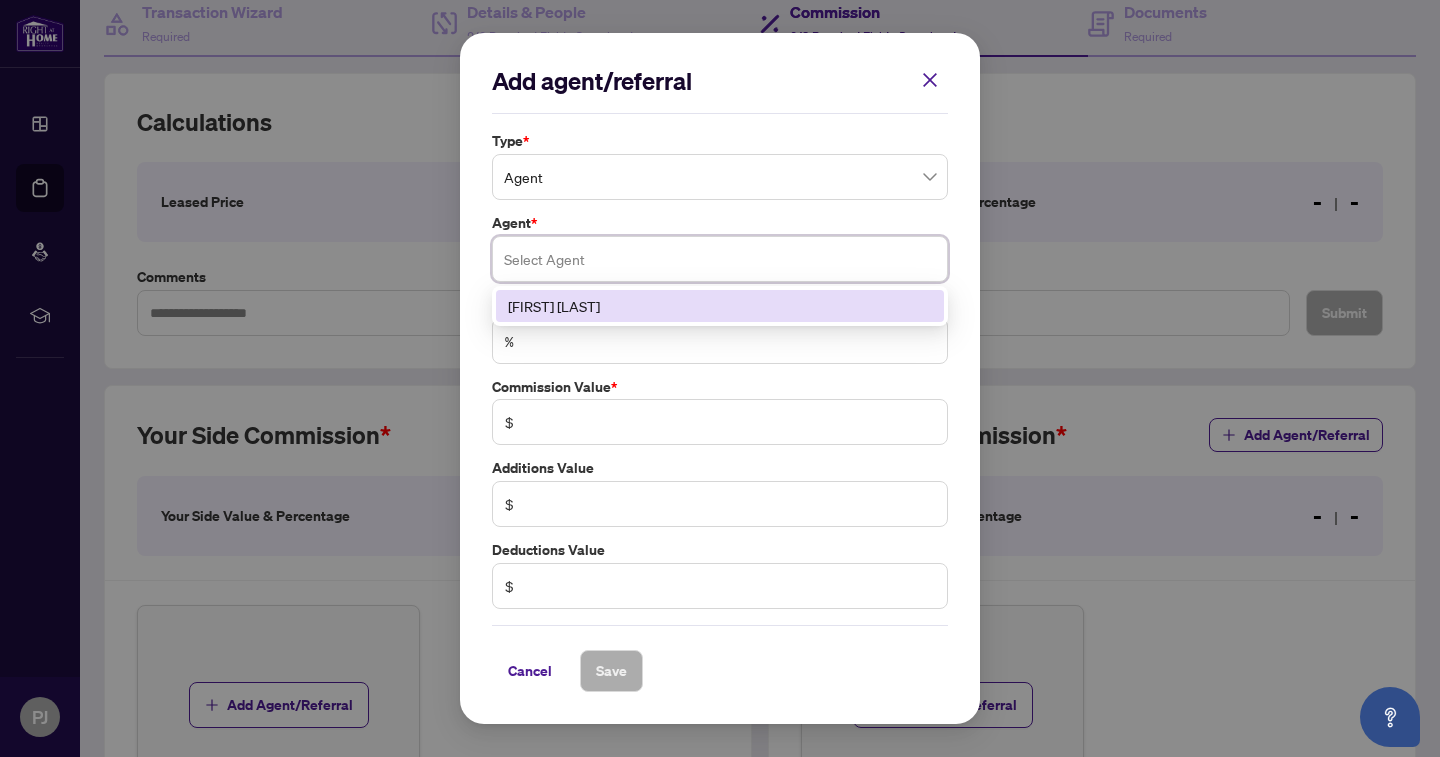 click on "[FIRST] [LAST]" at bounding box center (720, 306) 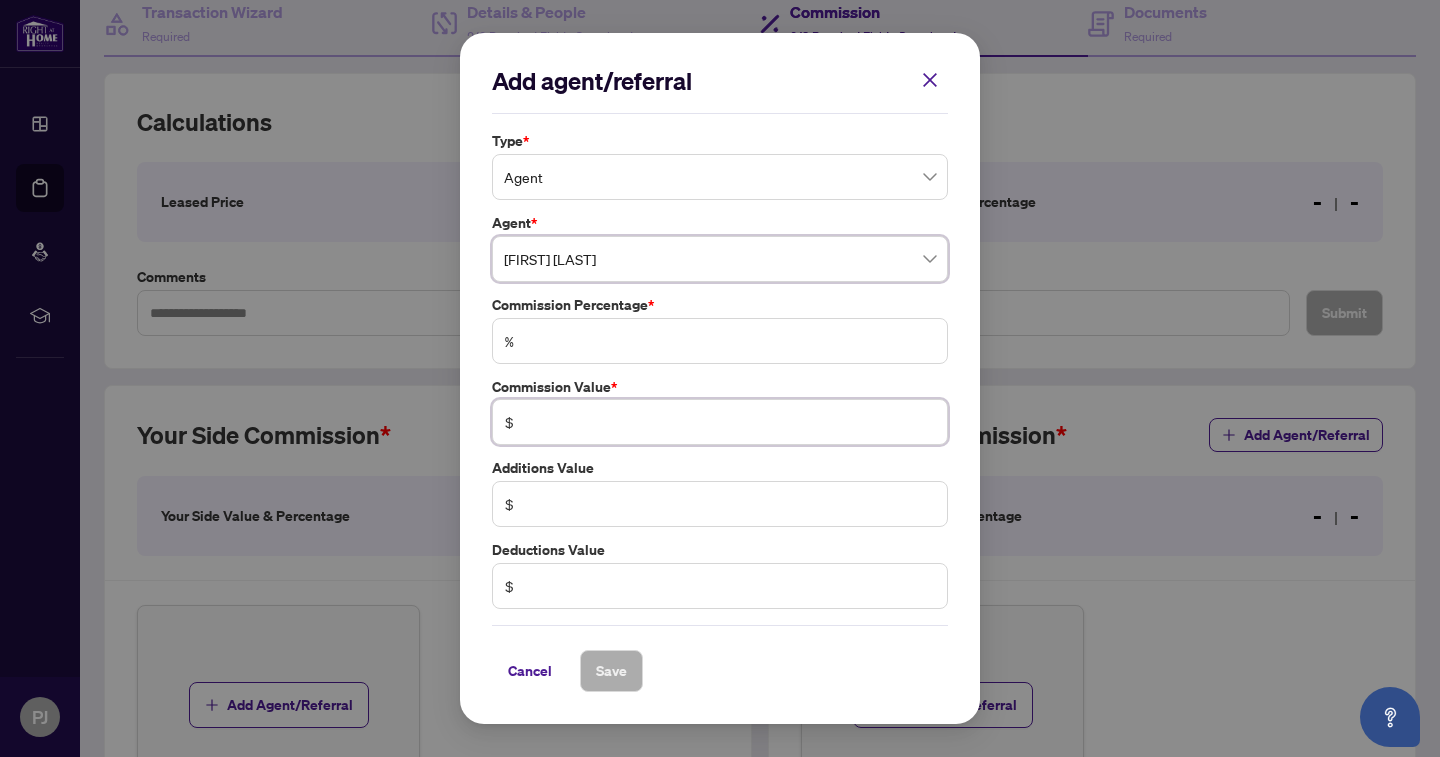click at bounding box center [730, 422] 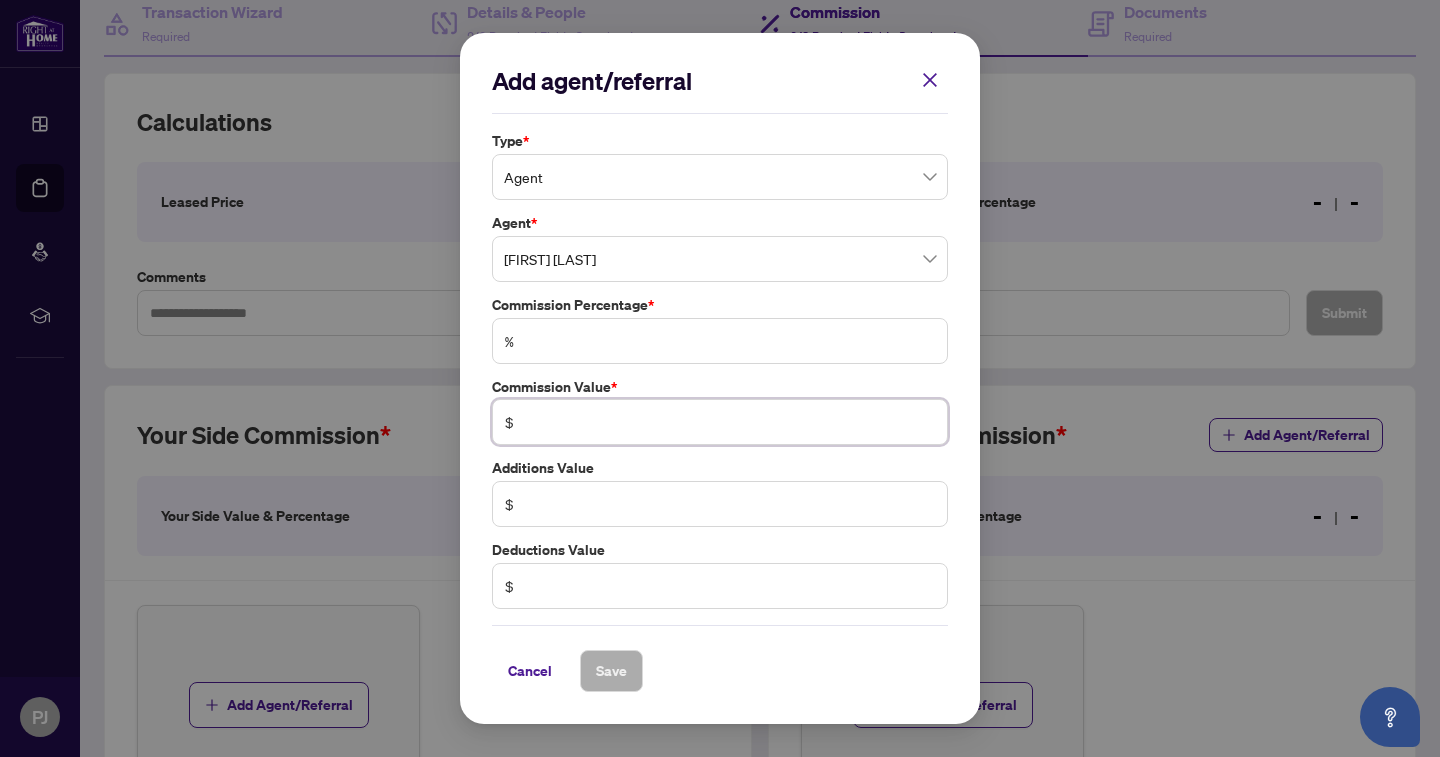 type on "******" 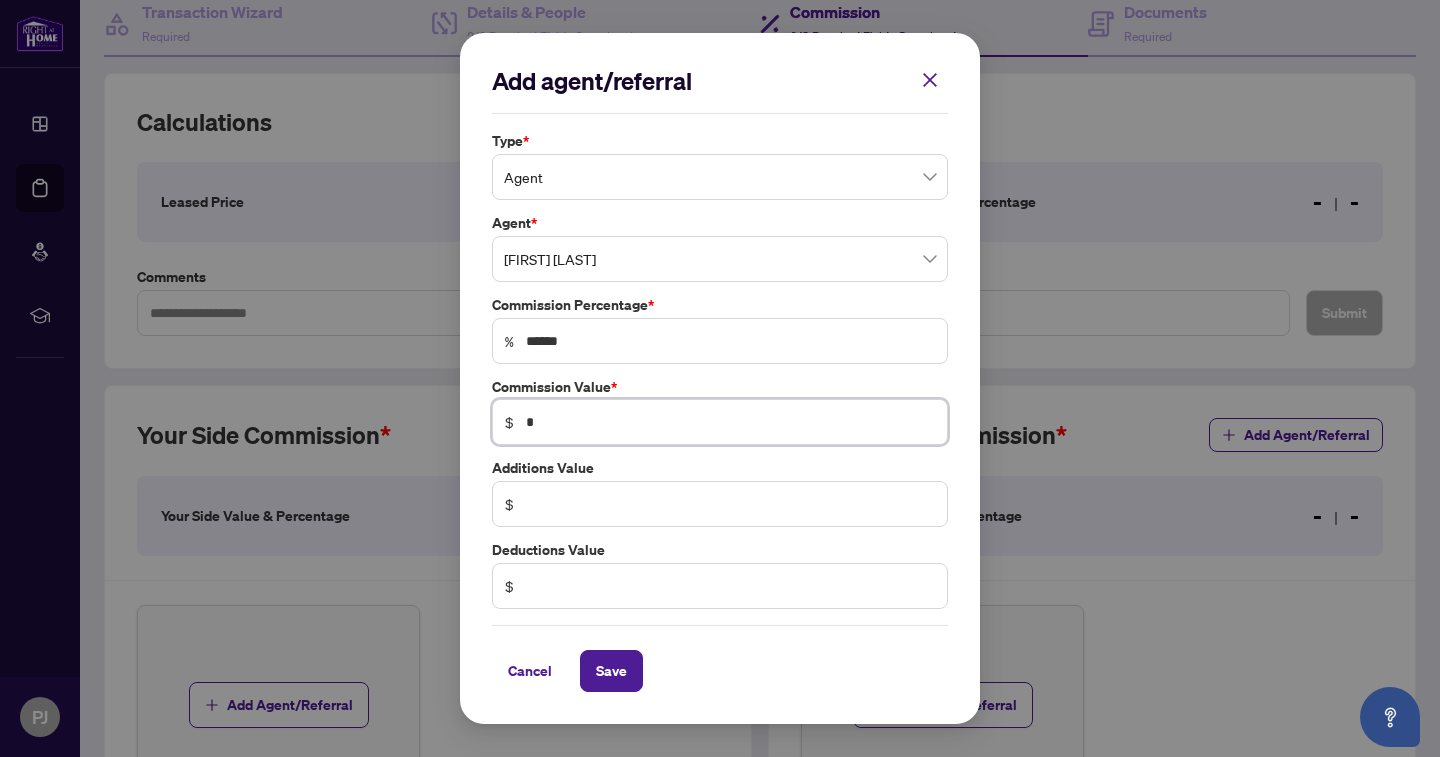 type on "******" 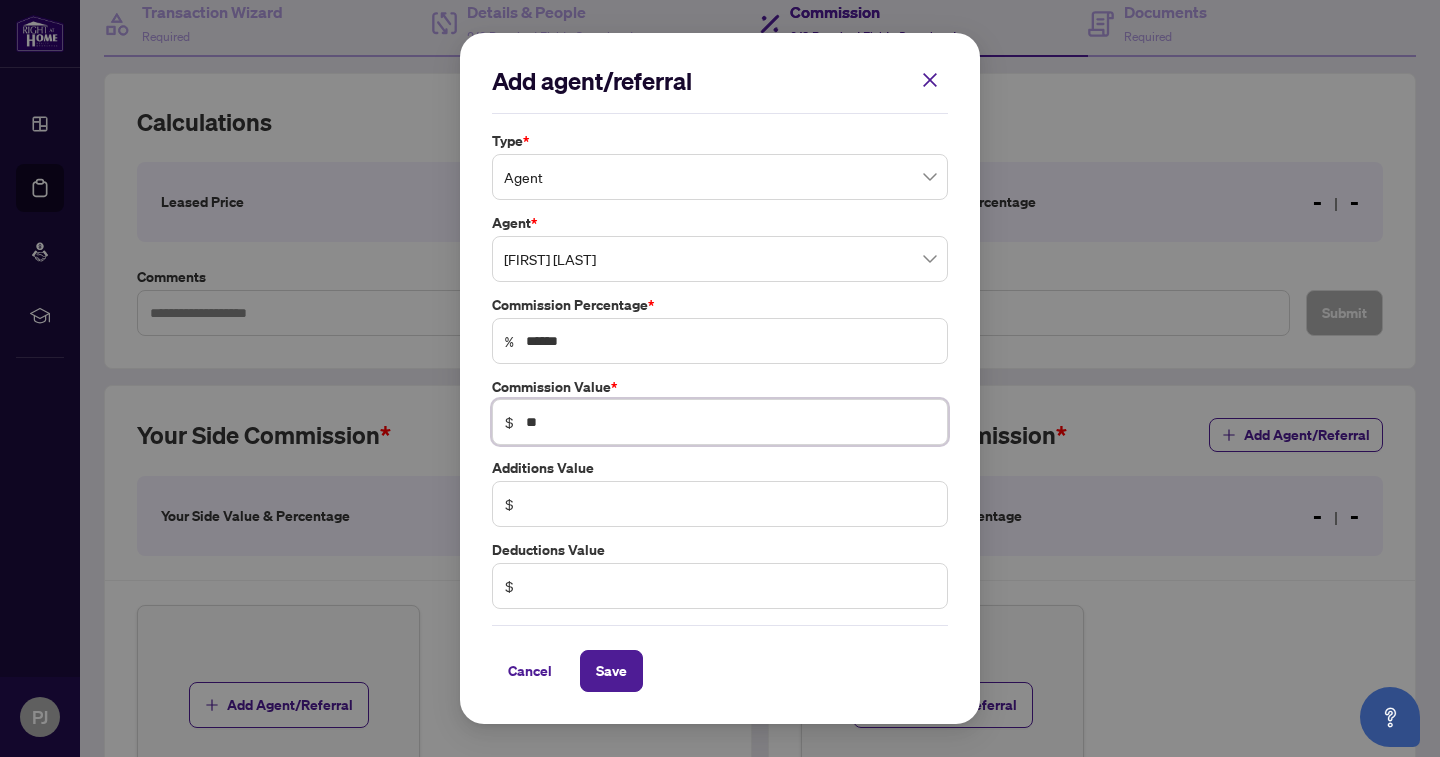 type on "******" 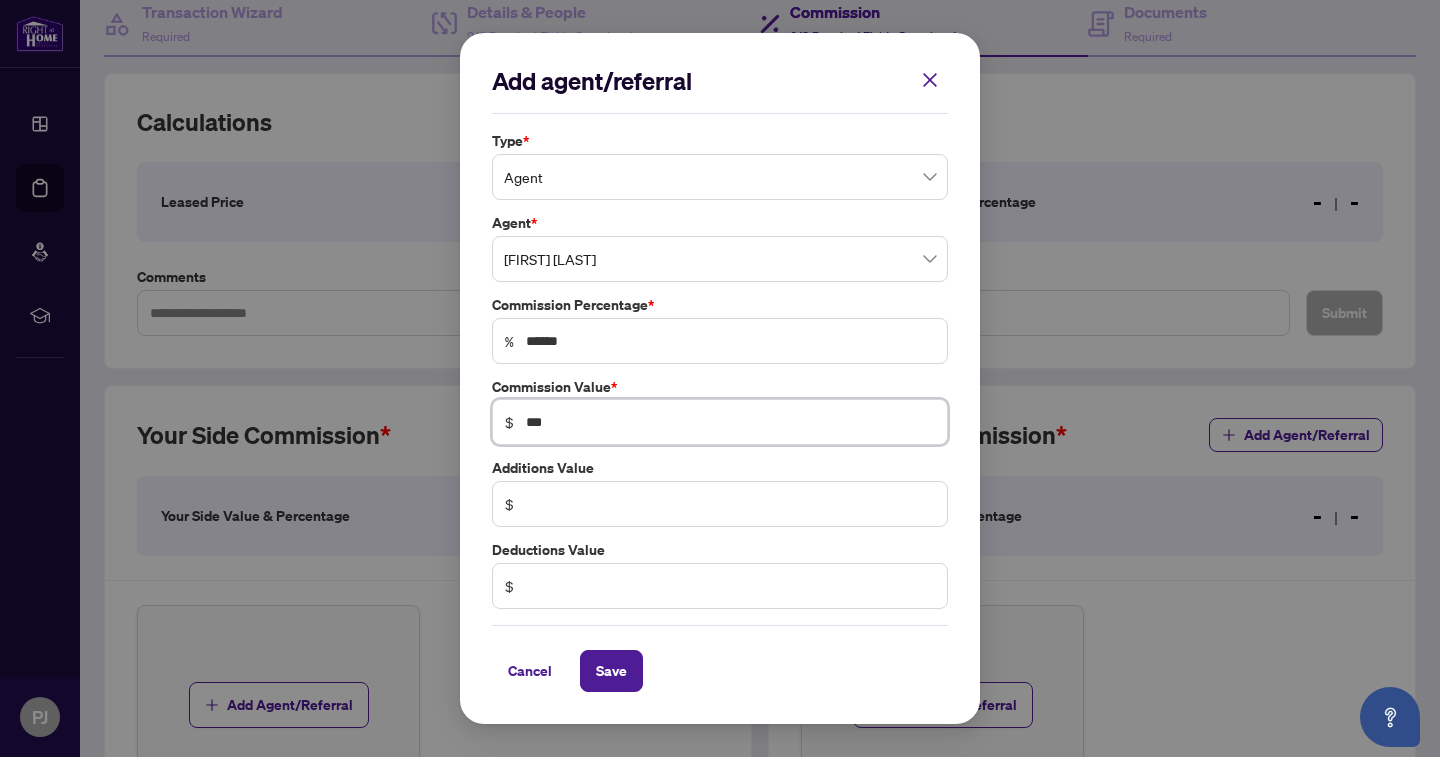 type on "**" 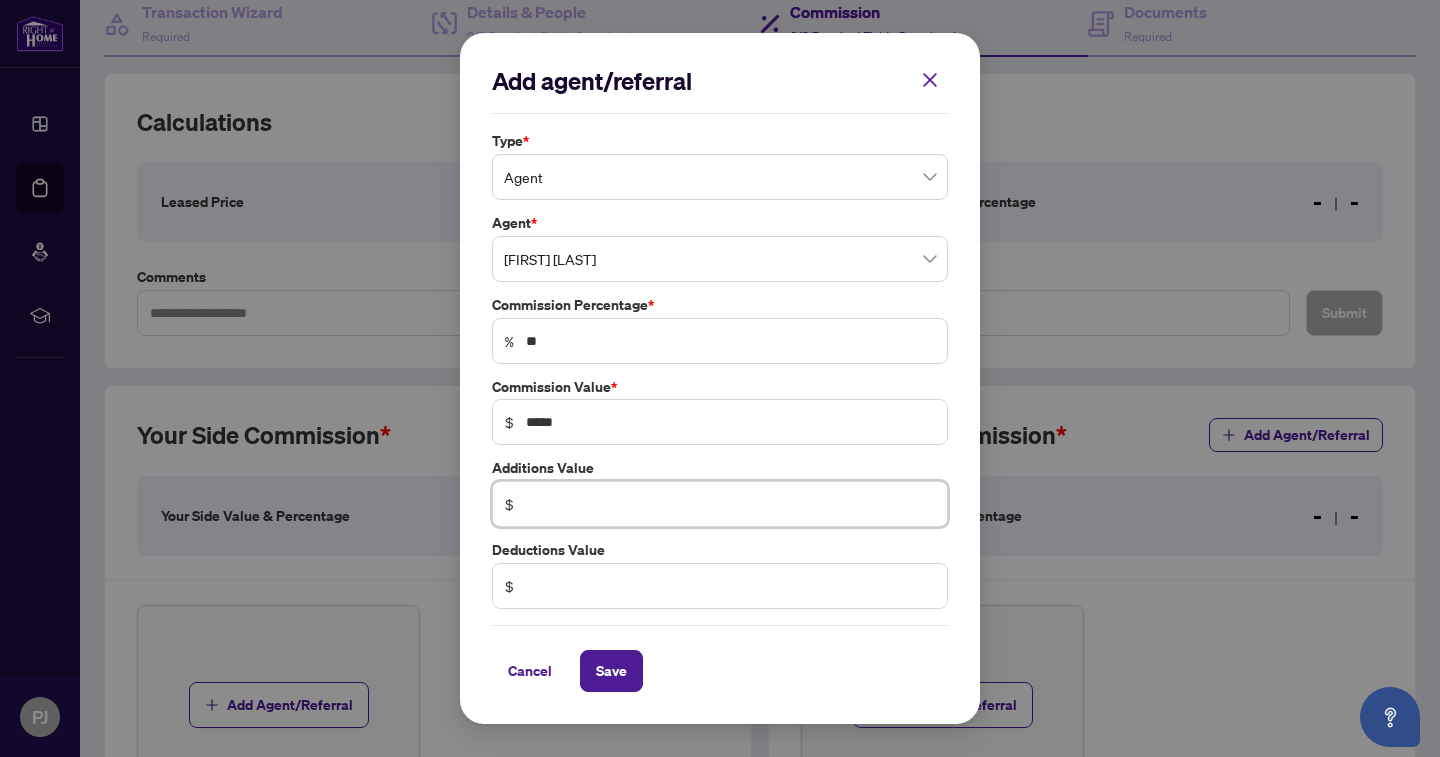 click at bounding box center (730, 504) 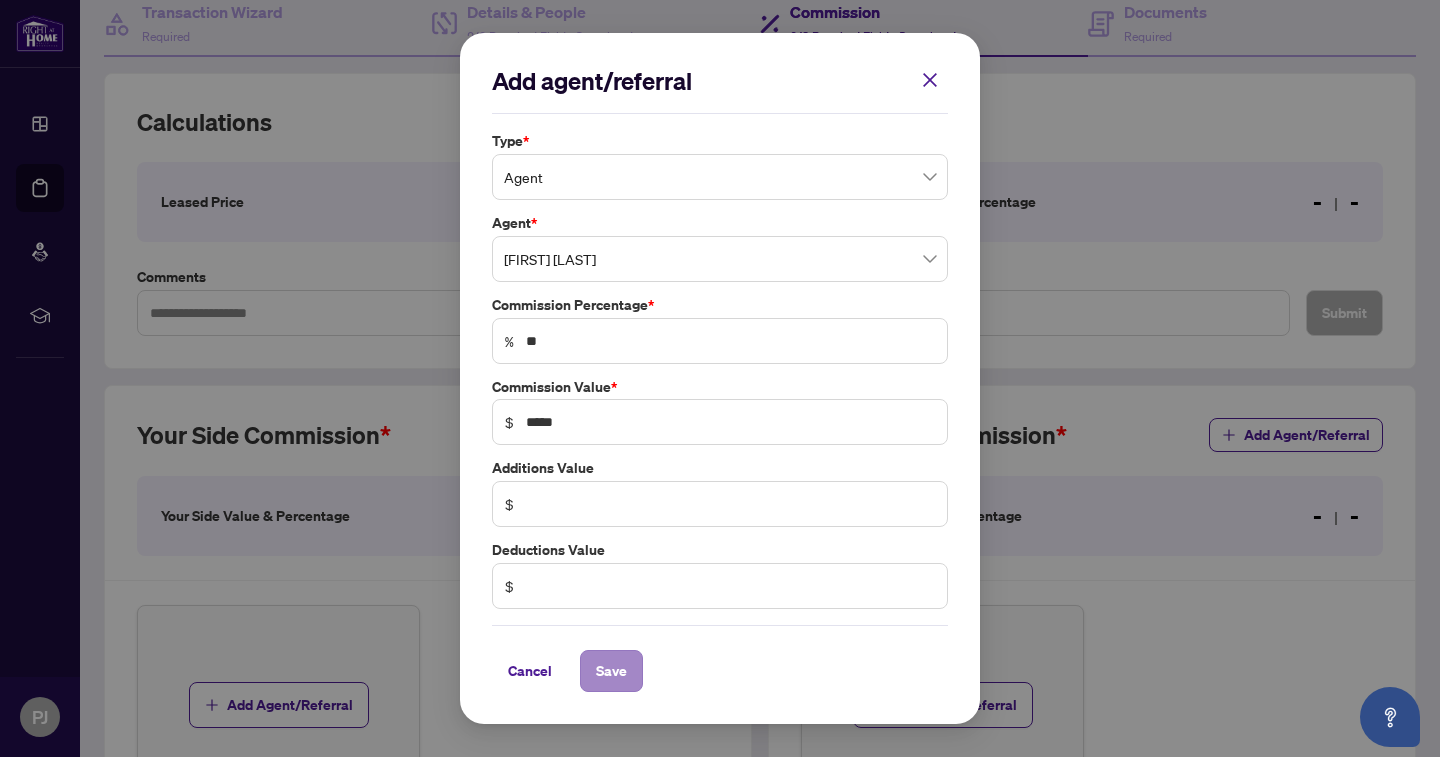 click on "Save" at bounding box center [611, 671] 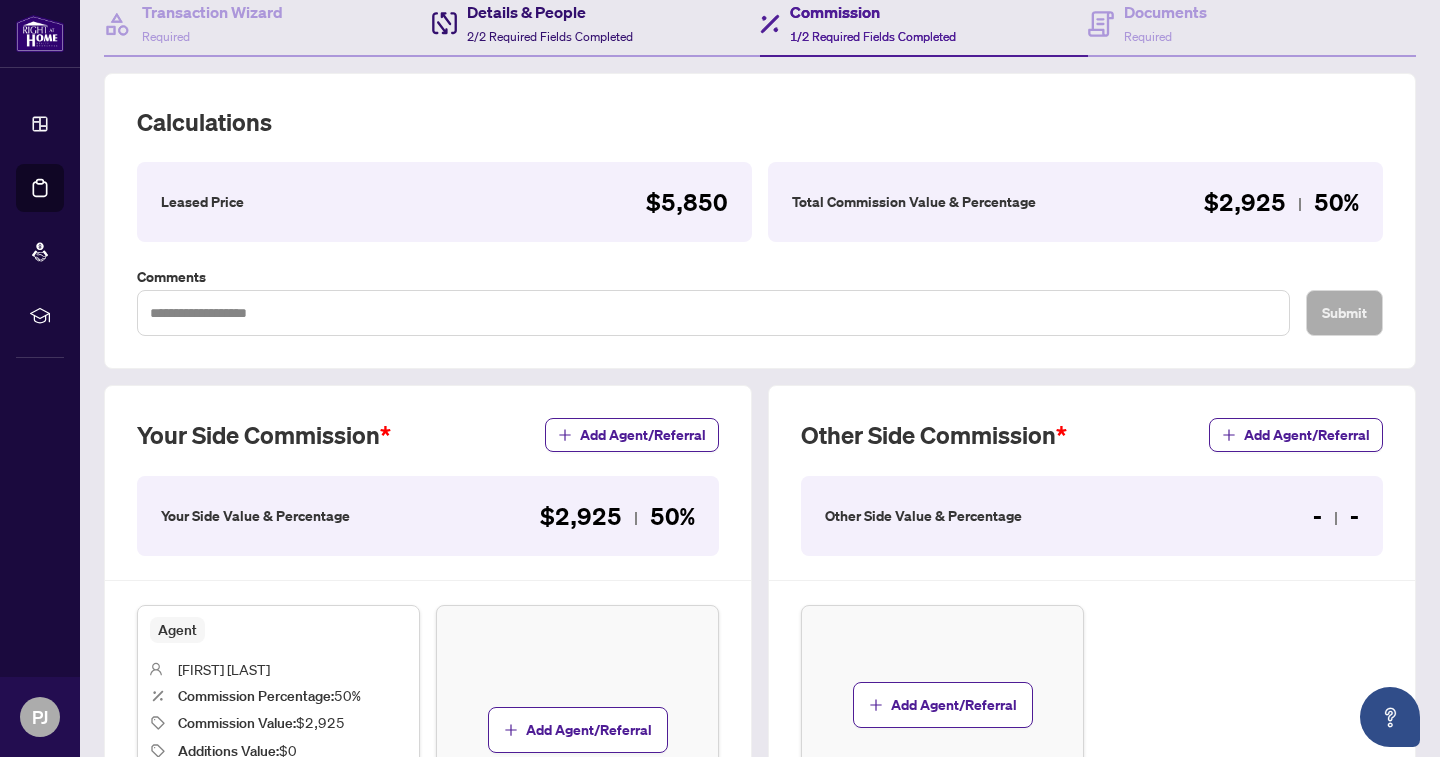 click on "Details & People" at bounding box center (550, 12) 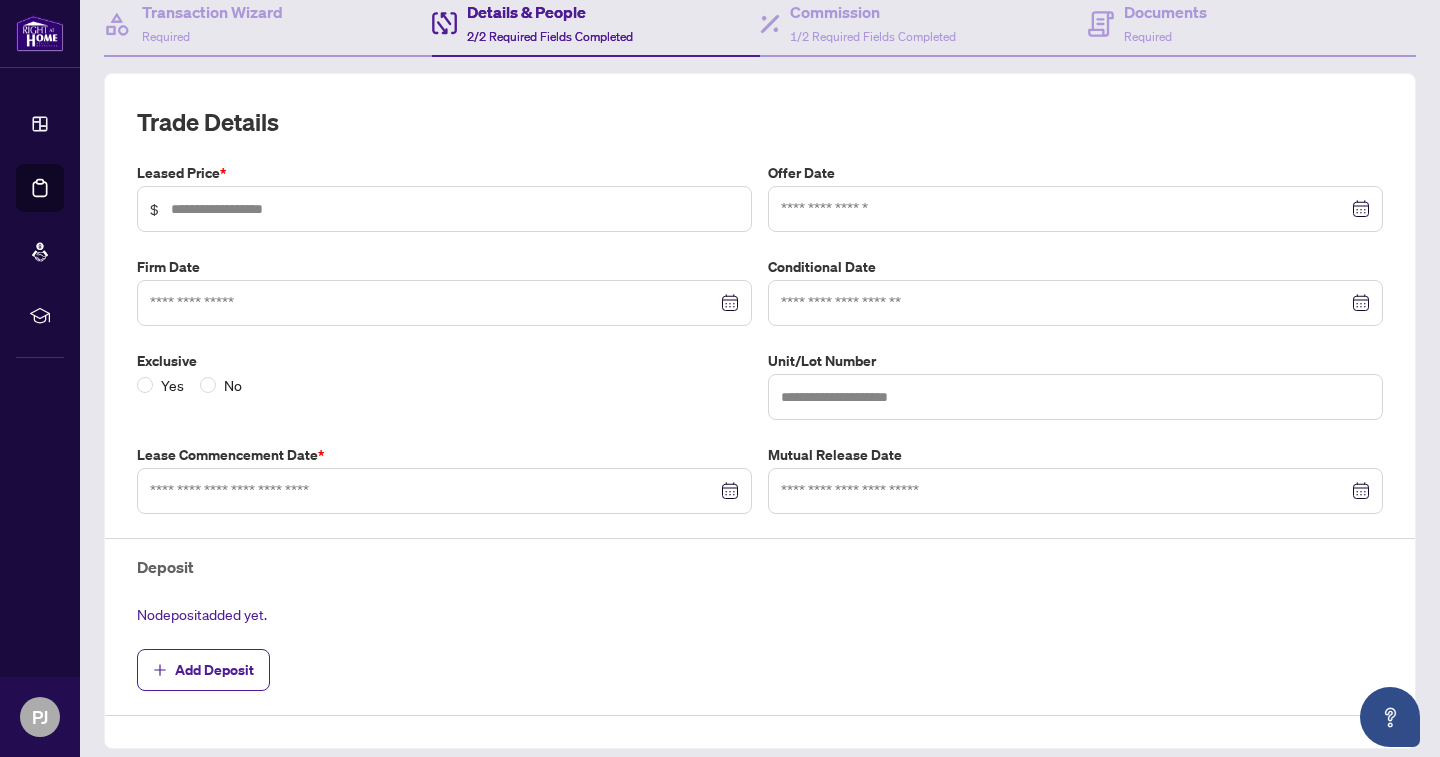 type on "*****" 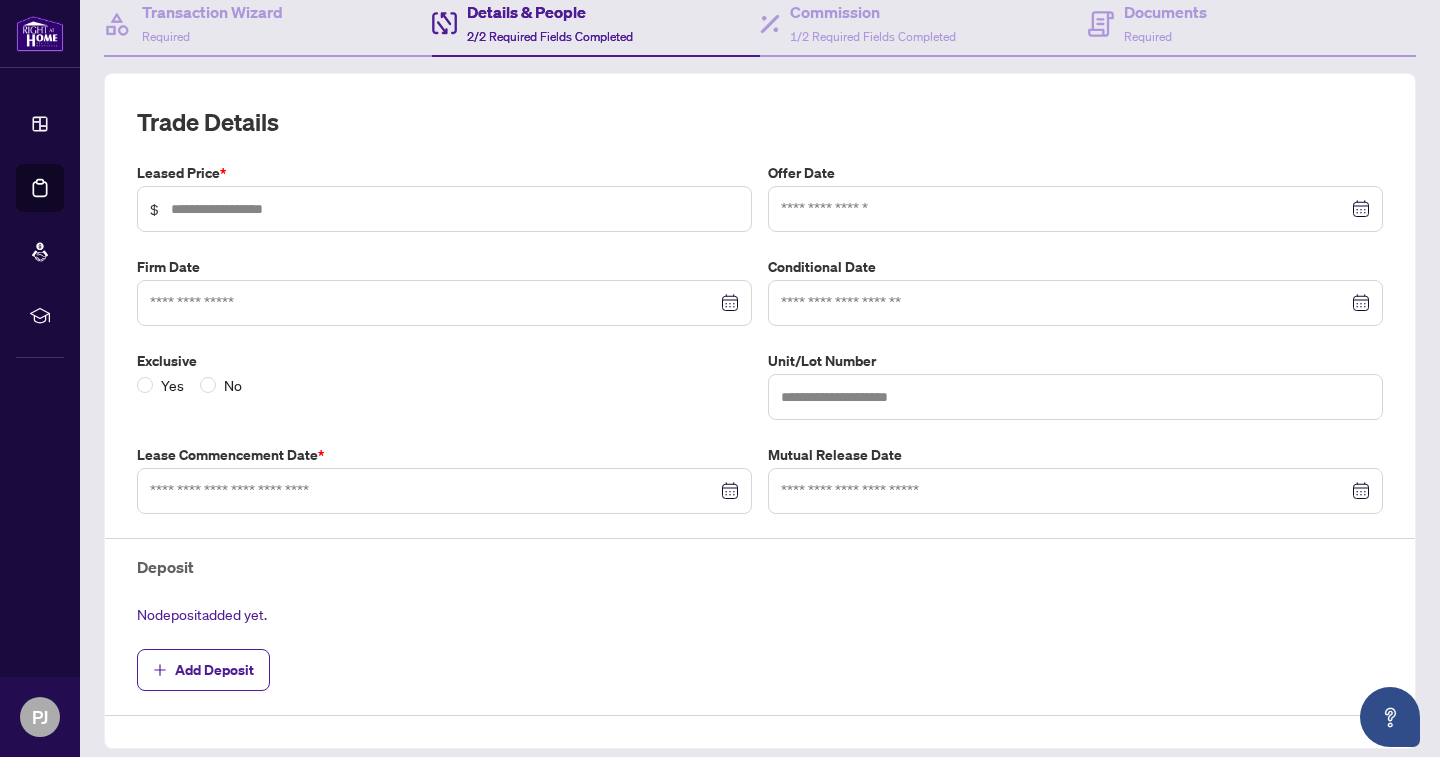 type on "***" 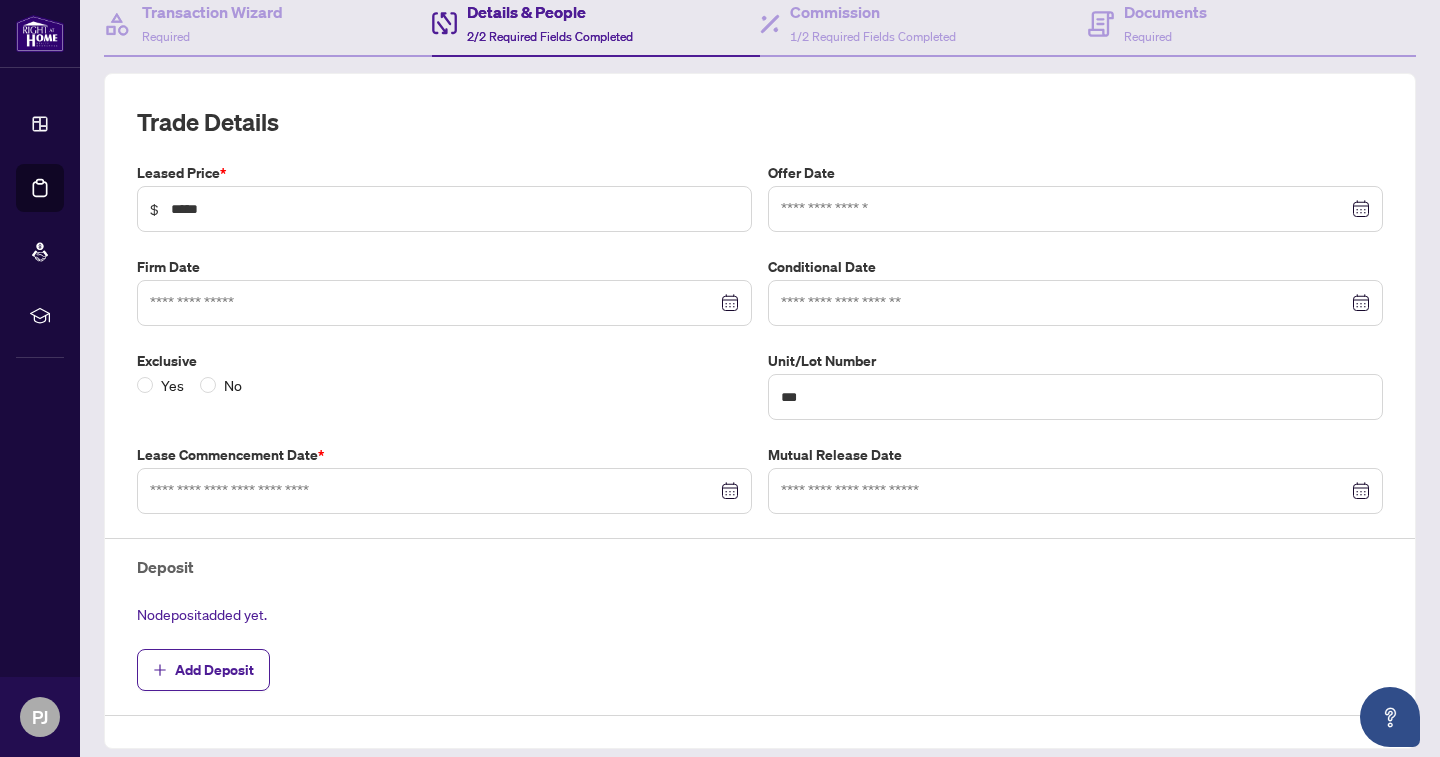 type on "**********" 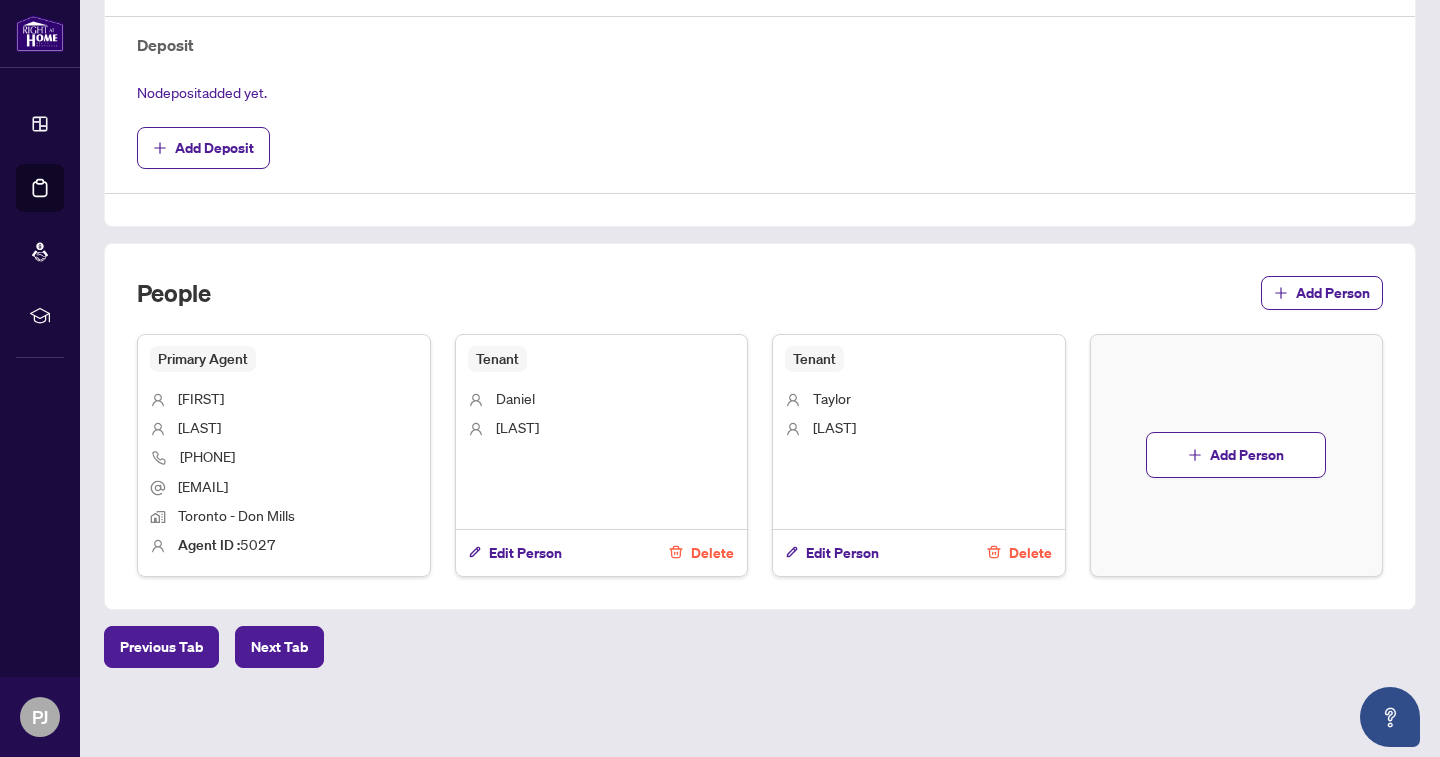 scroll, scrollTop: 721, scrollLeft: 0, axis: vertical 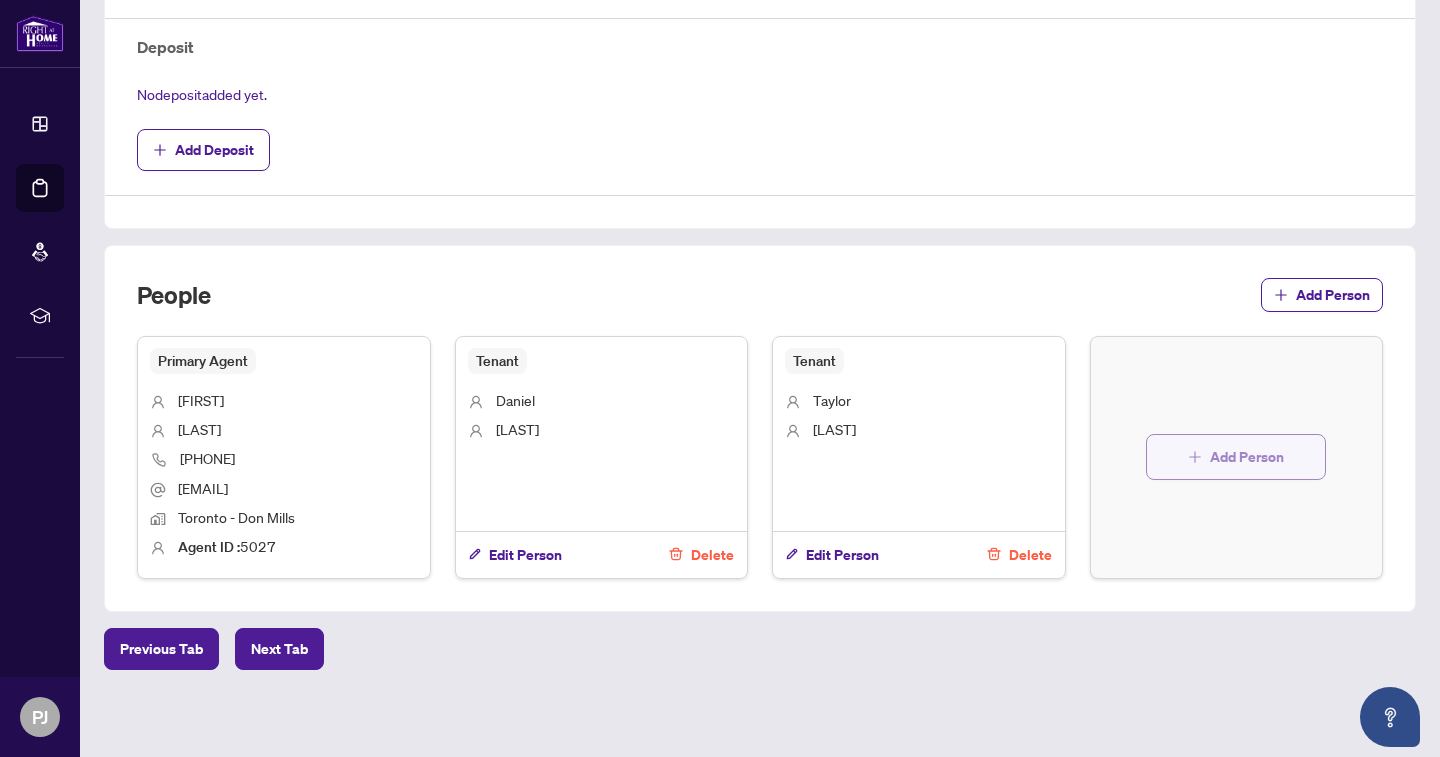 click on "Add Person" at bounding box center (1247, 457) 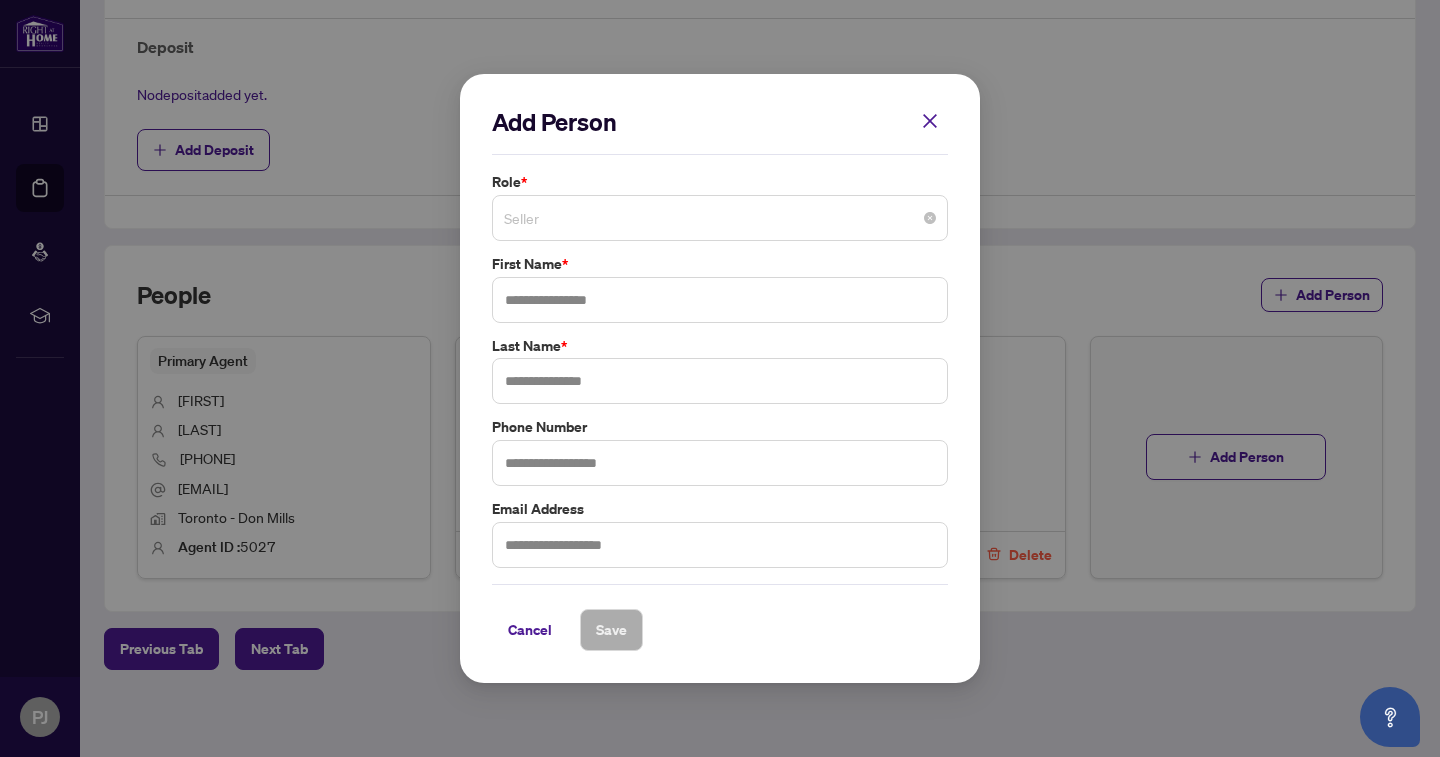 click on "Seller" at bounding box center [720, 218] 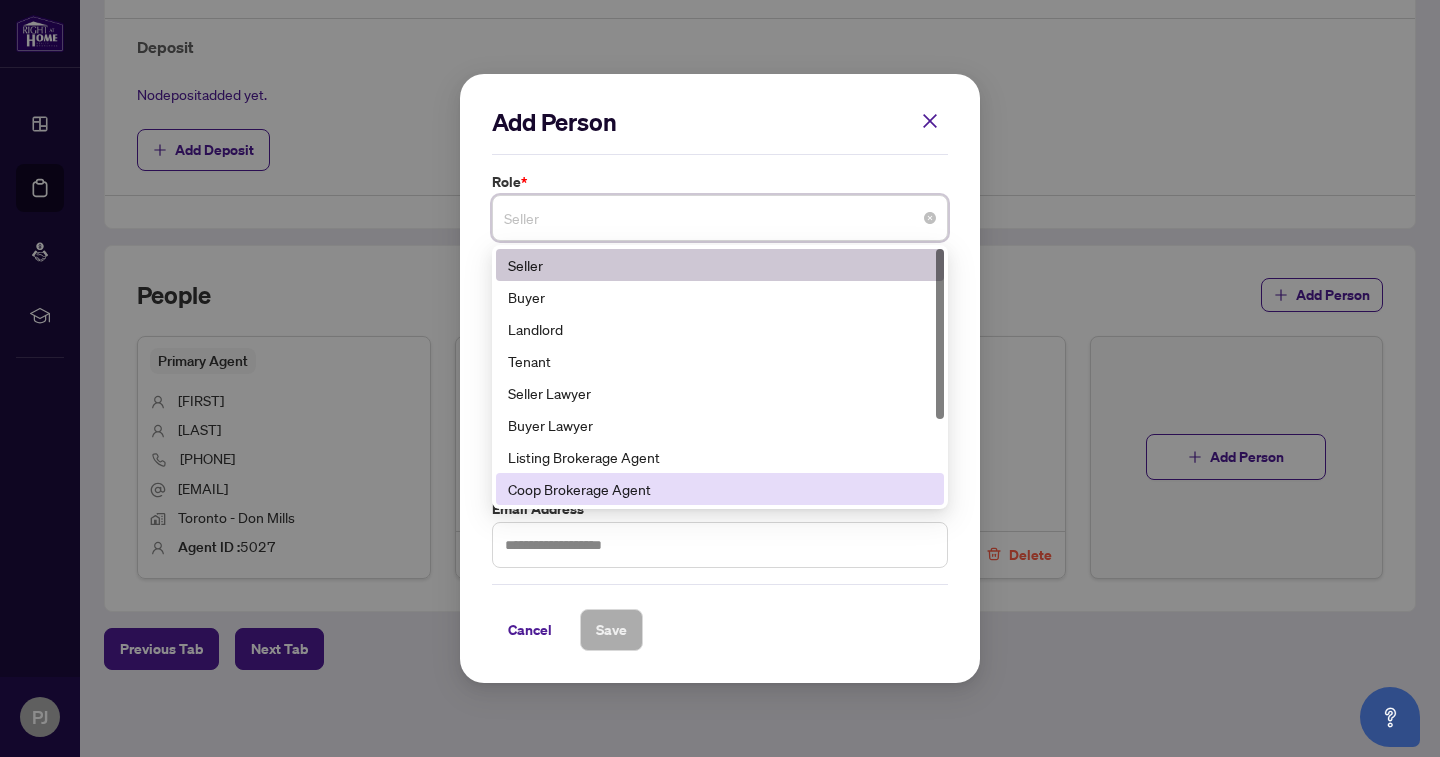 click on "Coop Brokerage Agent" at bounding box center (720, 489) 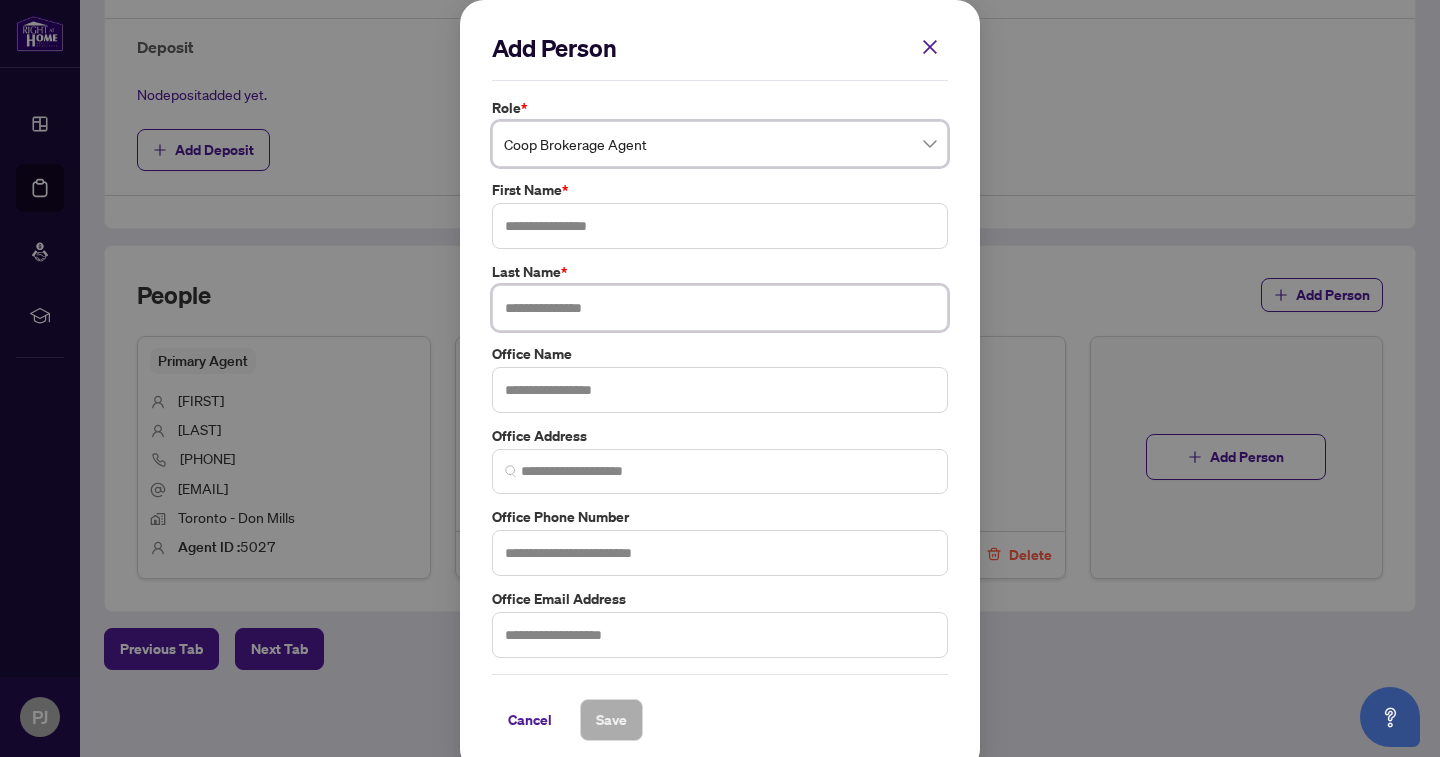 click at bounding box center [720, 308] 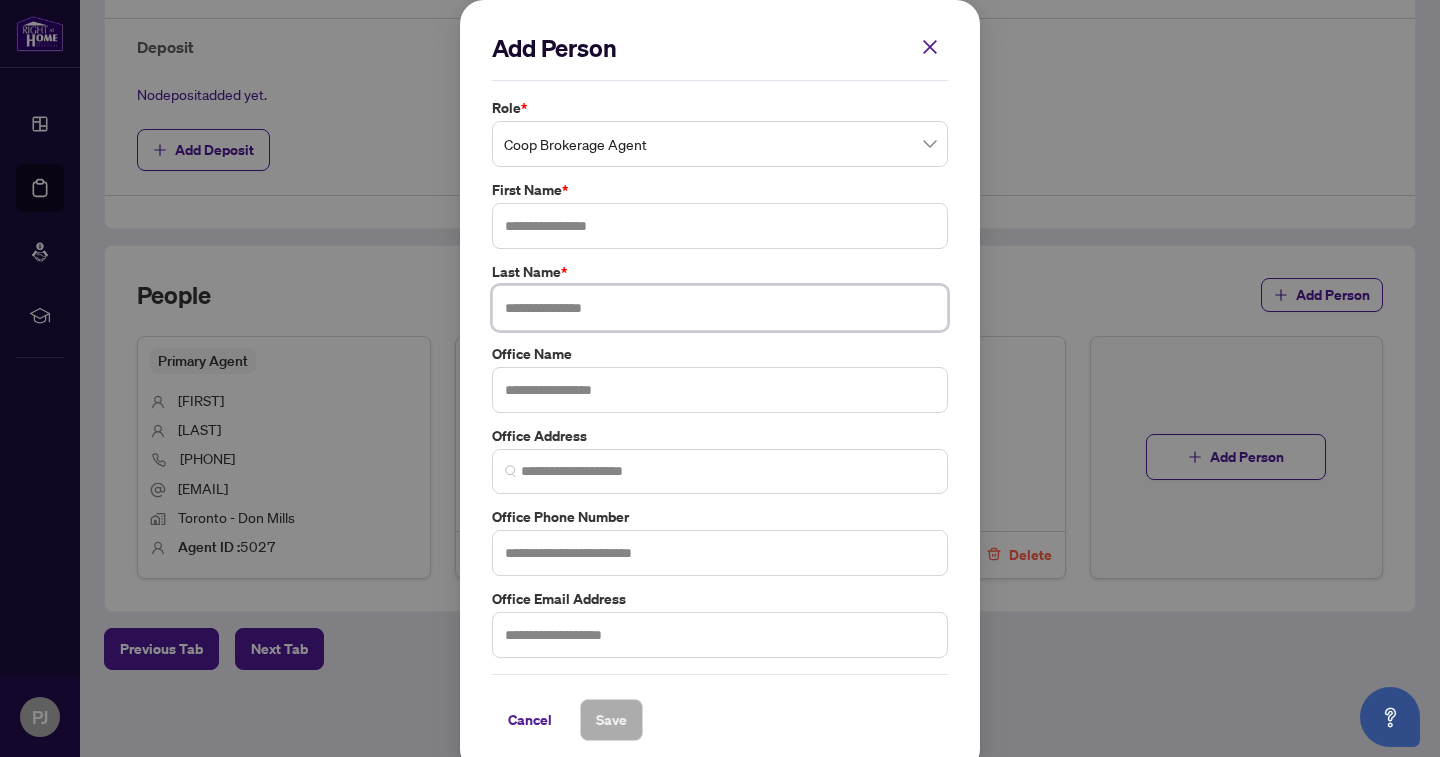 paste on "**********" 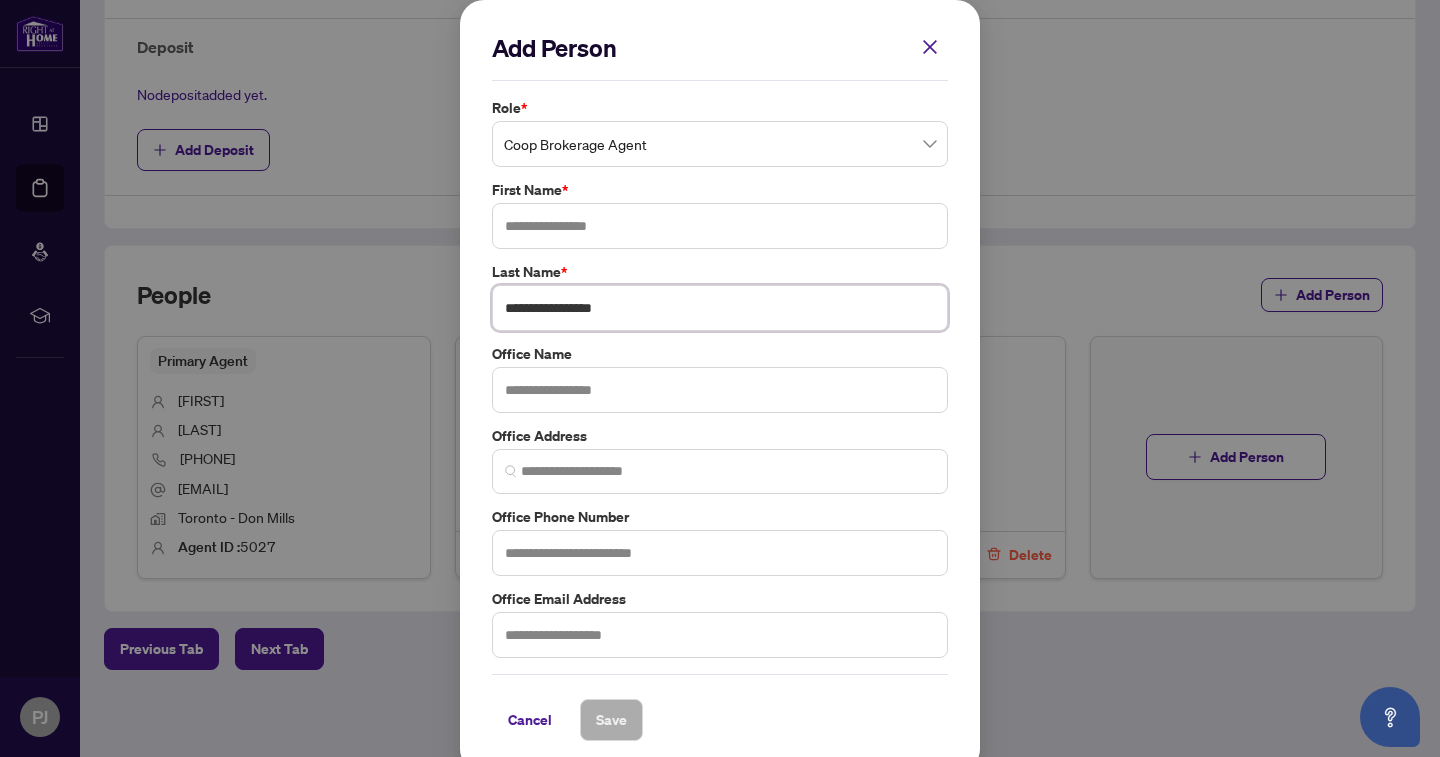 drag, startPoint x: 574, startPoint y: 309, endPoint x: 487, endPoint y: 309, distance: 87 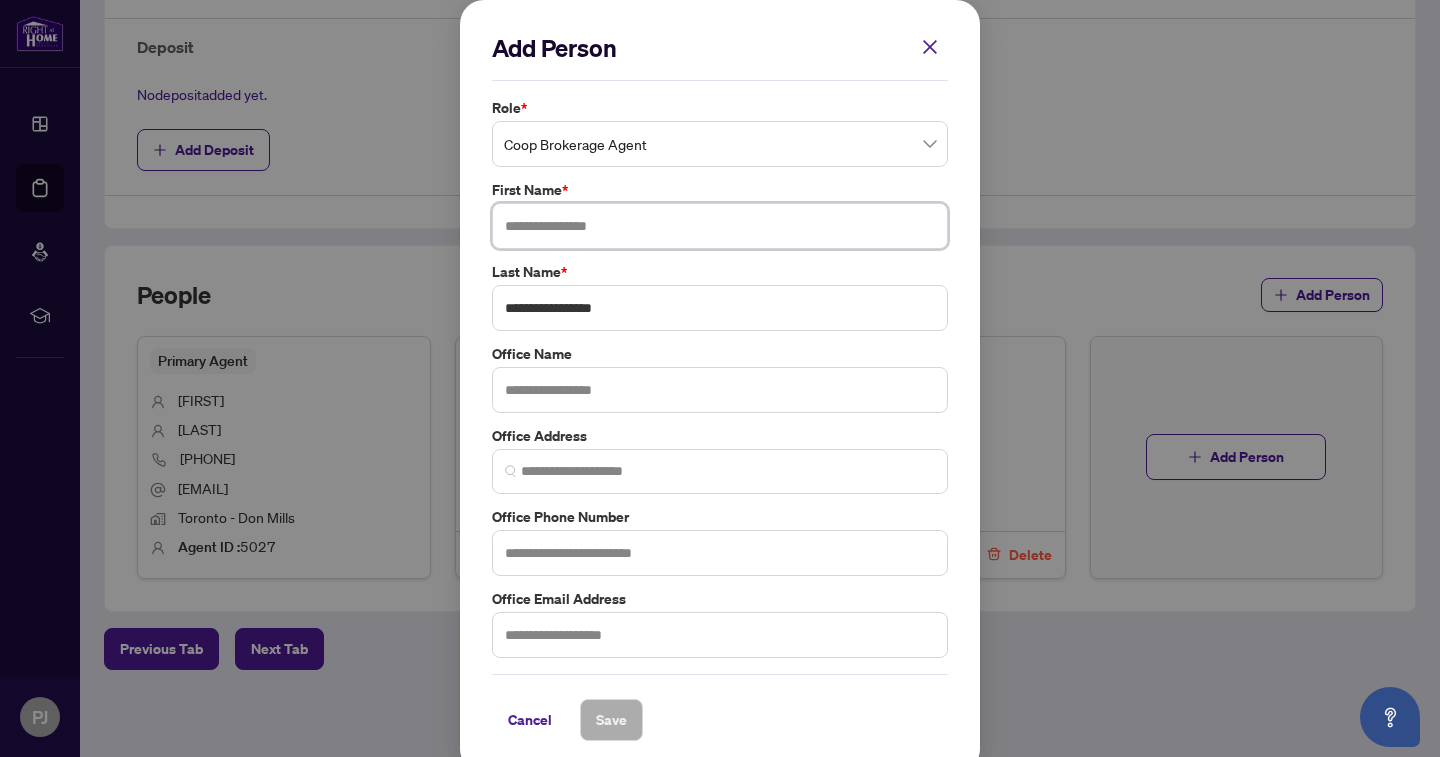 click at bounding box center [720, 226] 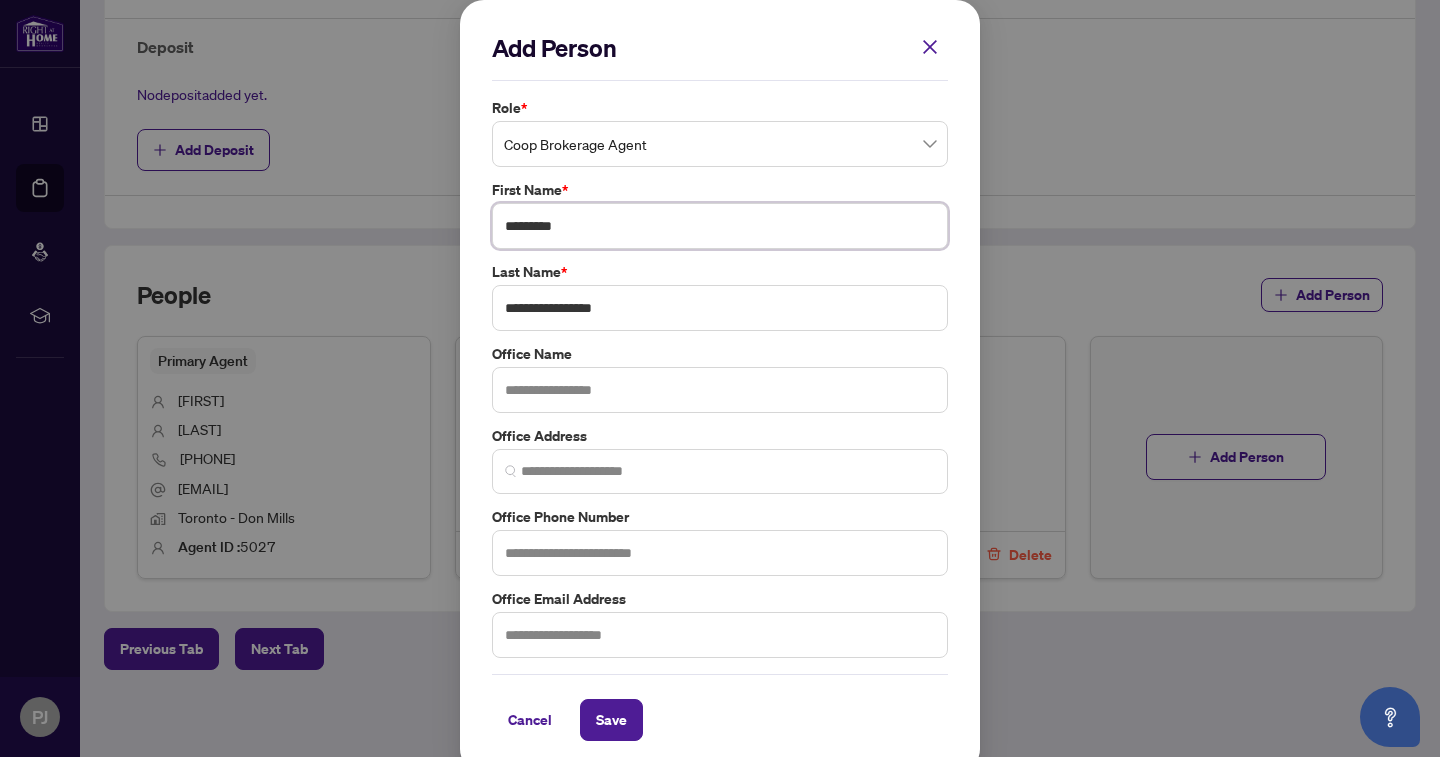 type on "********" 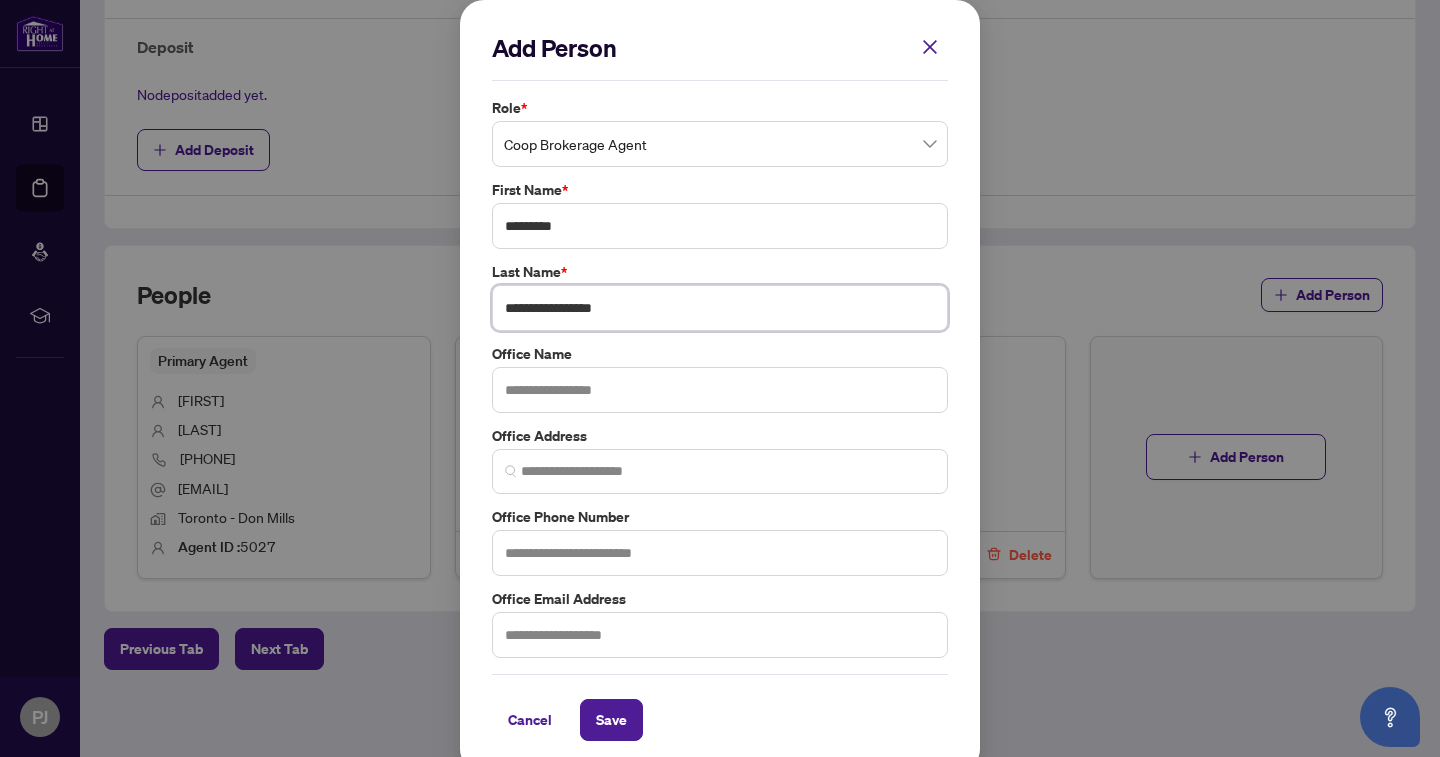 drag, startPoint x: 573, startPoint y: 310, endPoint x: 483, endPoint y: 306, distance: 90.088844 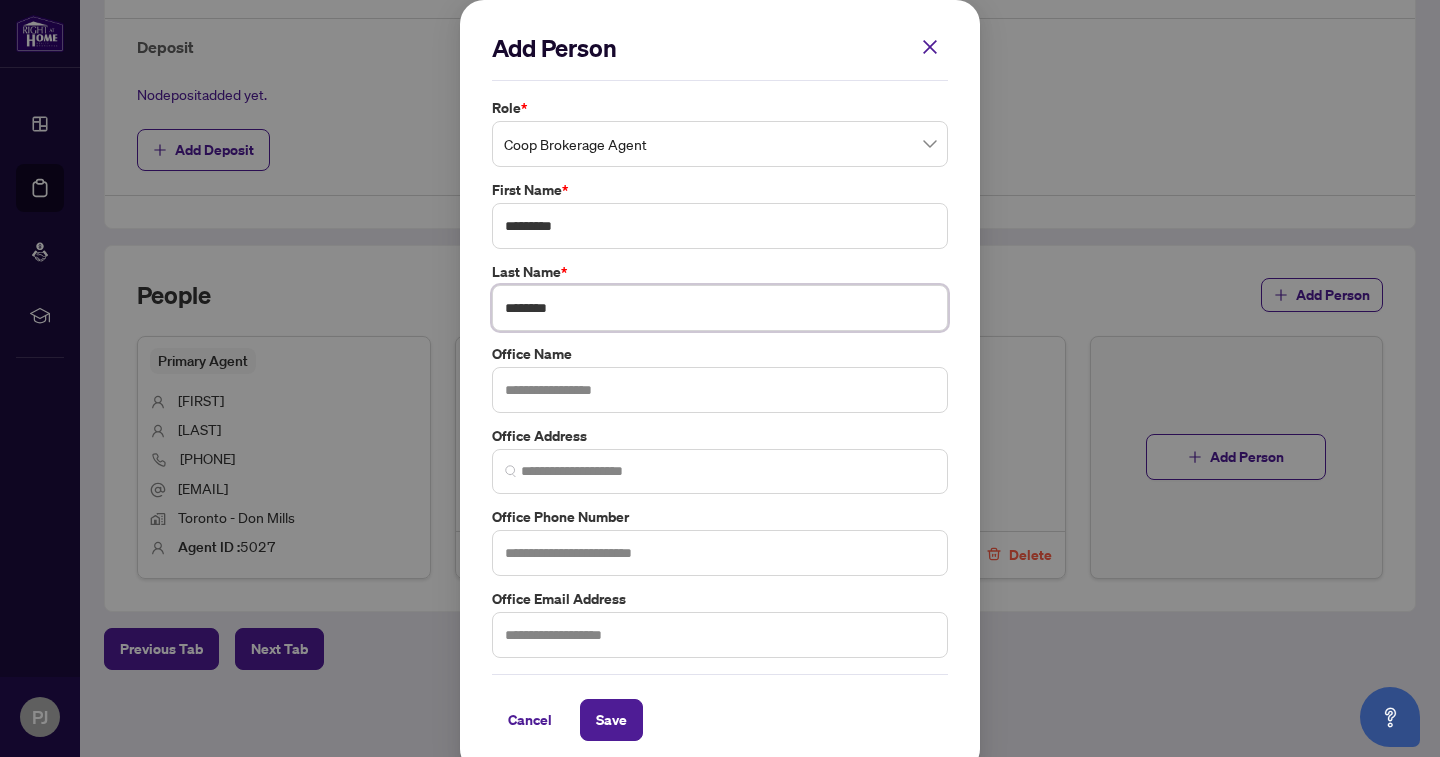 type on "********" 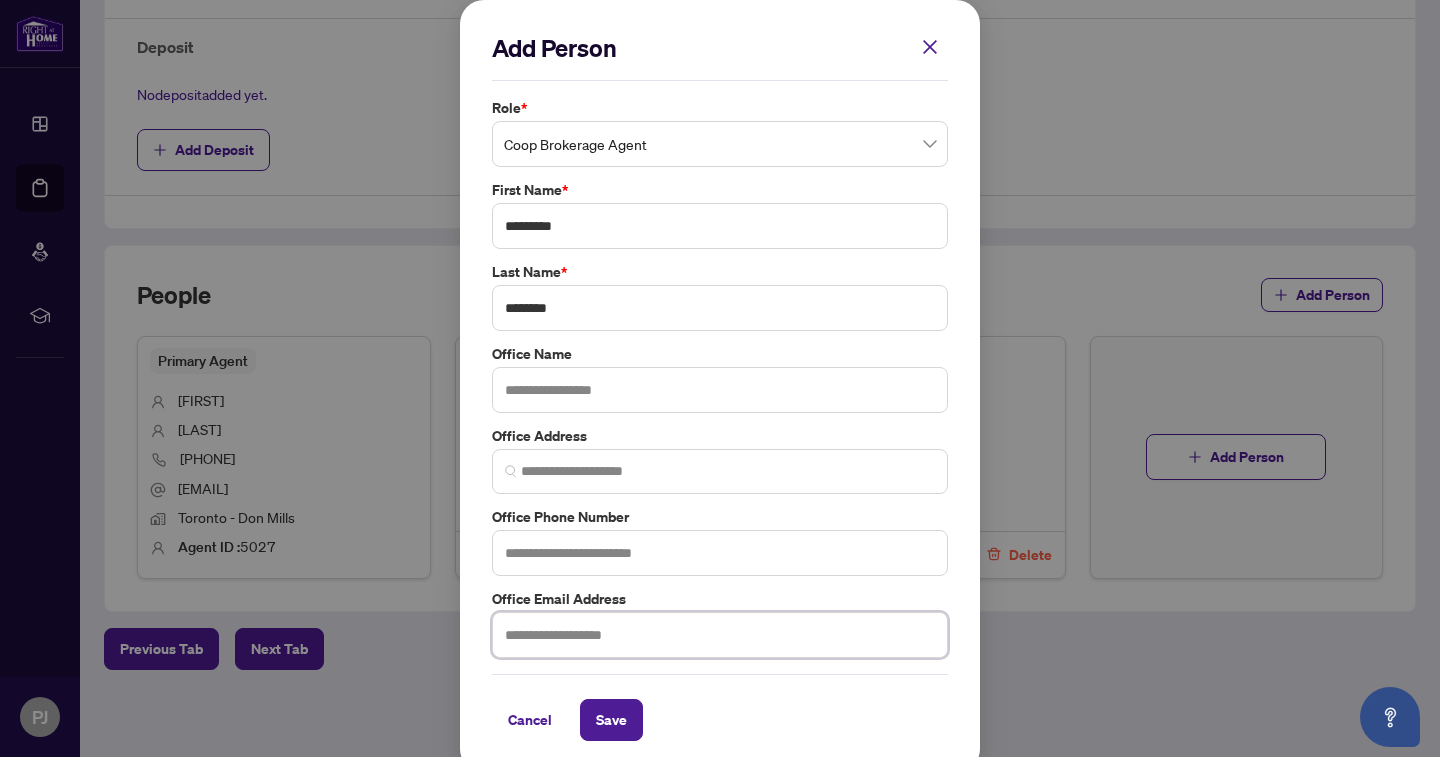click at bounding box center [720, 635] 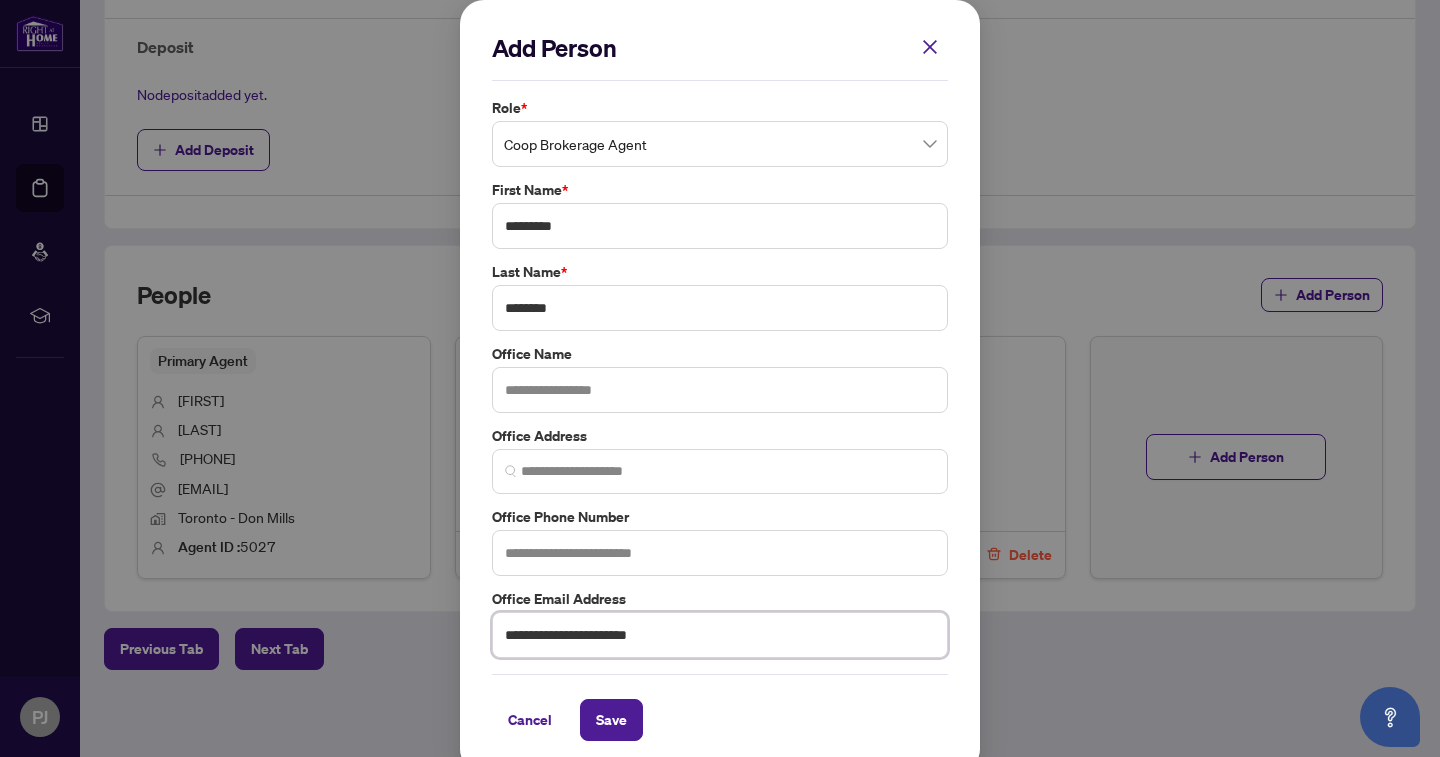 type on "**********" 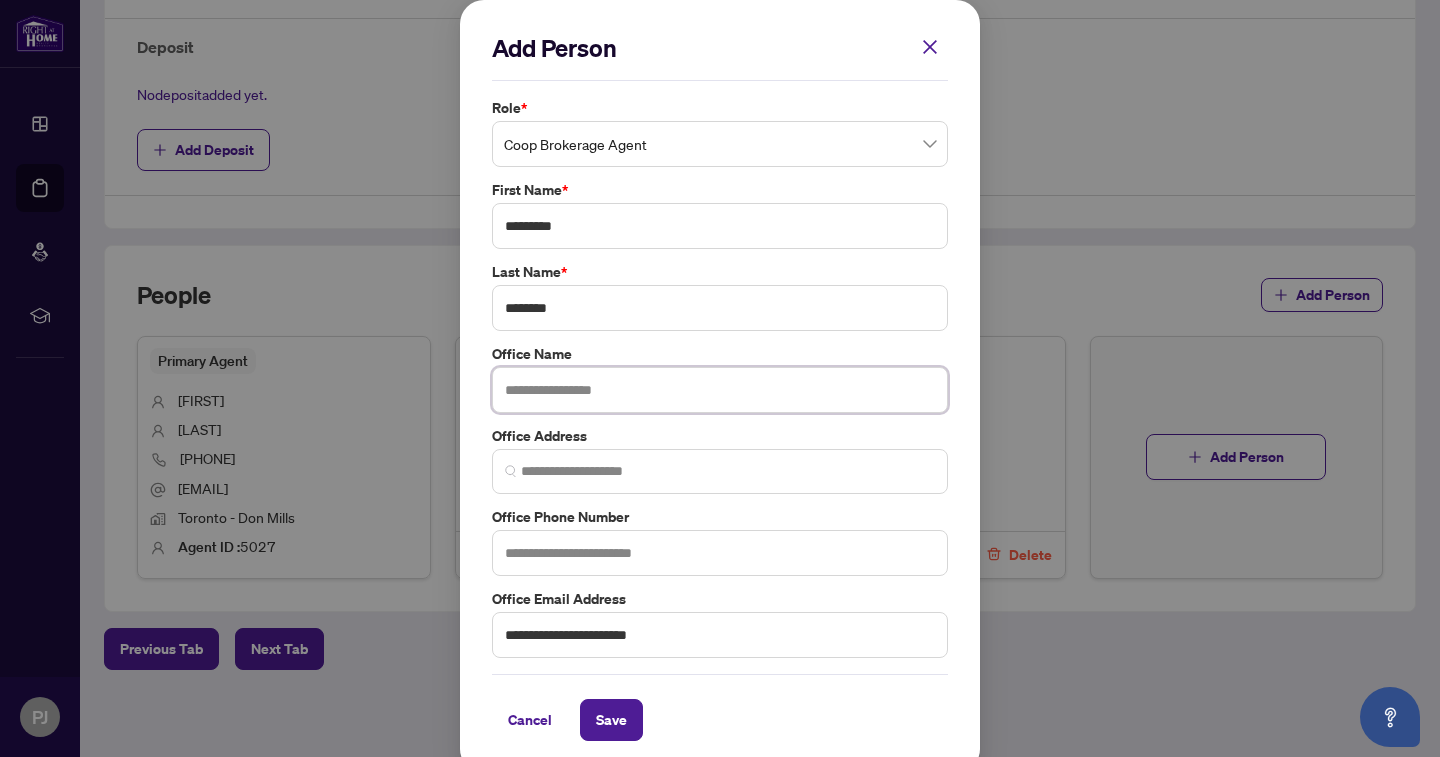 click at bounding box center (720, 390) 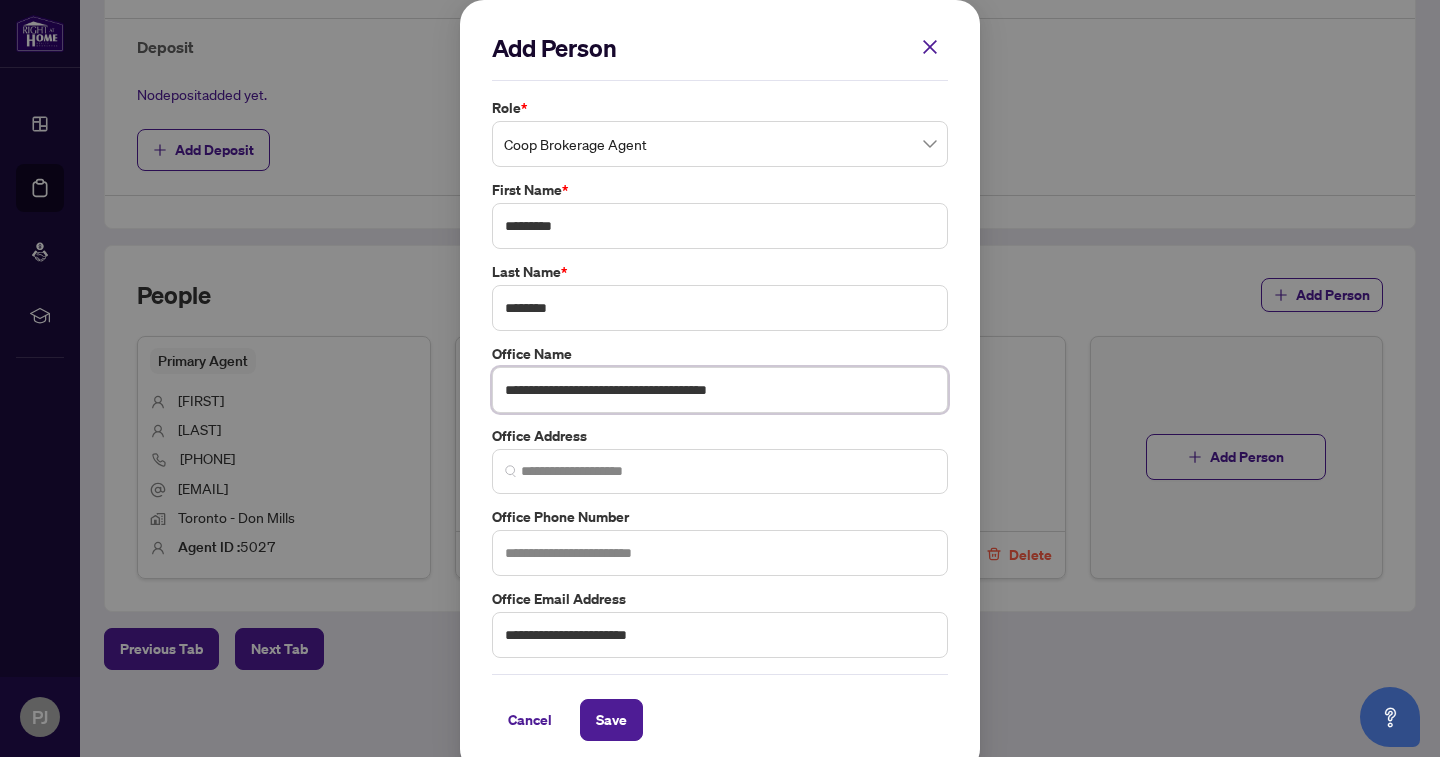 type on "**********" 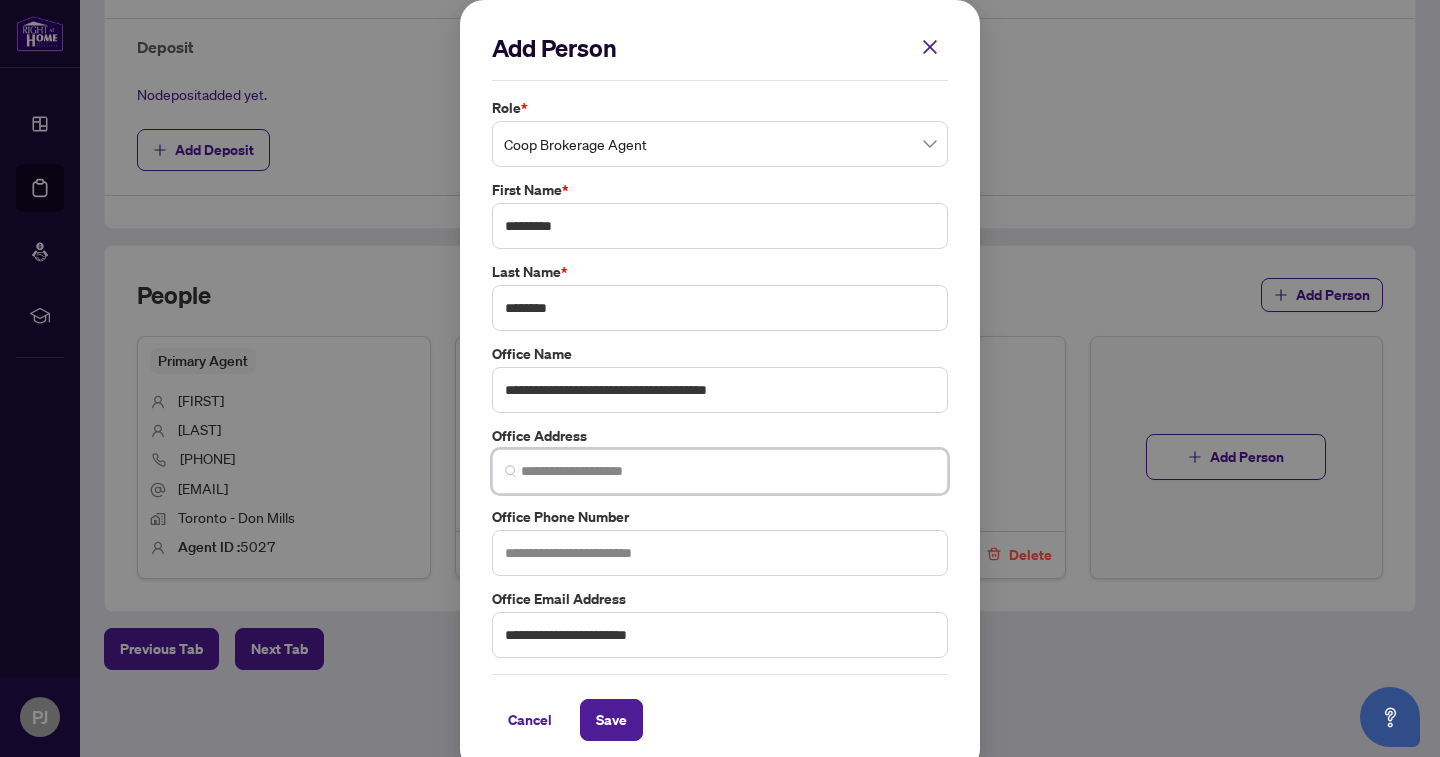 click at bounding box center [728, 471] 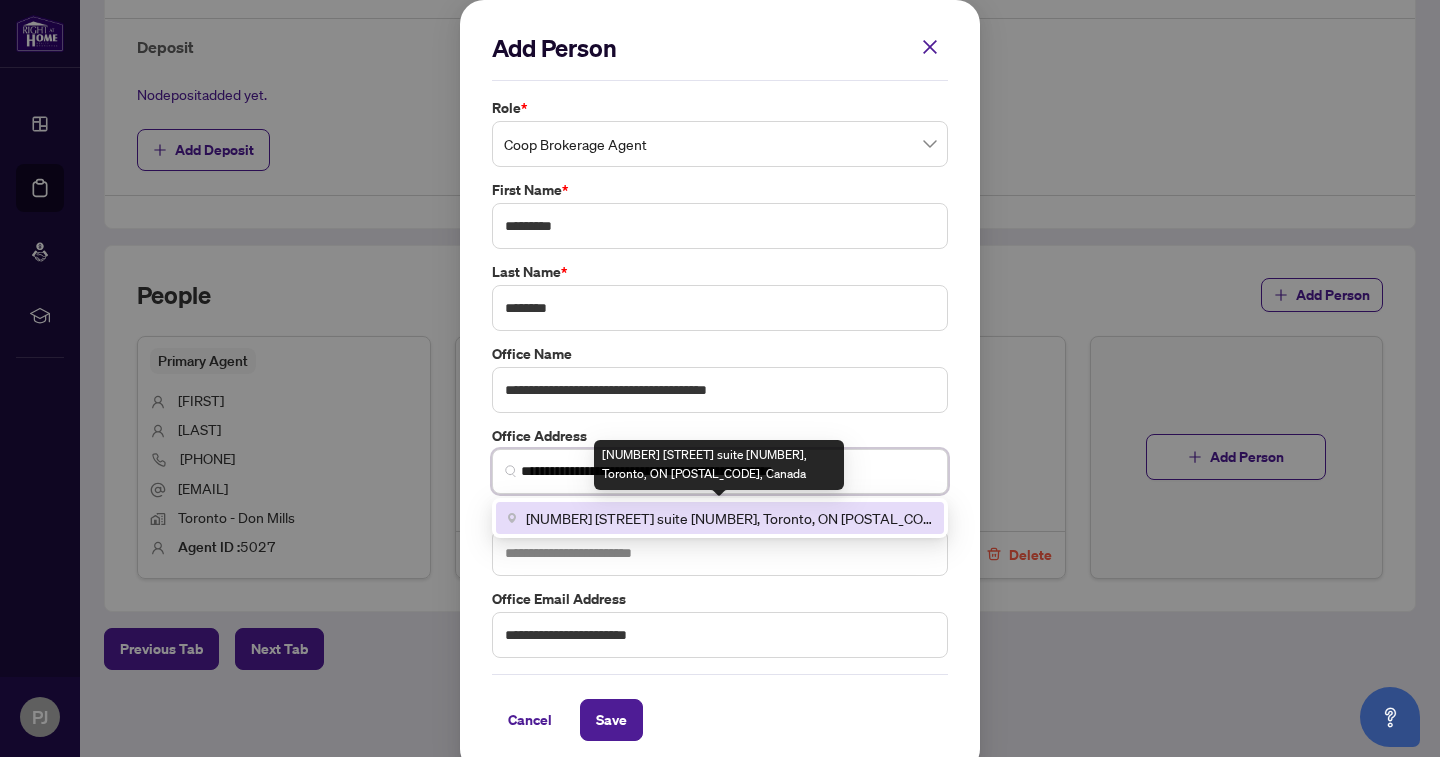 click on "[NUMBER] [STREET] suite [NUMBER], Toronto, ON [POSTAL_CODE], Canada" at bounding box center (729, 518) 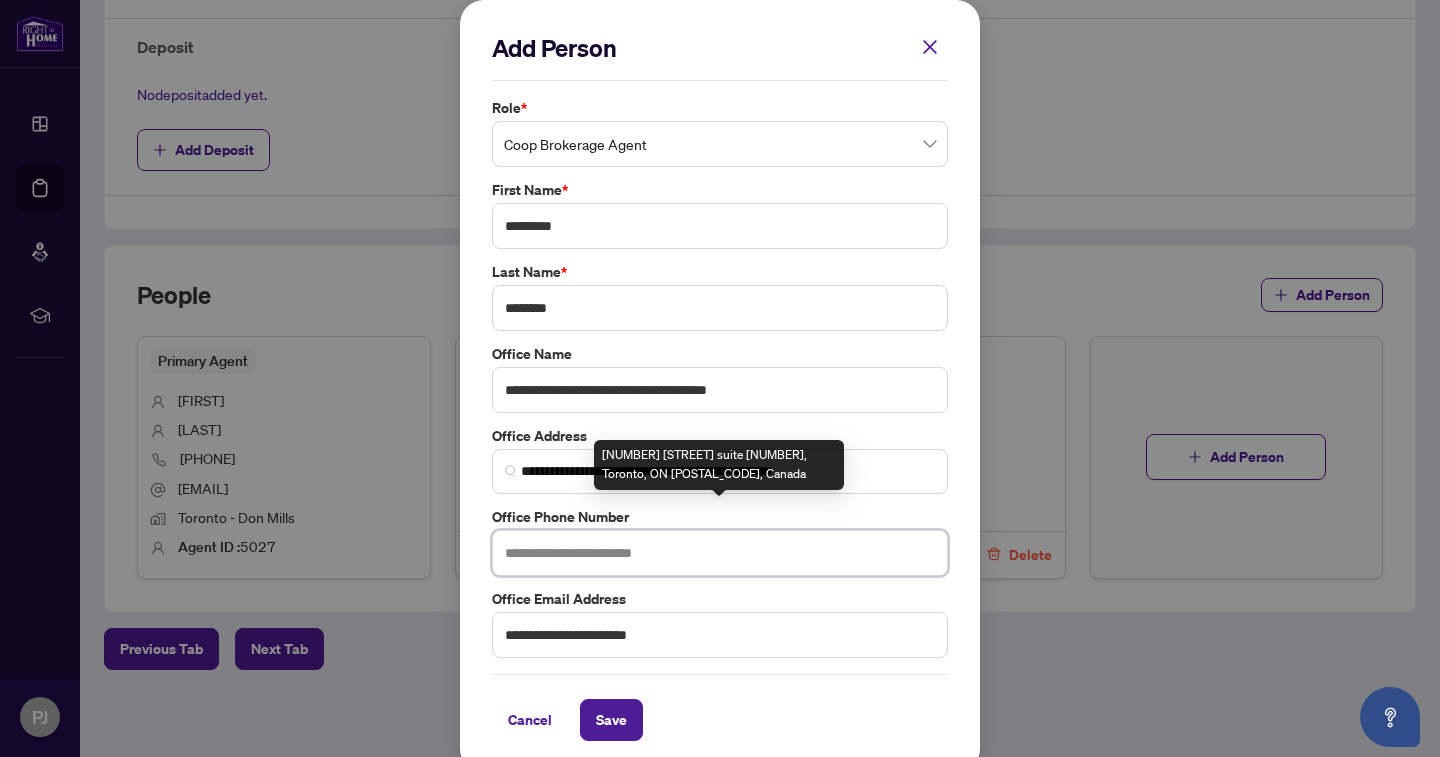 type on "**********" 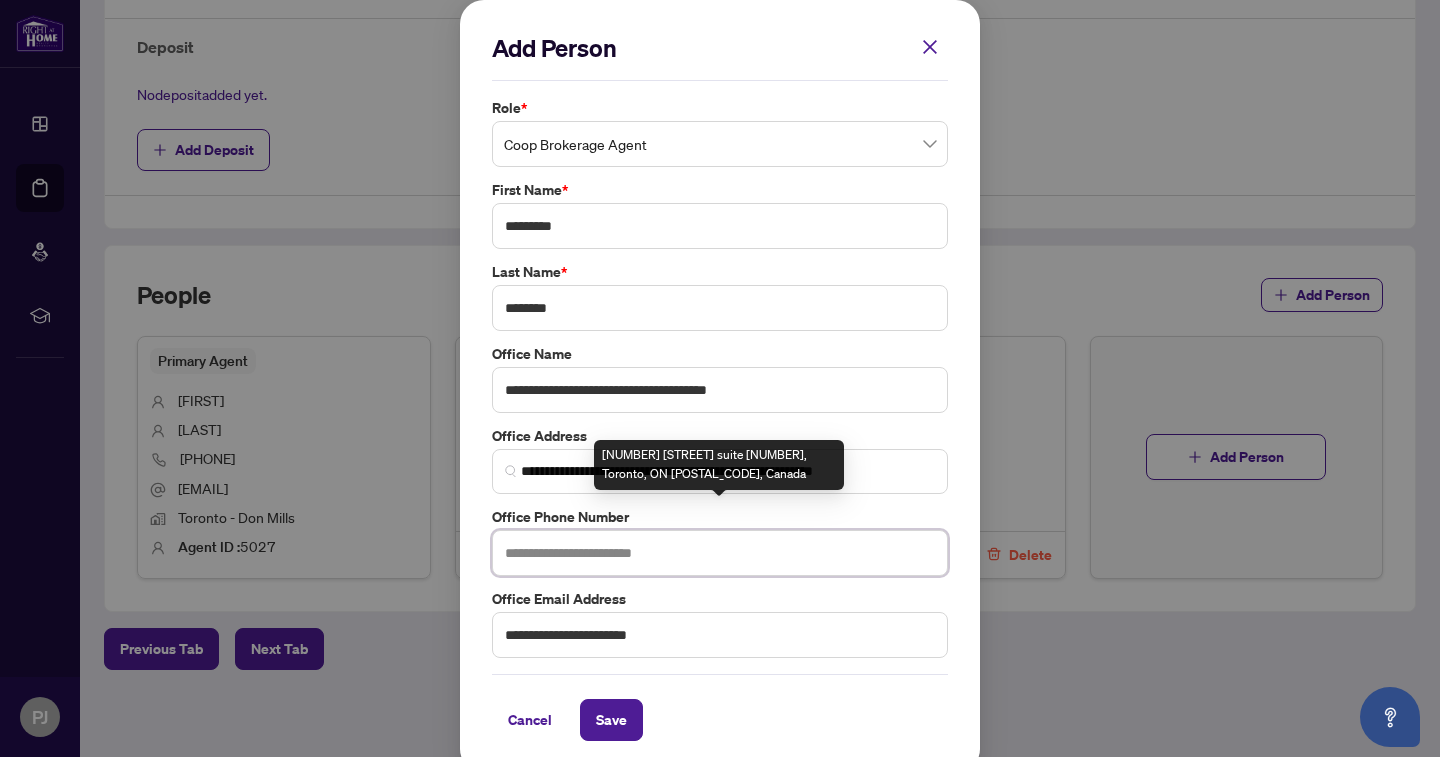click at bounding box center (720, 553) 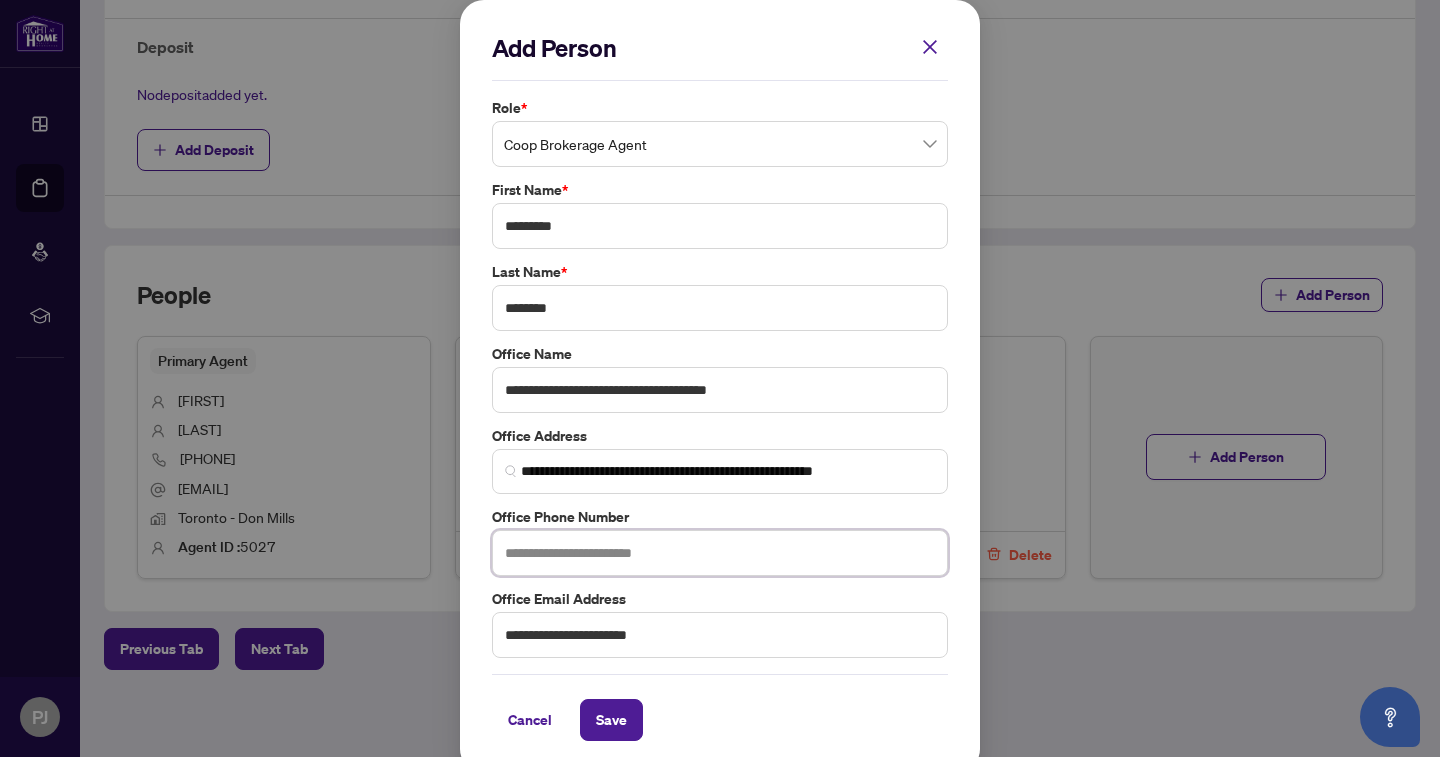 paste on "**********" 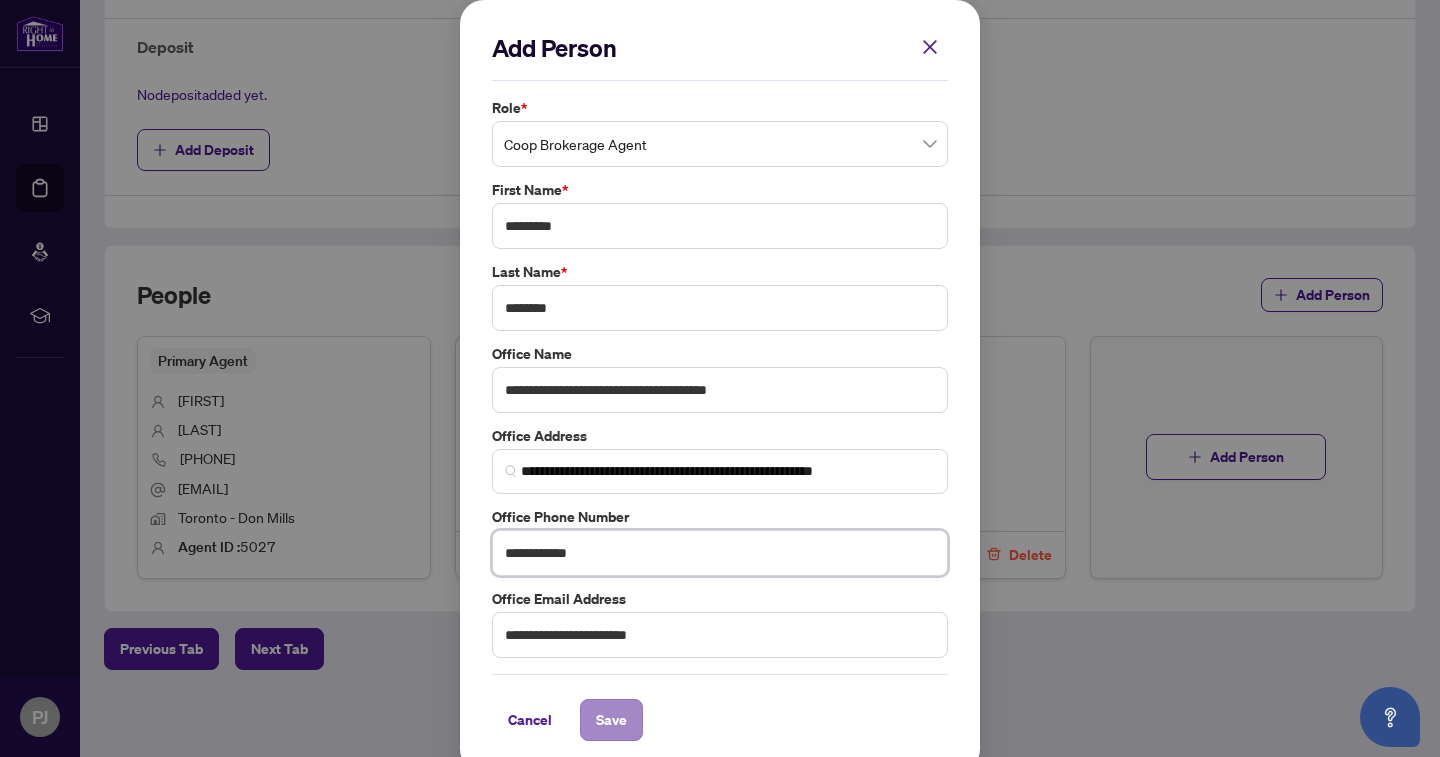 type on "**********" 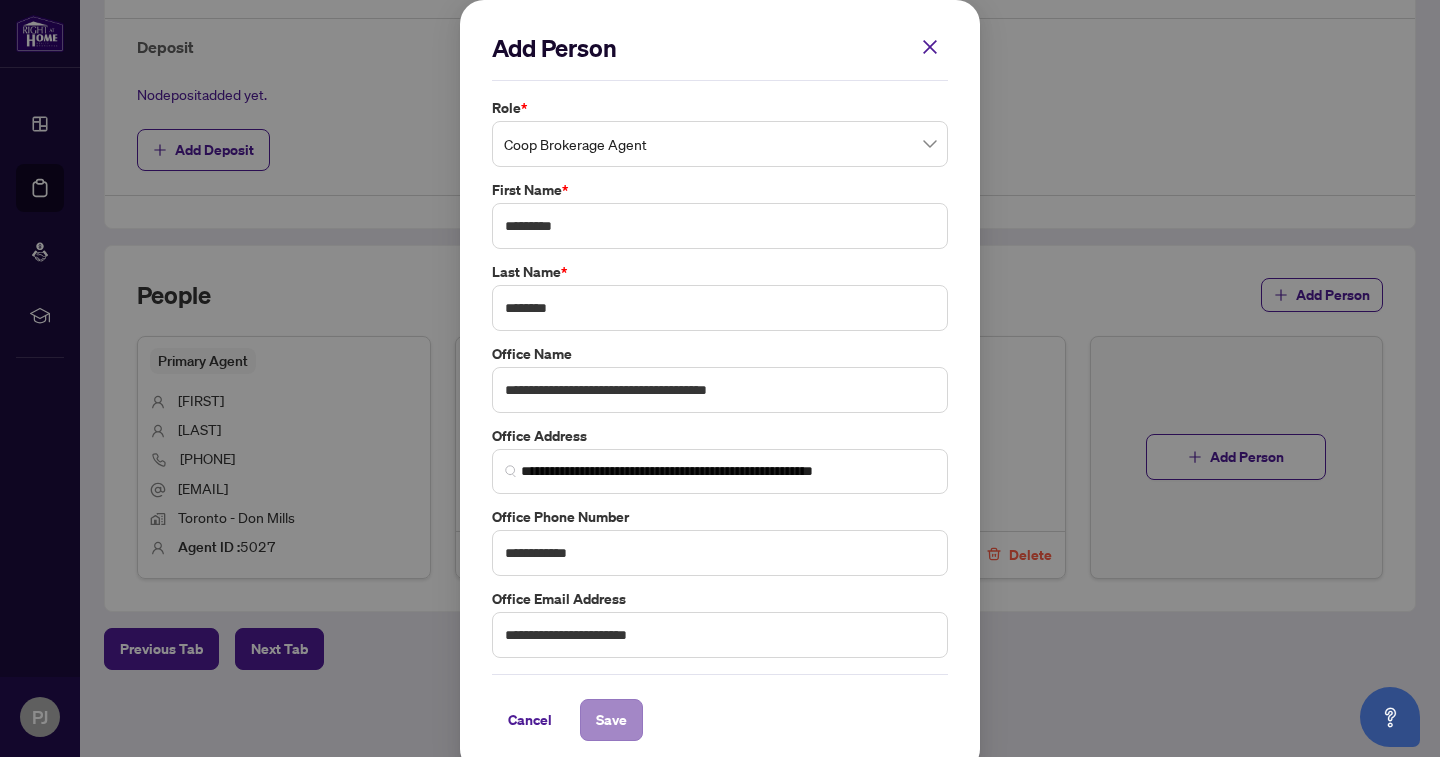 click on "Save" at bounding box center (611, 720) 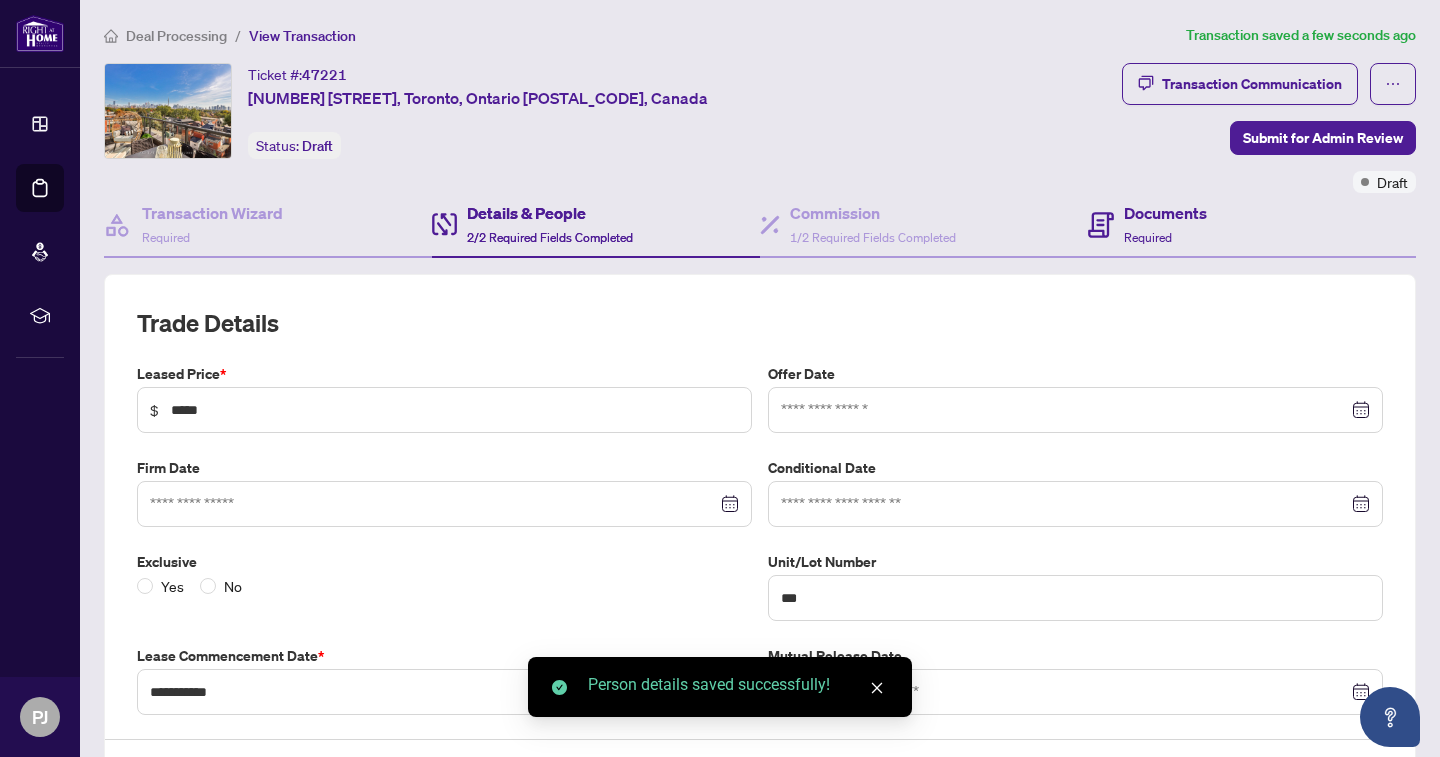 scroll, scrollTop: 0, scrollLeft: 0, axis: both 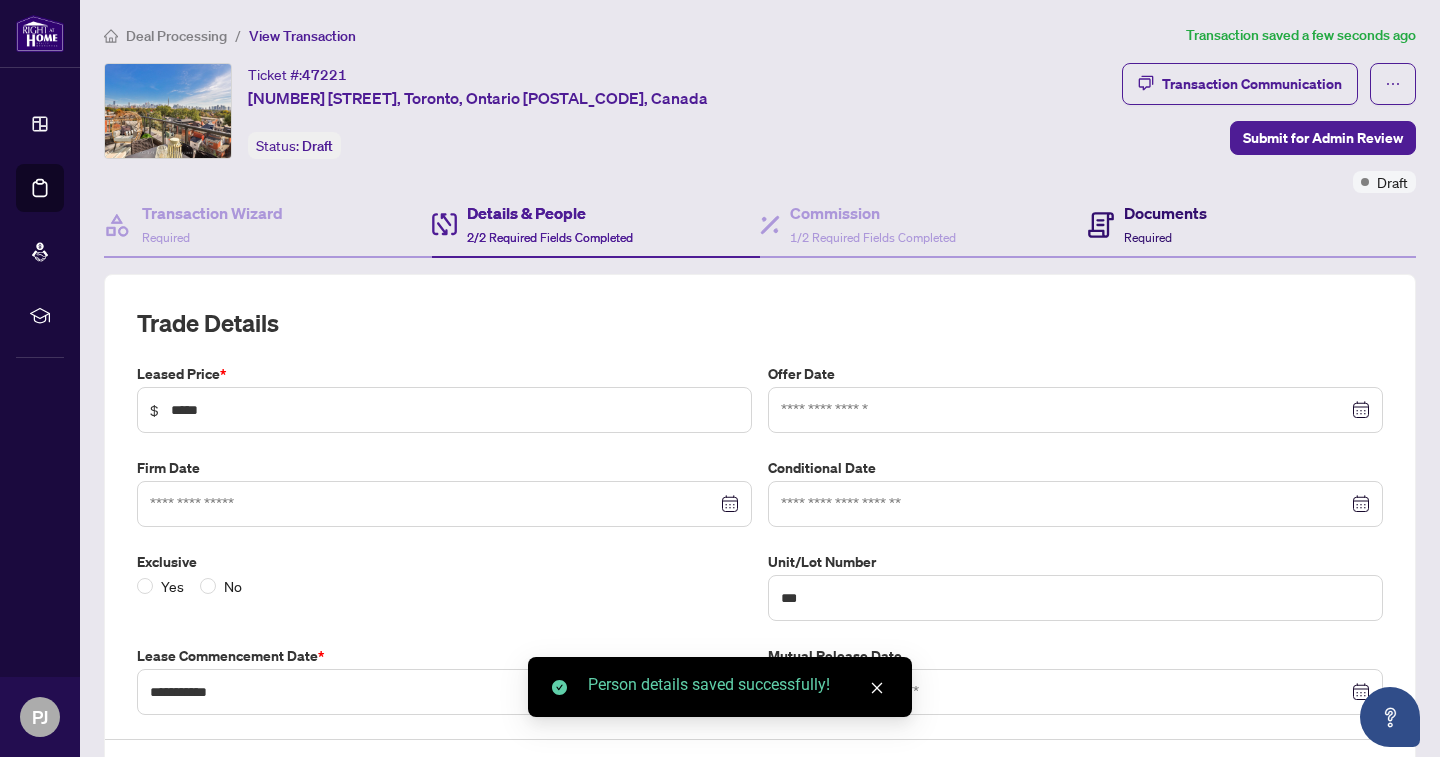 click on "Required" at bounding box center (1148, 237) 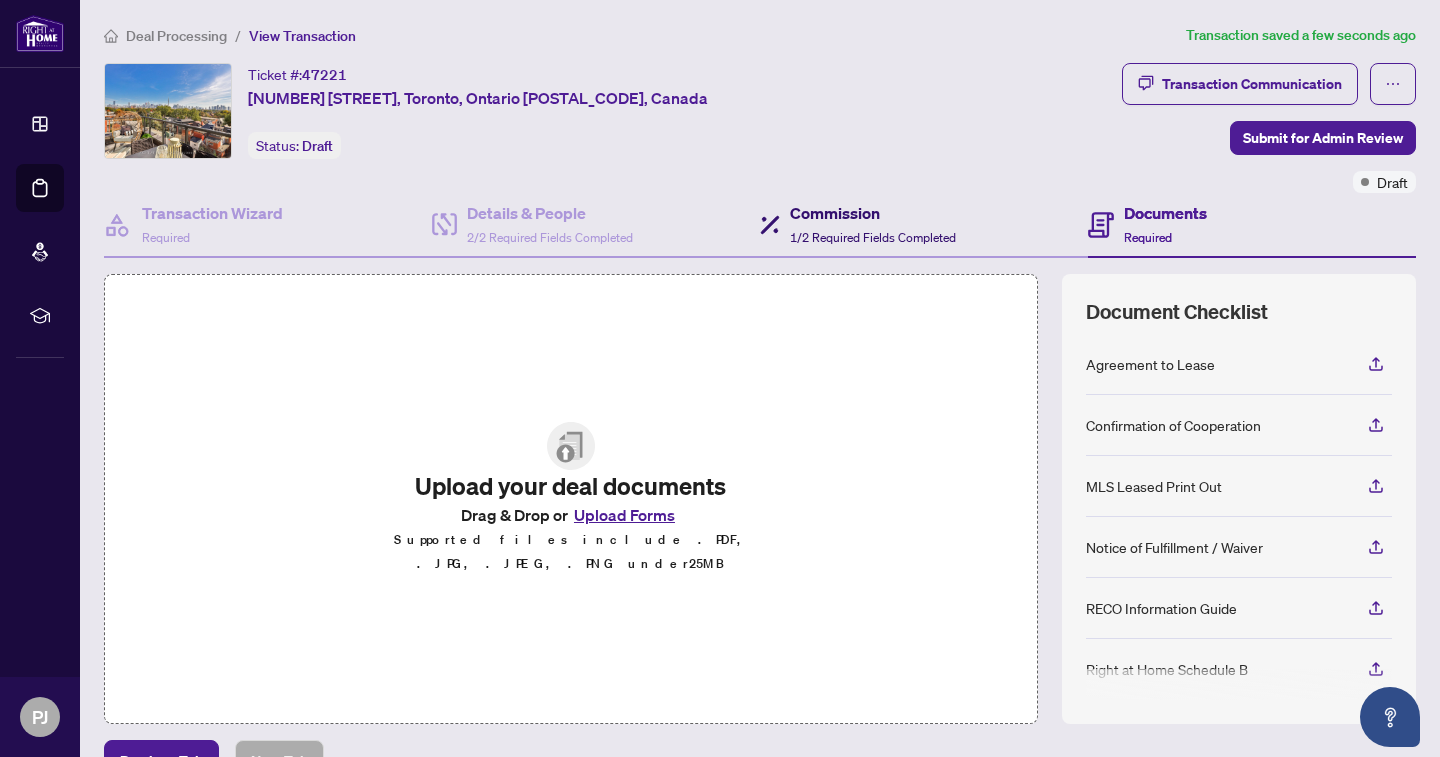 click on "Commission" at bounding box center [873, 213] 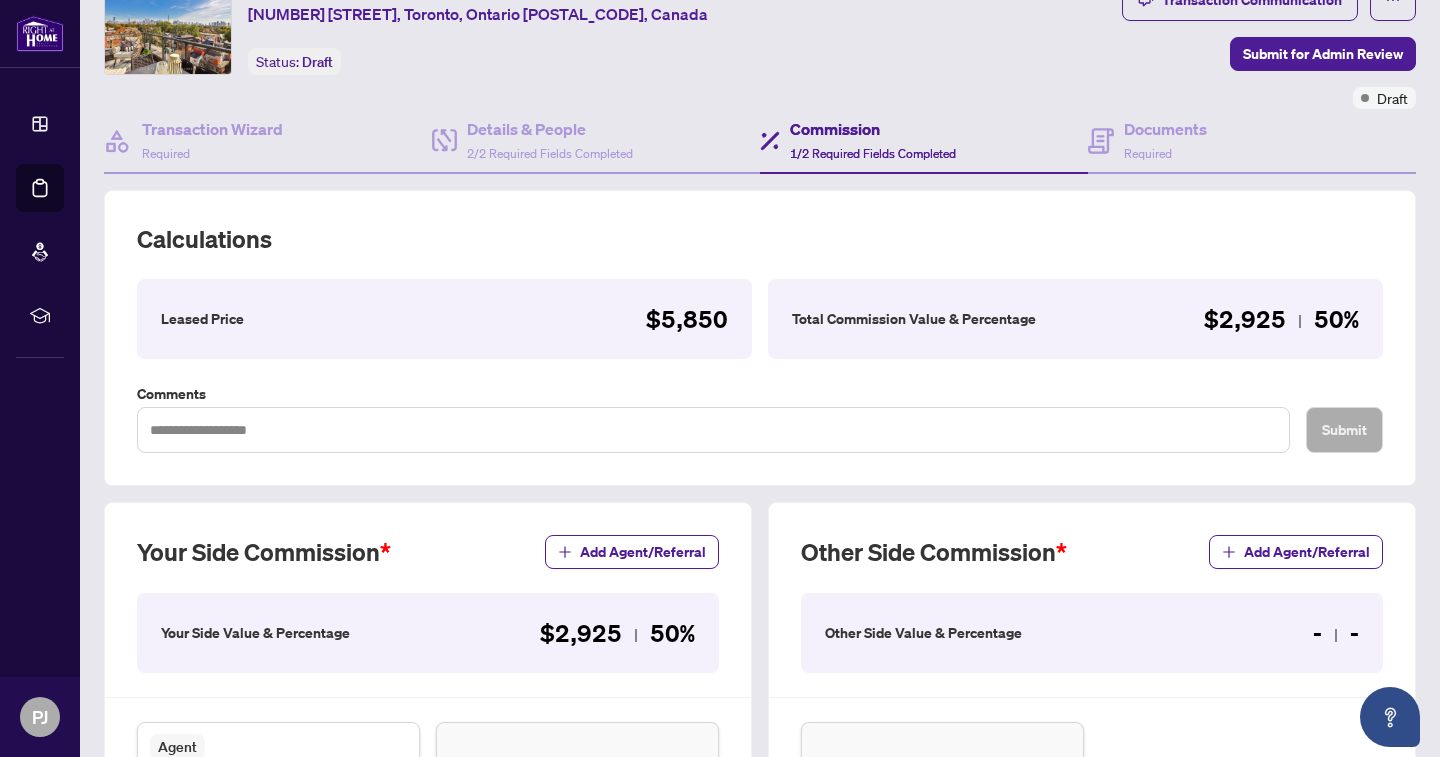 scroll, scrollTop: 429, scrollLeft: 0, axis: vertical 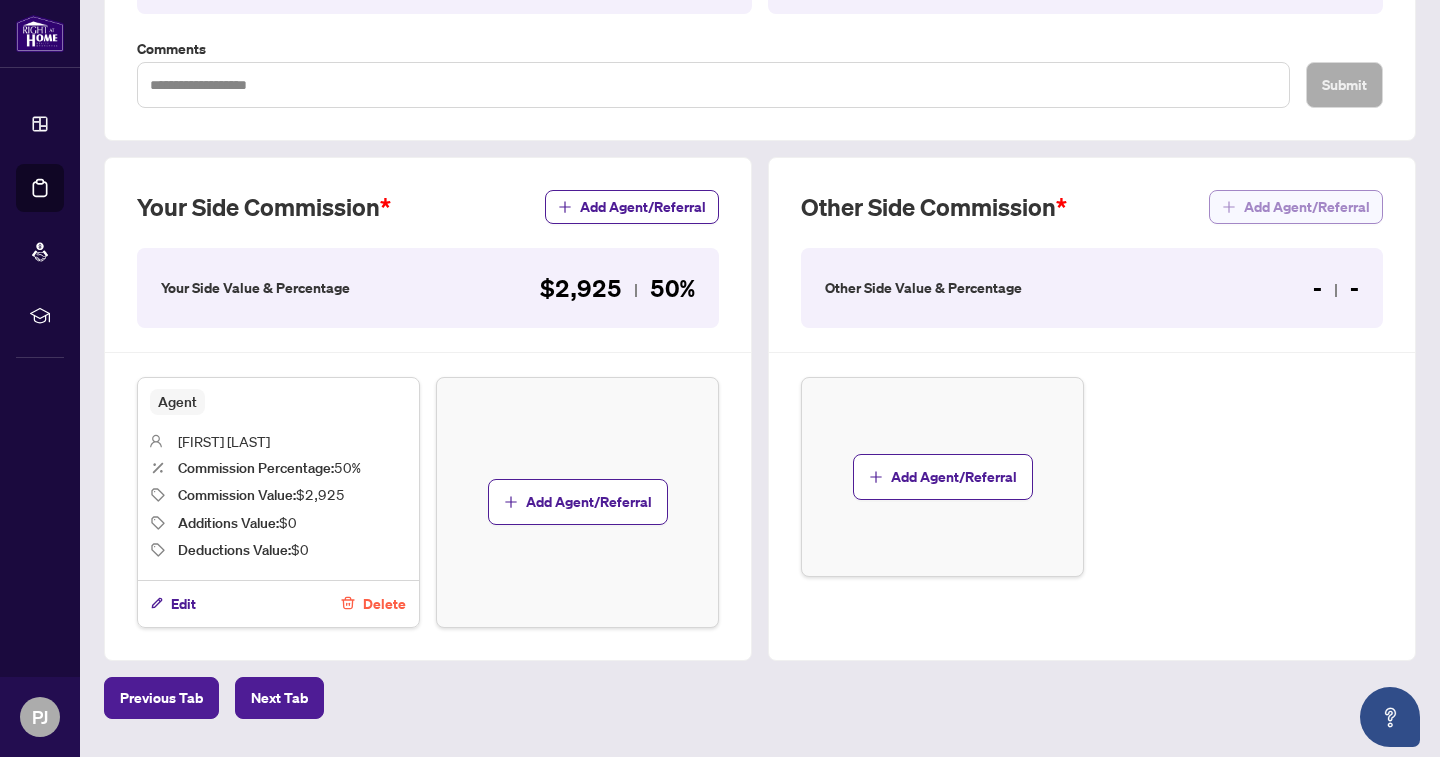 click on "Add Agent/Referral" at bounding box center (1307, 207) 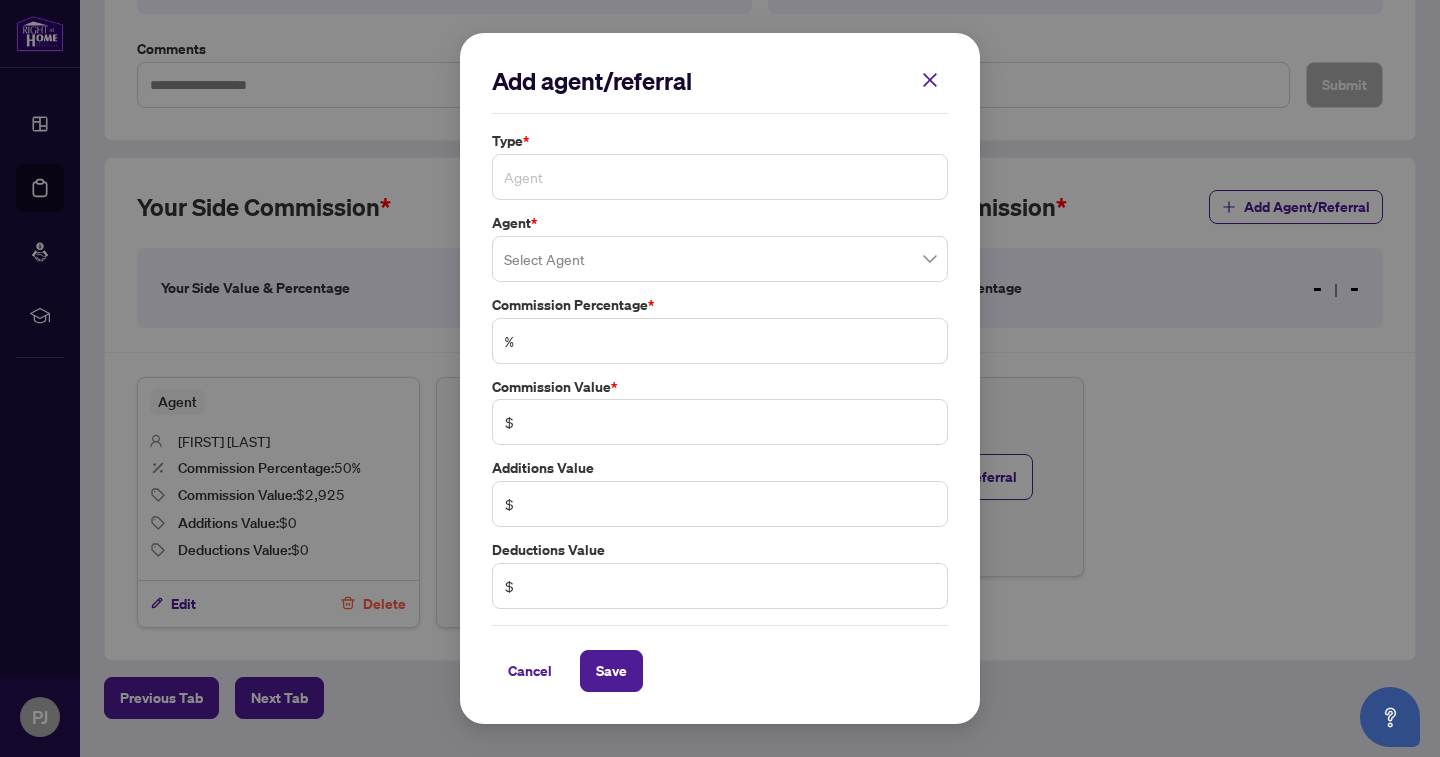 click on "Agent" at bounding box center [720, 177] 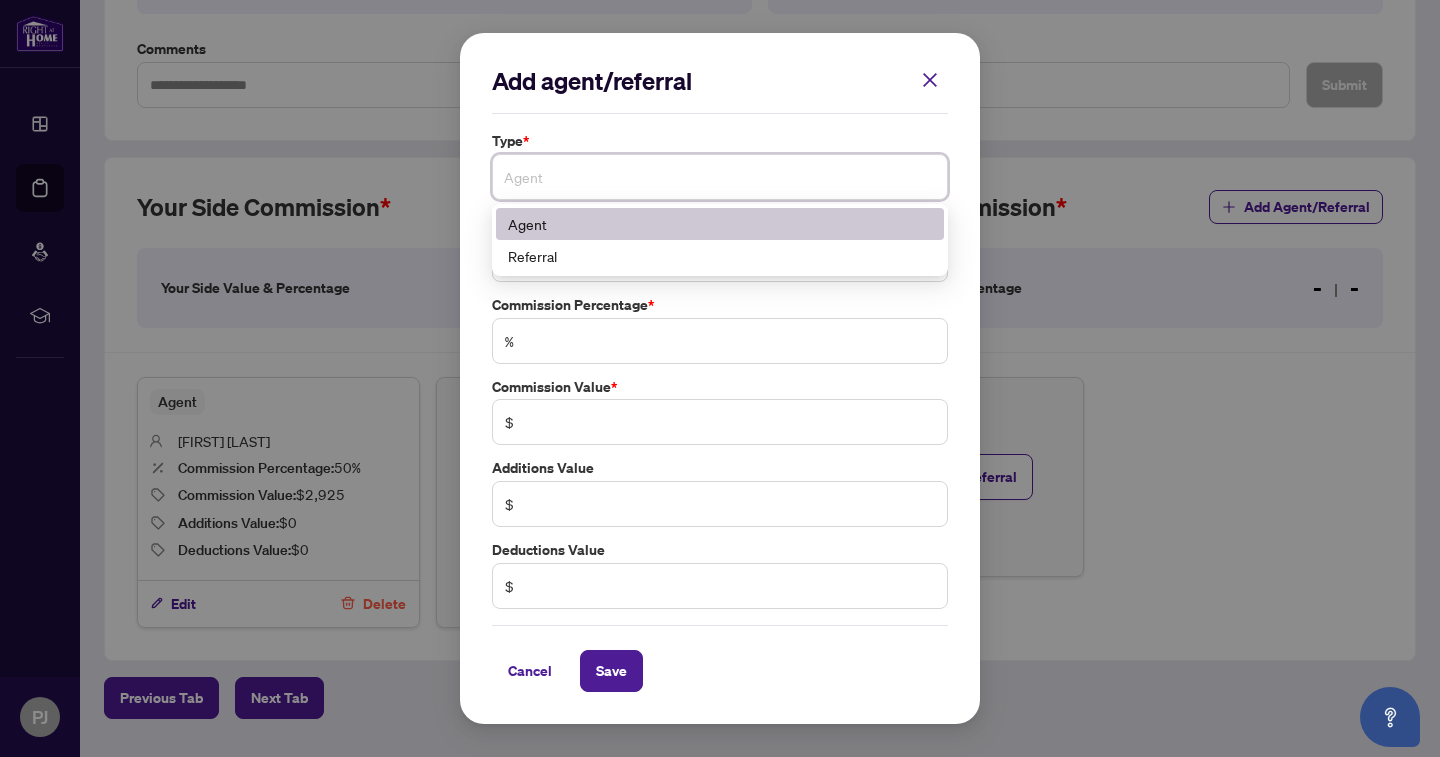 click on "Agent" at bounding box center [720, 224] 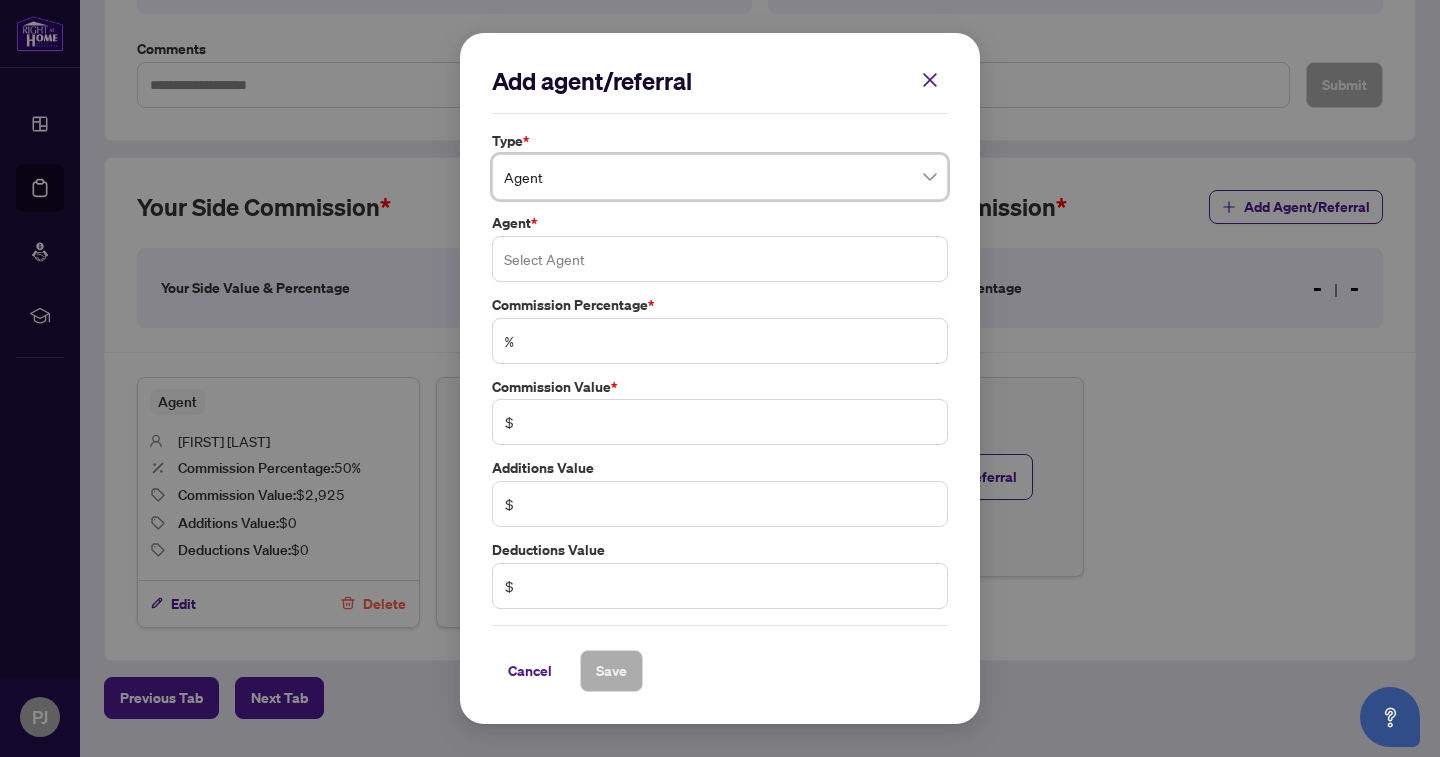 click at bounding box center [720, 259] 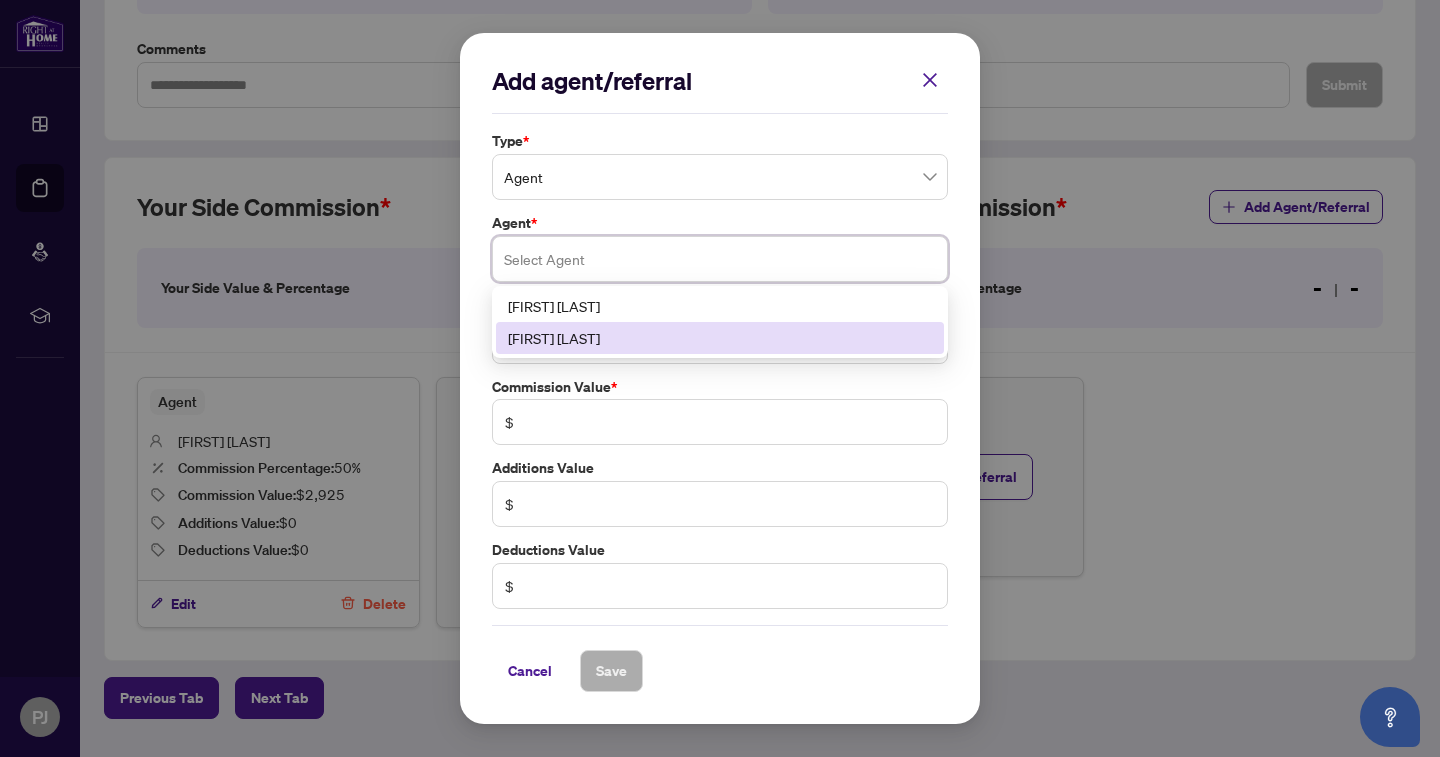 click on "[FIRST]  [LAST]" at bounding box center (720, 338) 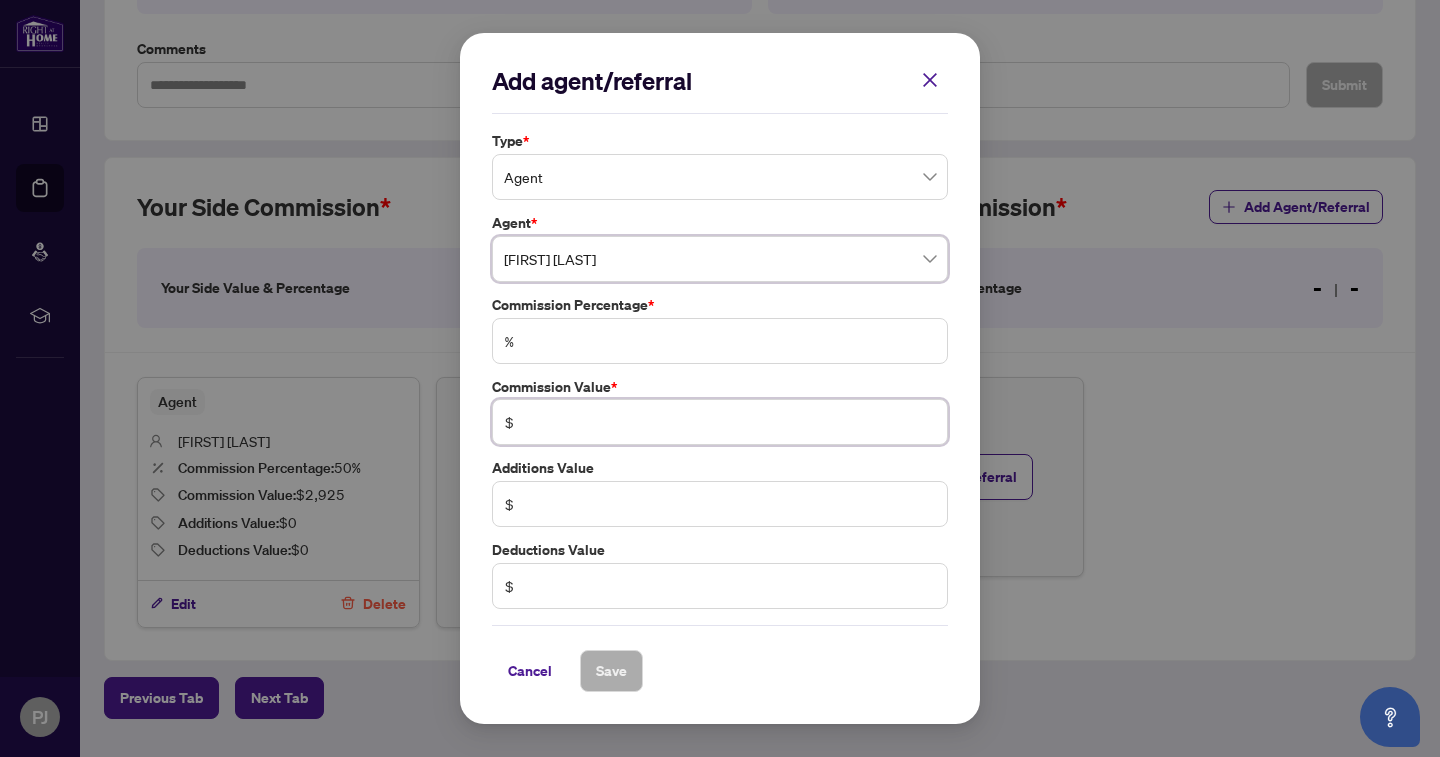 click at bounding box center [730, 422] 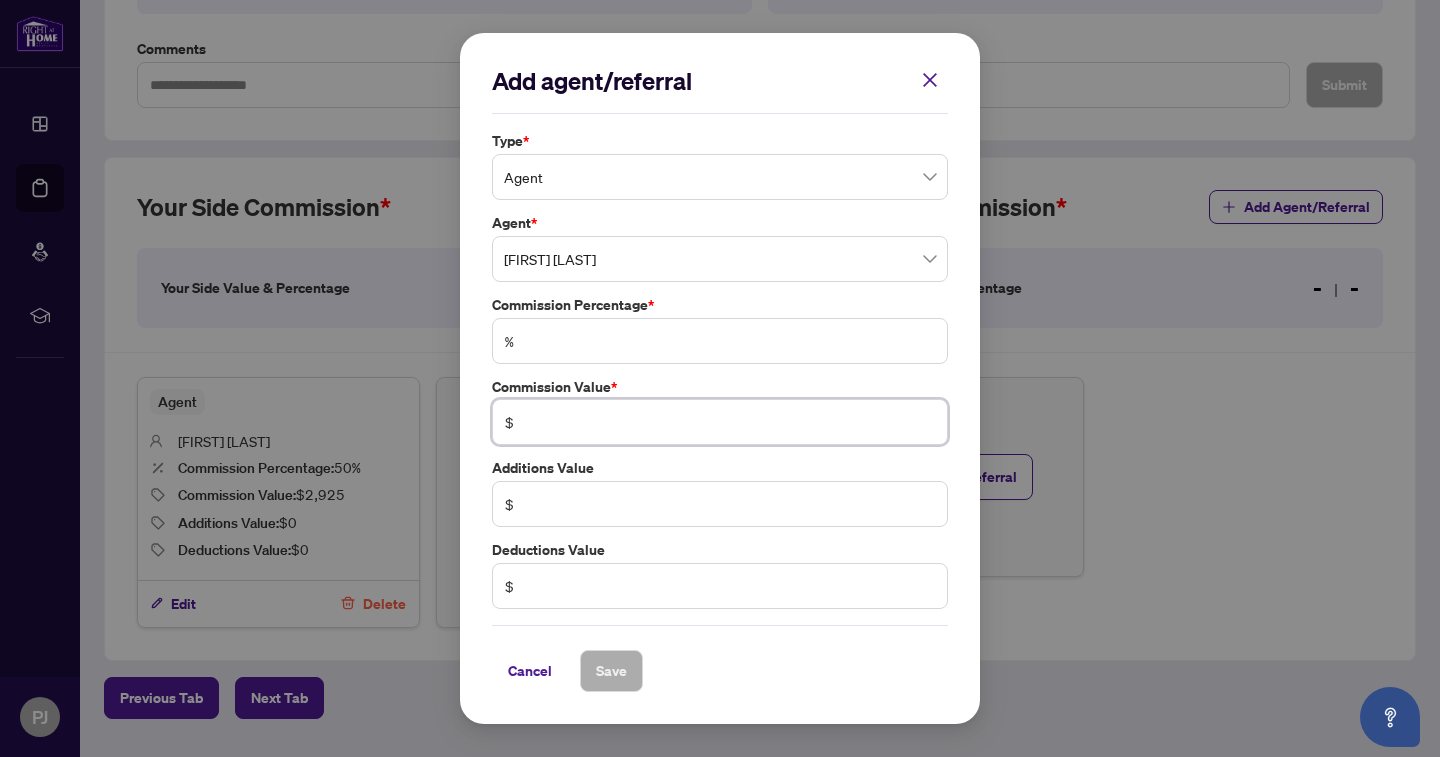 type on "******" 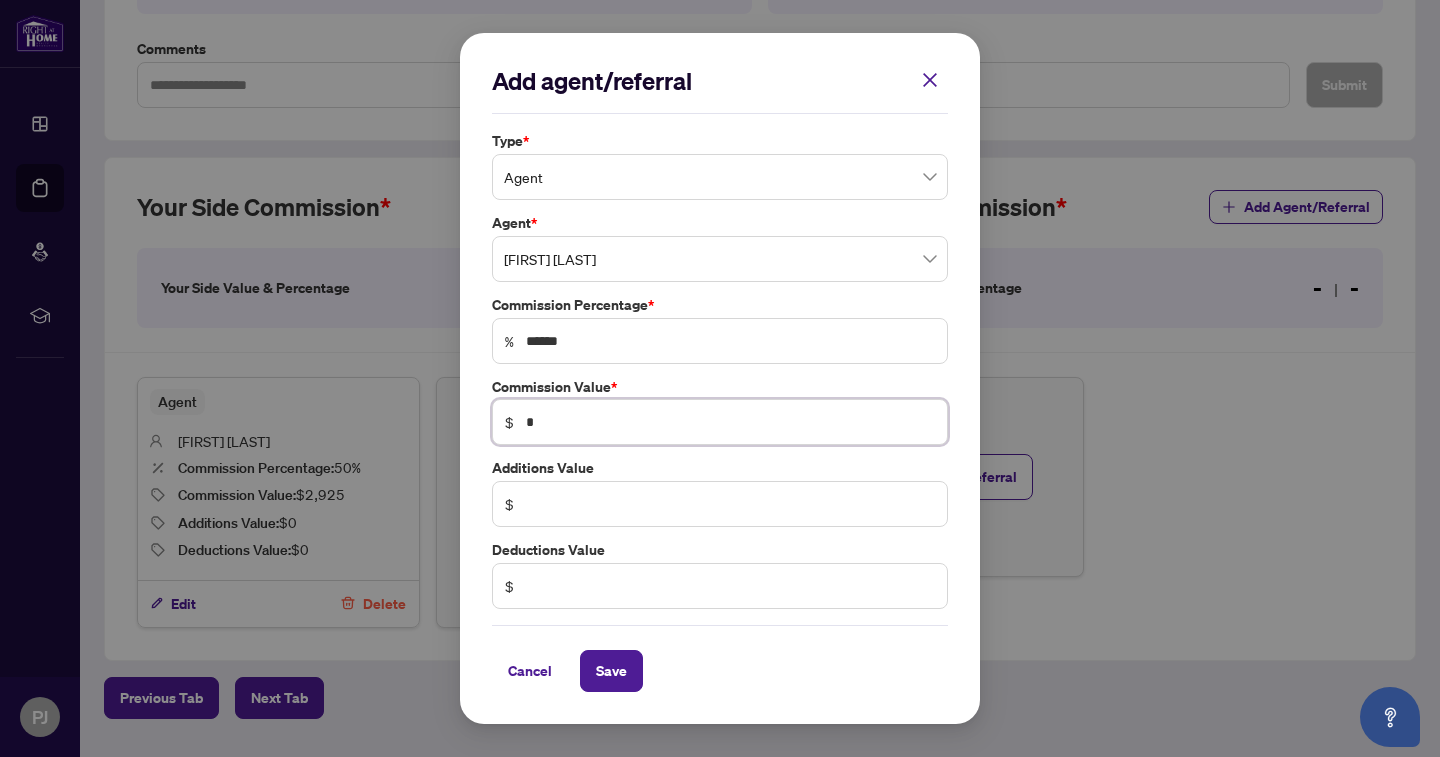 type on "******" 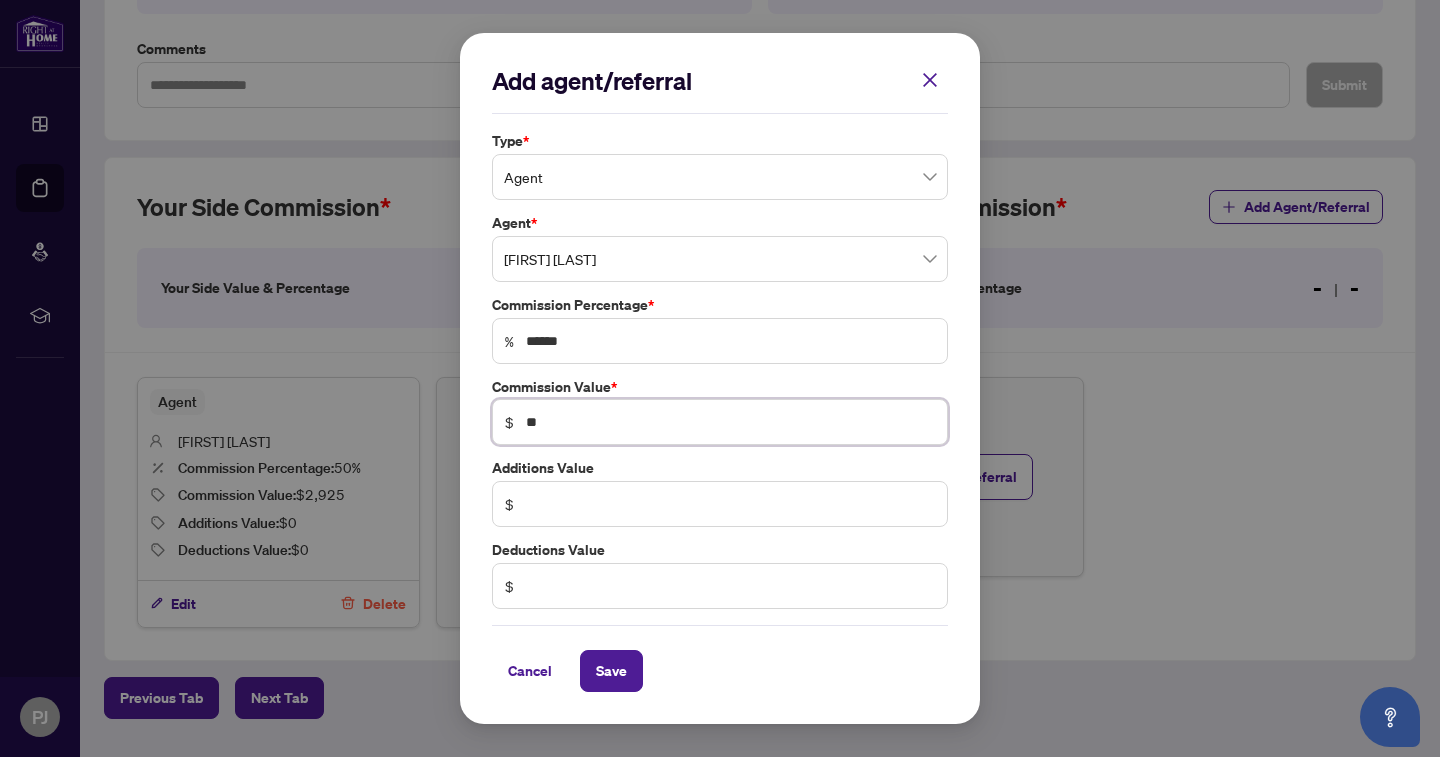 type on "******" 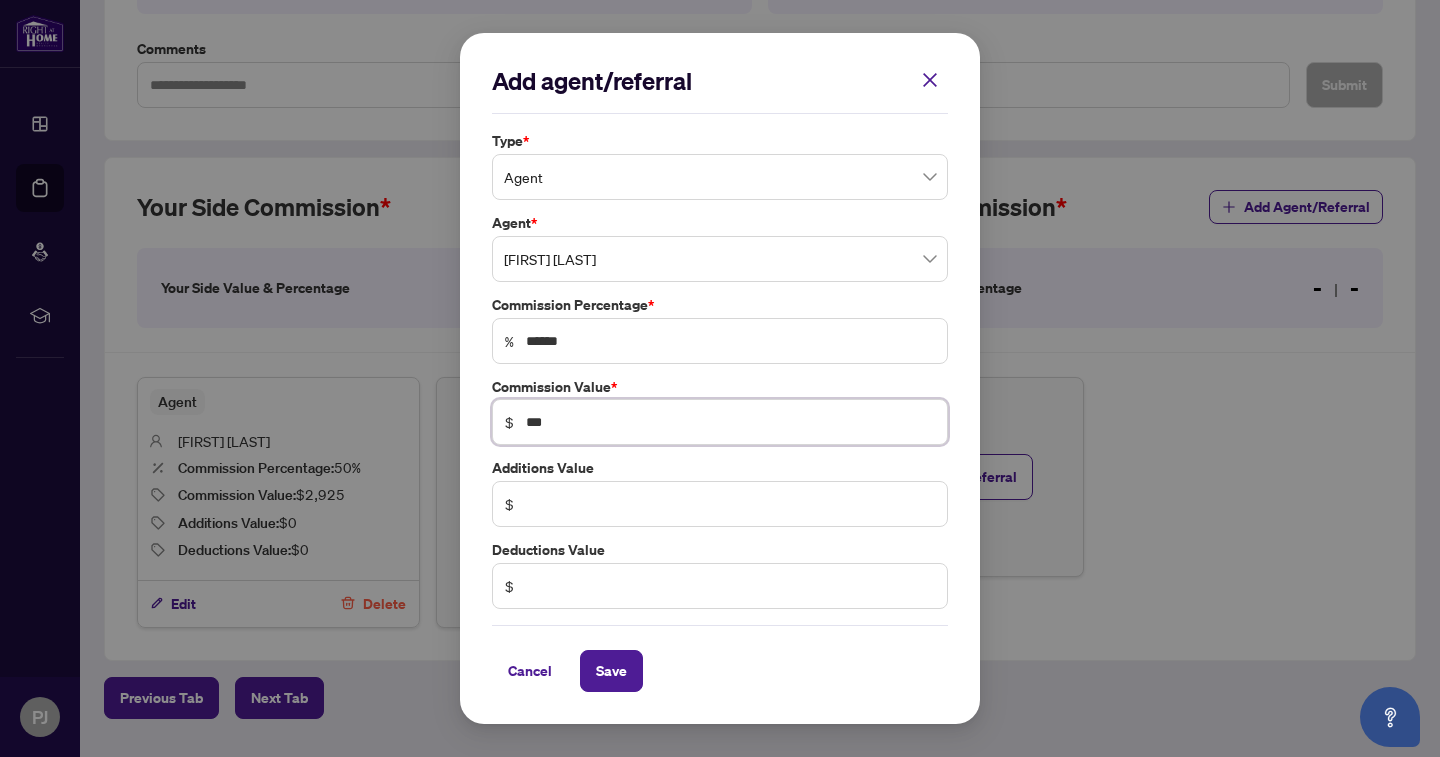 type on "**" 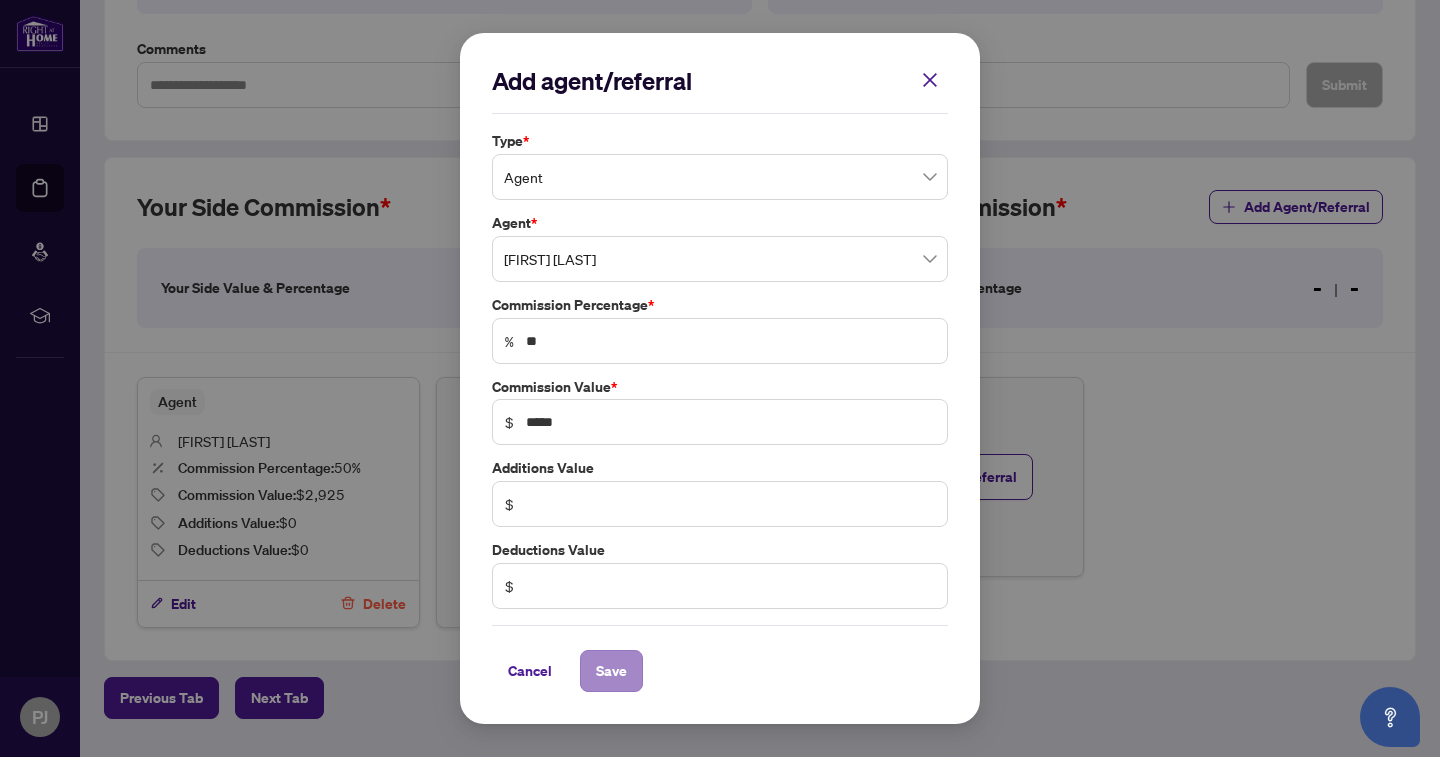 click on "Save" at bounding box center (611, 671) 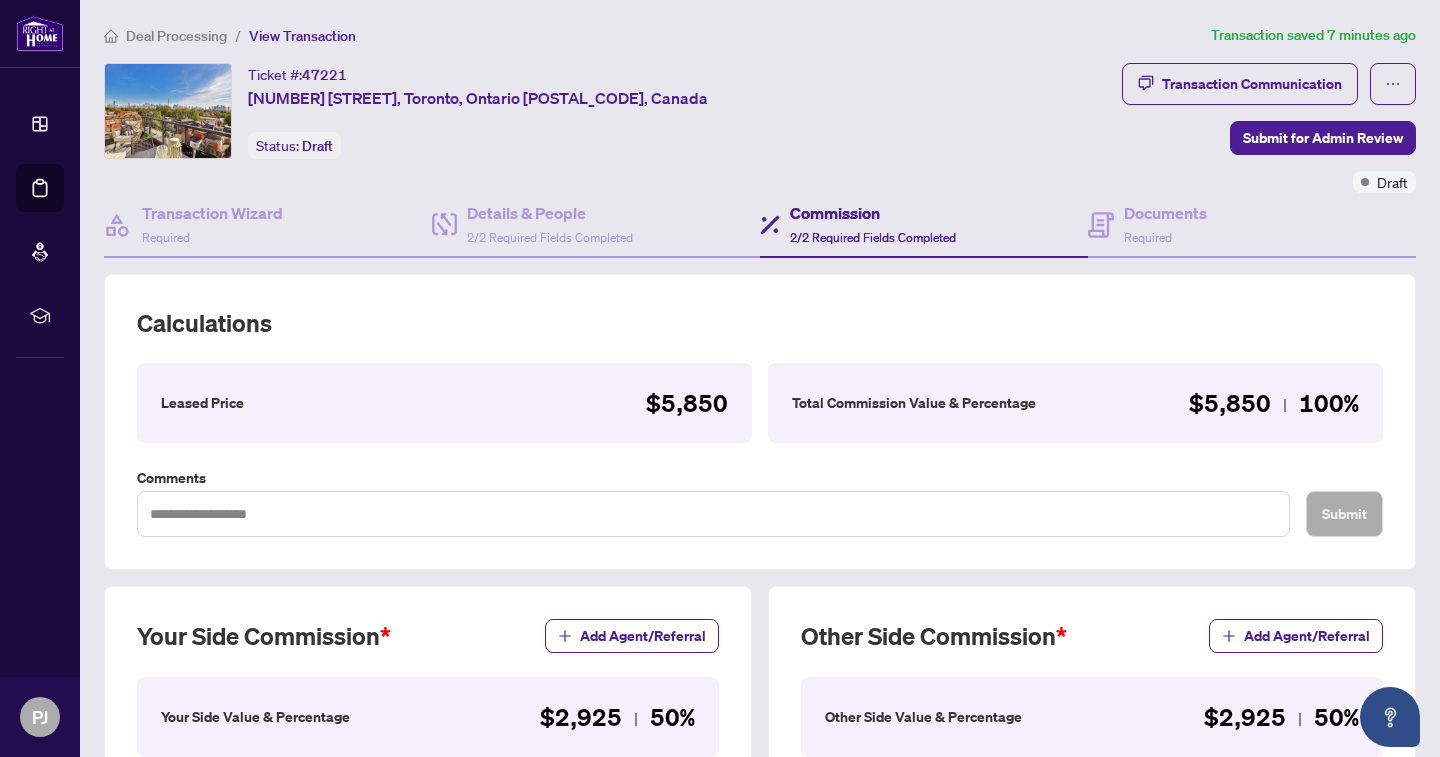 scroll, scrollTop: 0, scrollLeft: 0, axis: both 